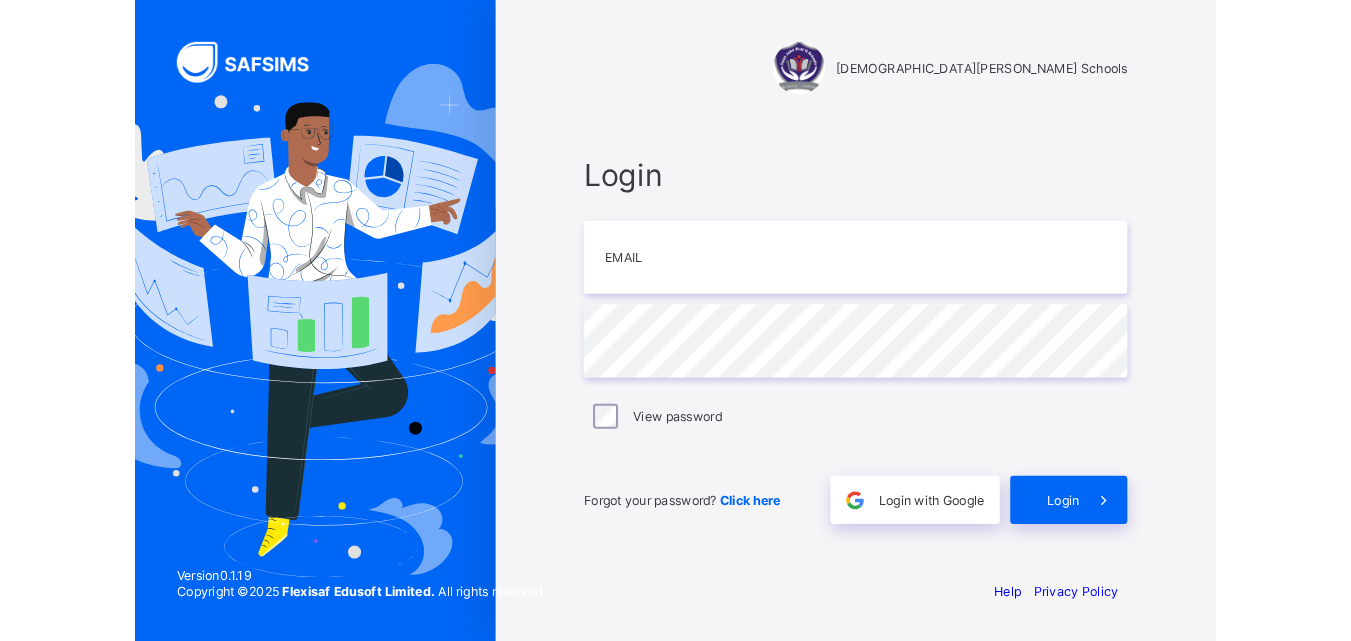 scroll, scrollTop: 0, scrollLeft: 0, axis: both 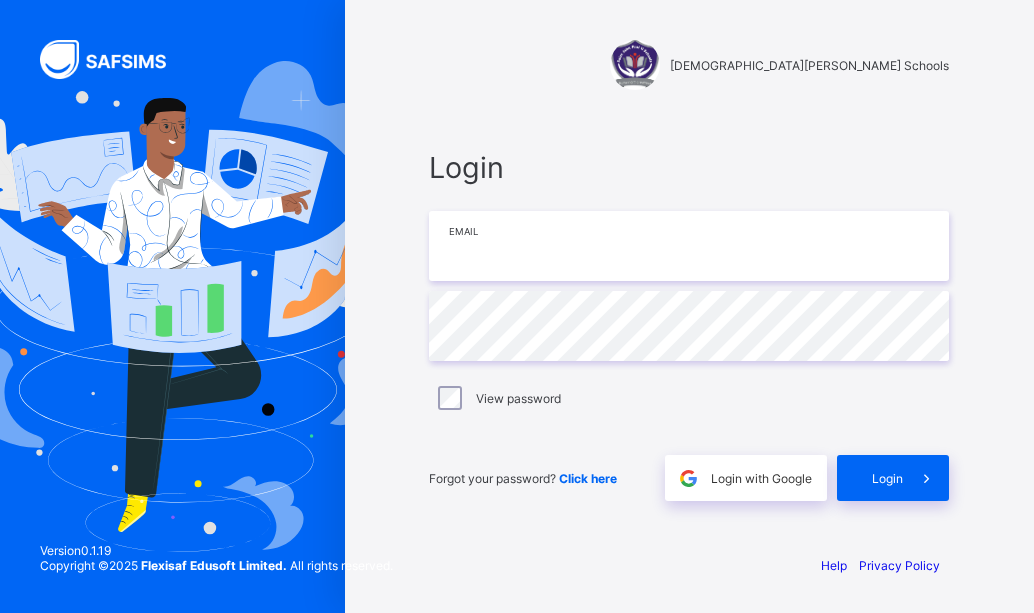 click at bounding box center [689, 246] 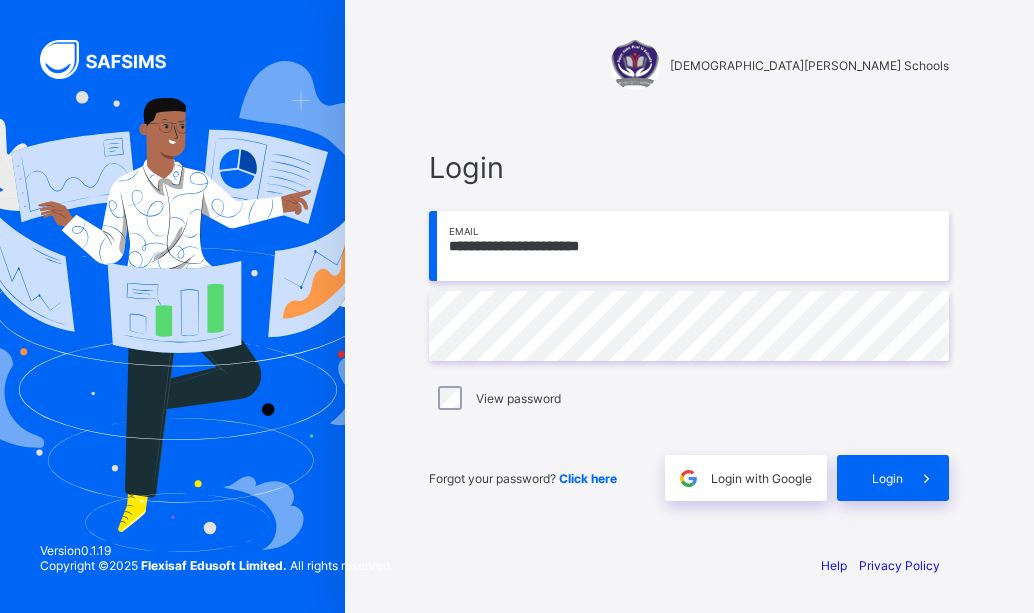 type on "**********" 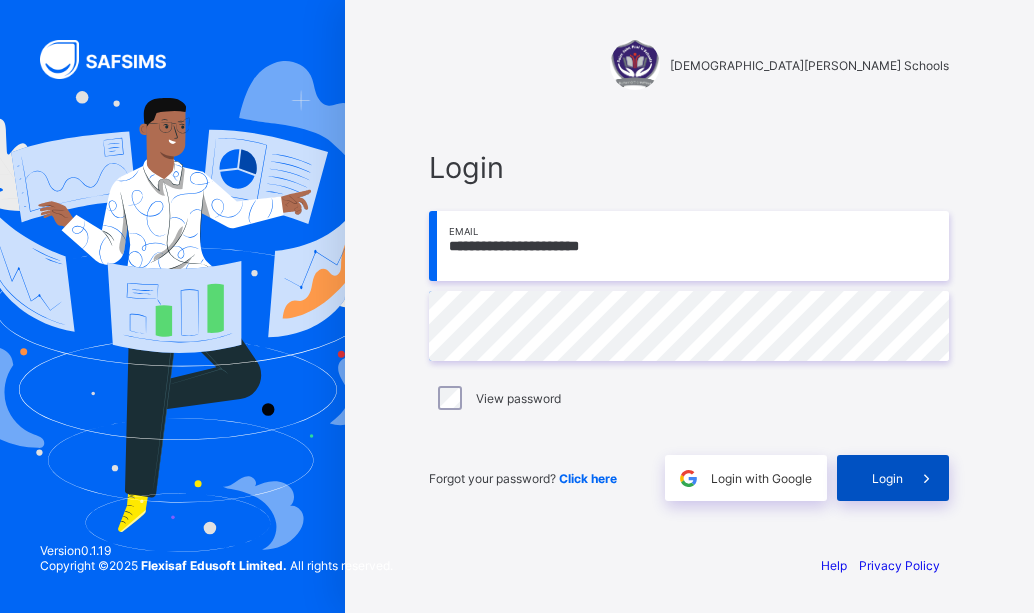 click on "Login" at bounding box center [893, 478] 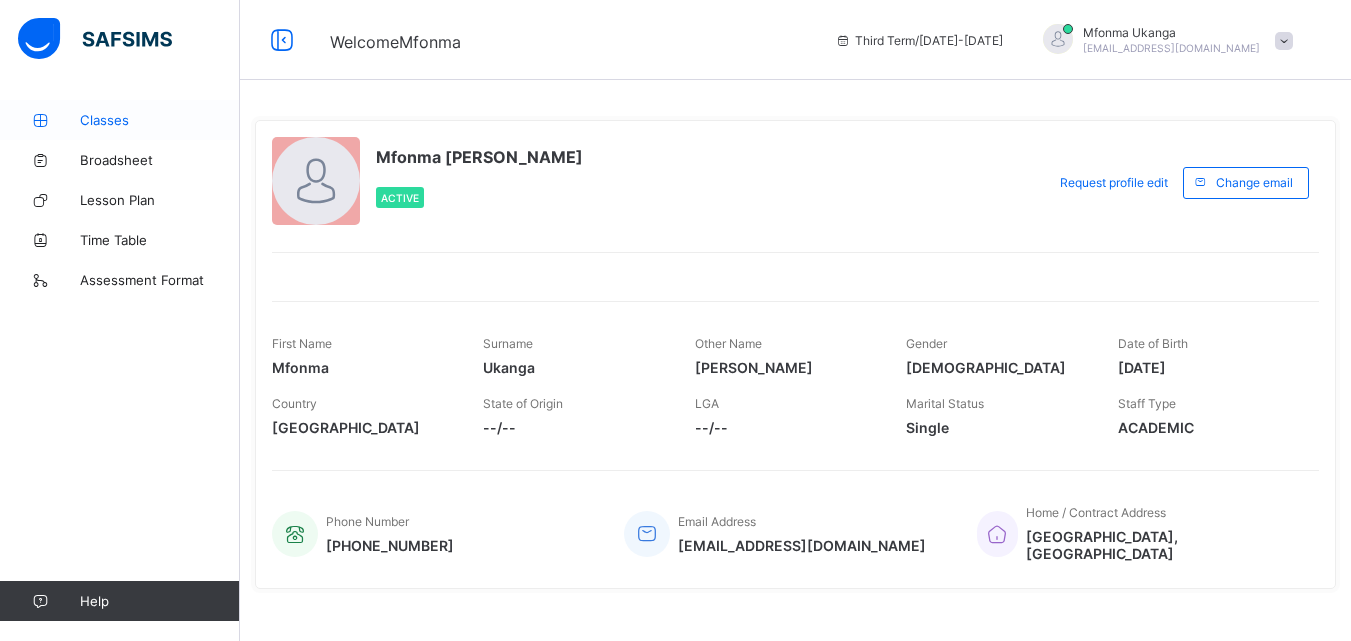 click on "Classes" at bounding box center (160, 120) 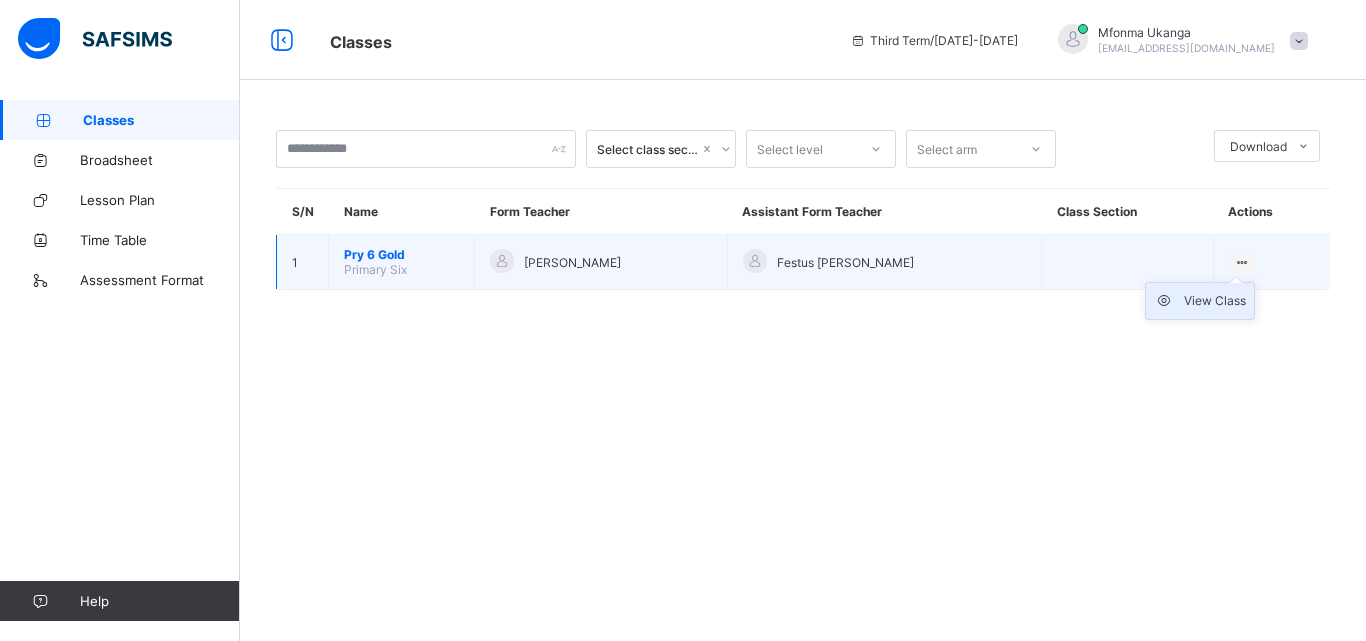 click on "View Class" at bounding box center (1215, 301) 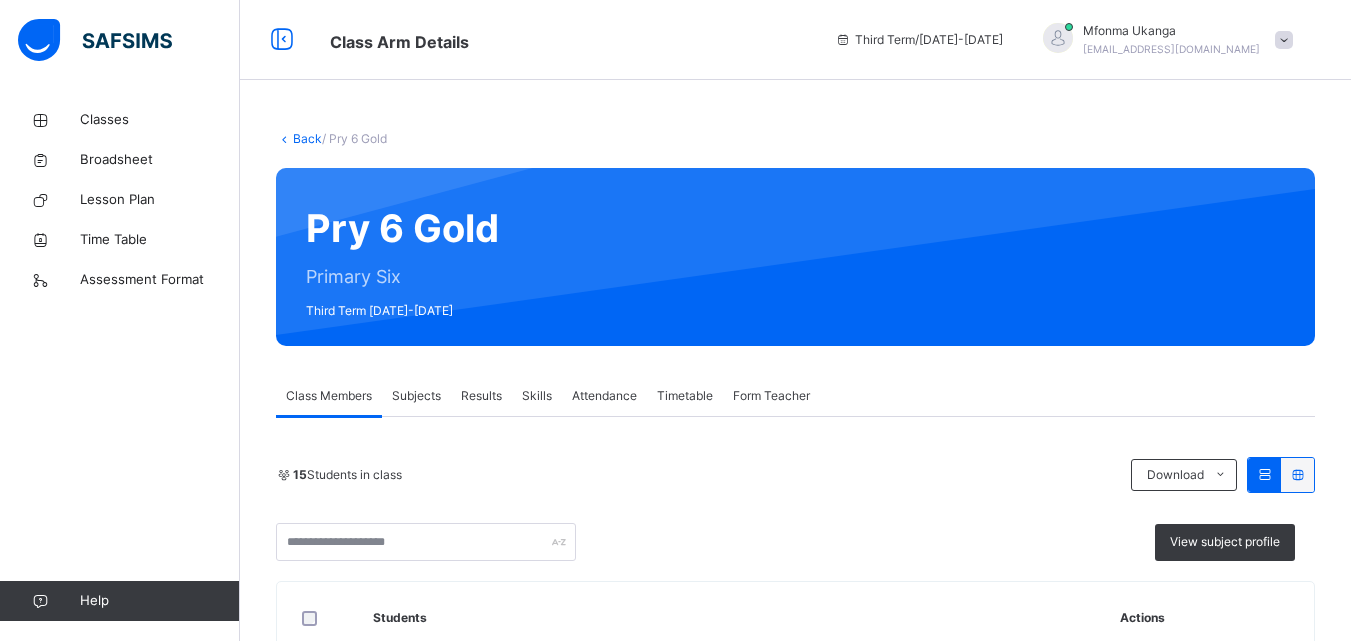 click on "Results" at bounding box center [481, 396] 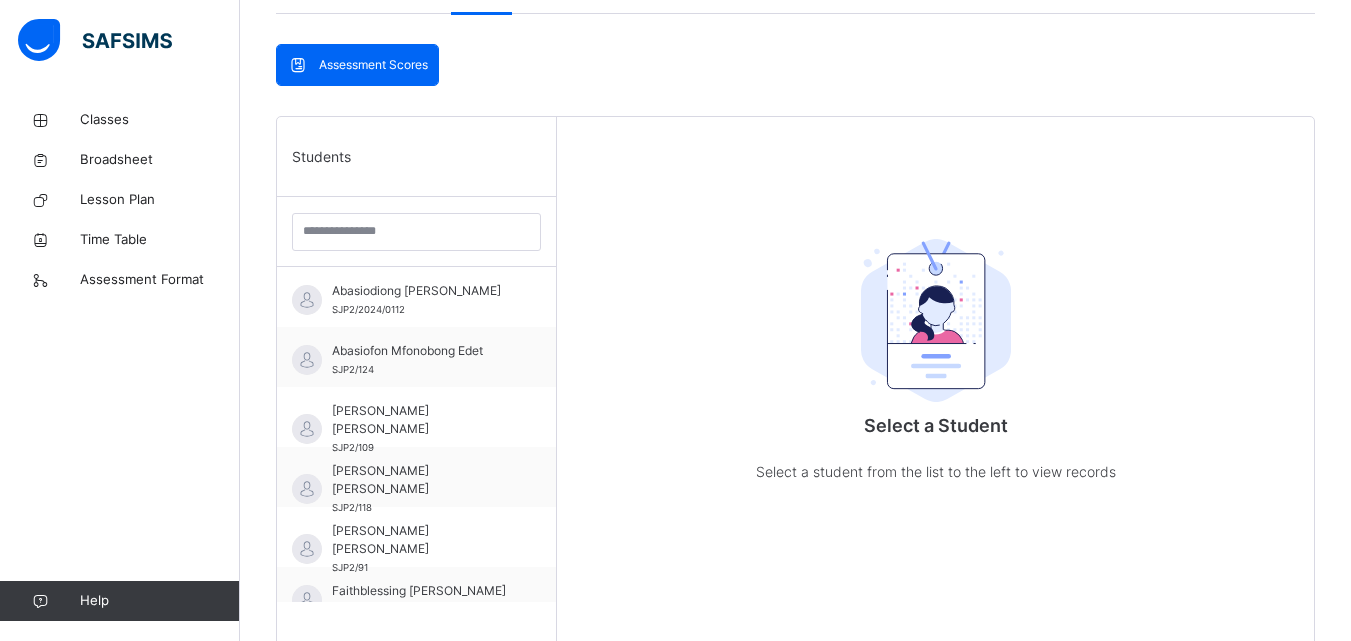scroll, scrollTop: 410, scrollLeft: 0, axis: vertical 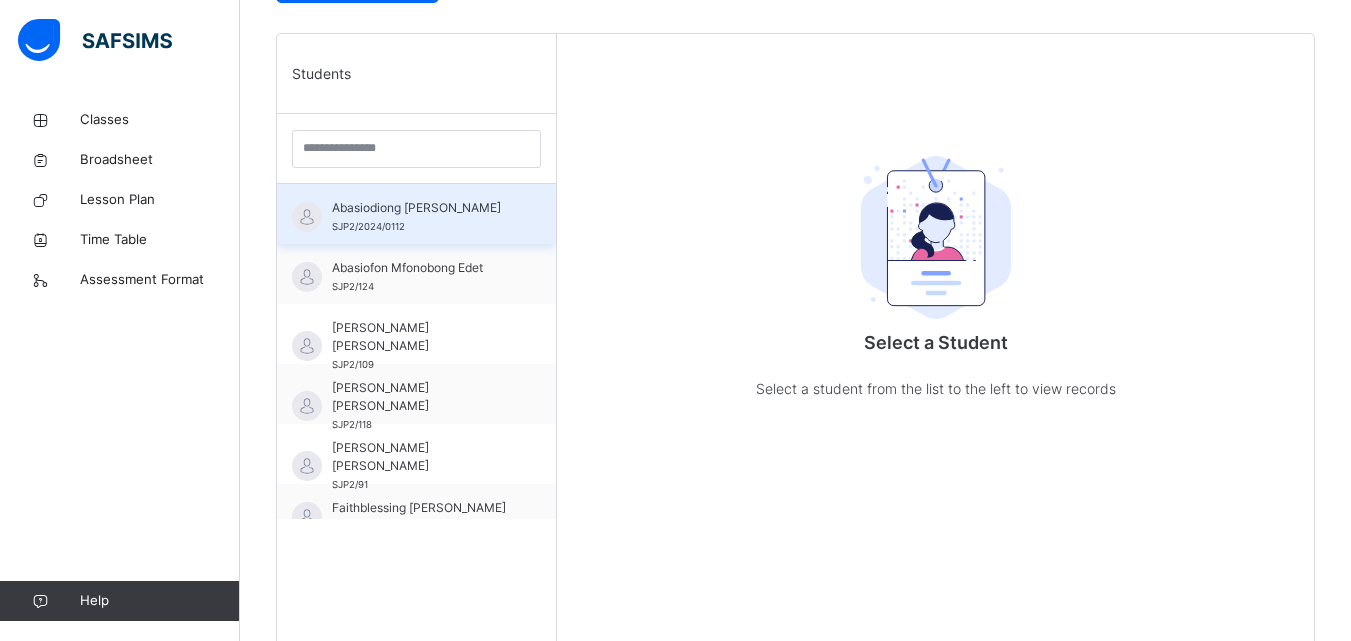 click on "Abasiodiong [PERSON_NAME] SJP2/2024/0112" at bounding box center [421, 217] 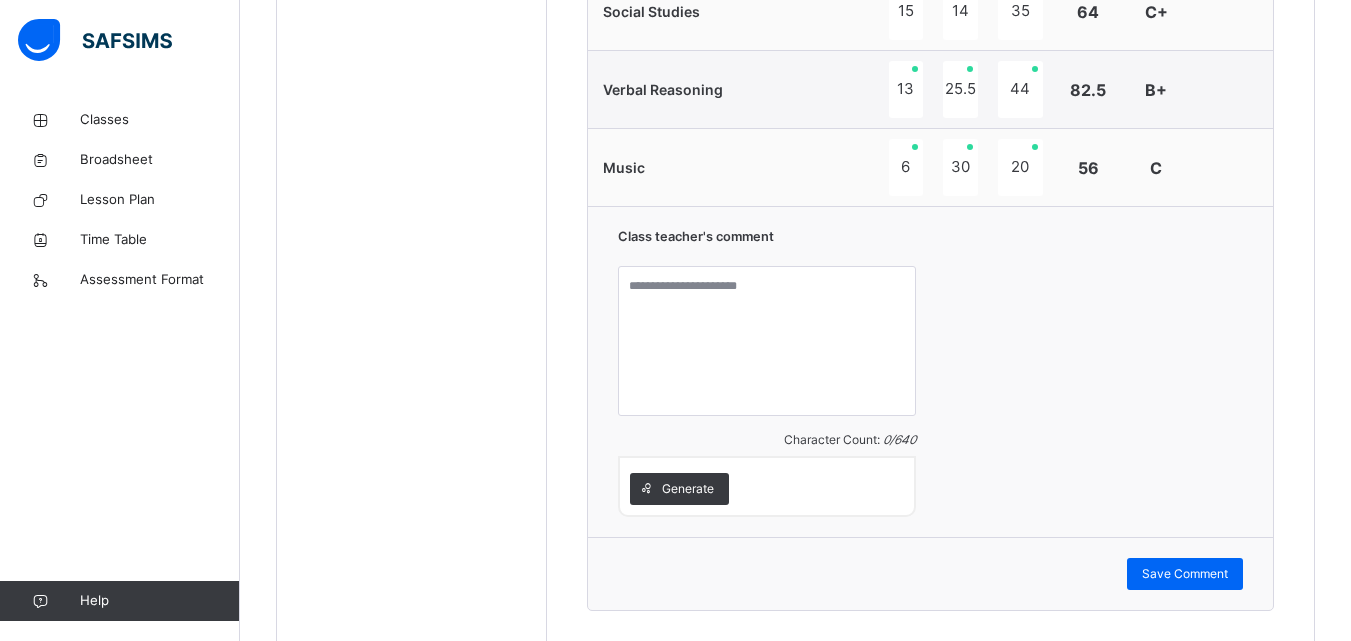 scroll, scrollTop: 1756, scrollLeft: 0, axis: vertical 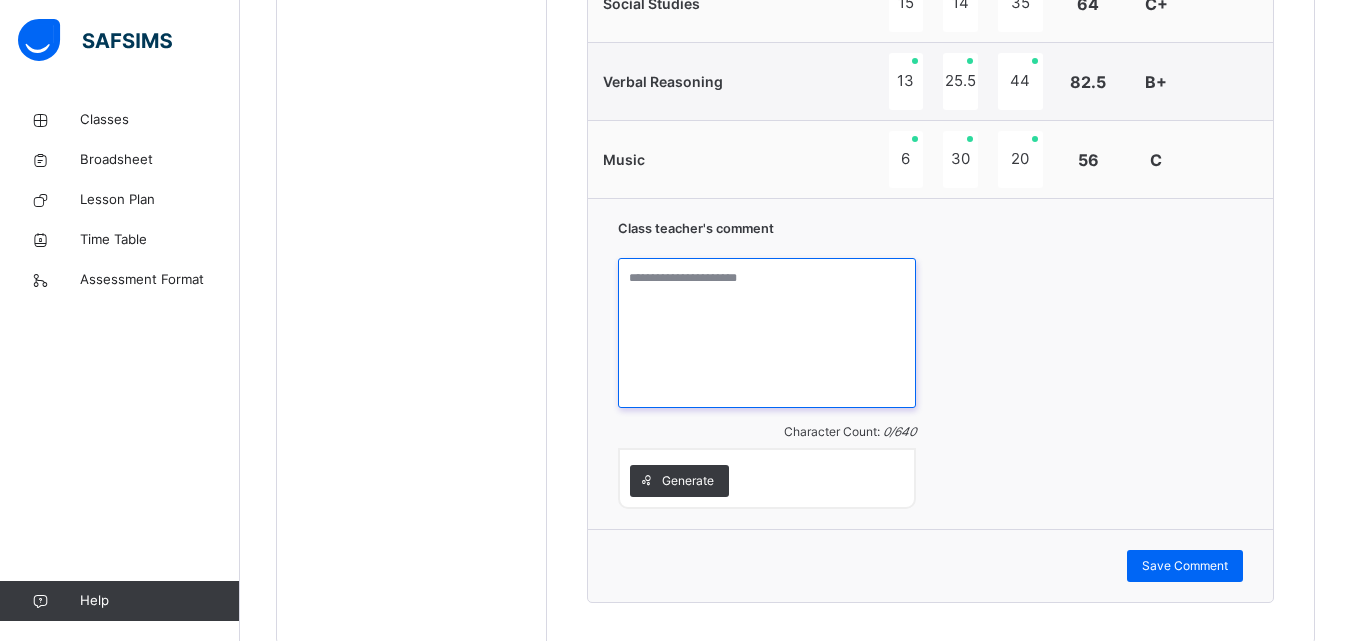 click at bounding box center (766, 333) 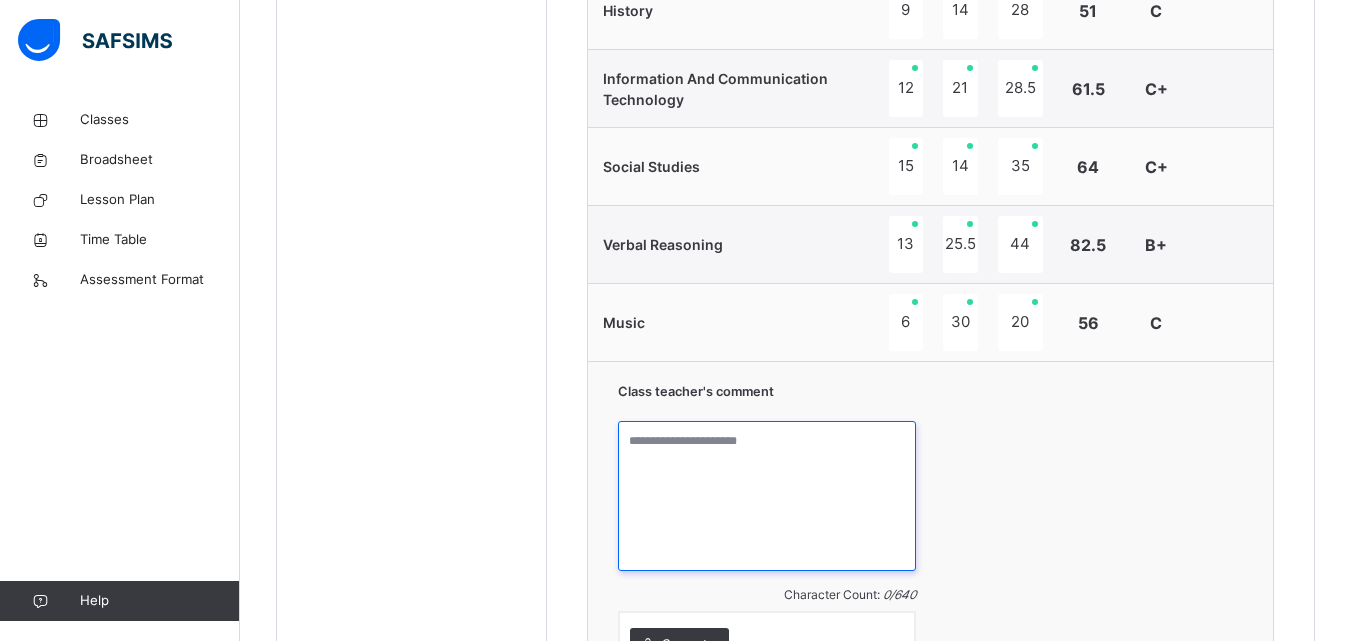 scroll, scrollTop: 1819, scrollLeft: 0, axis: vertical 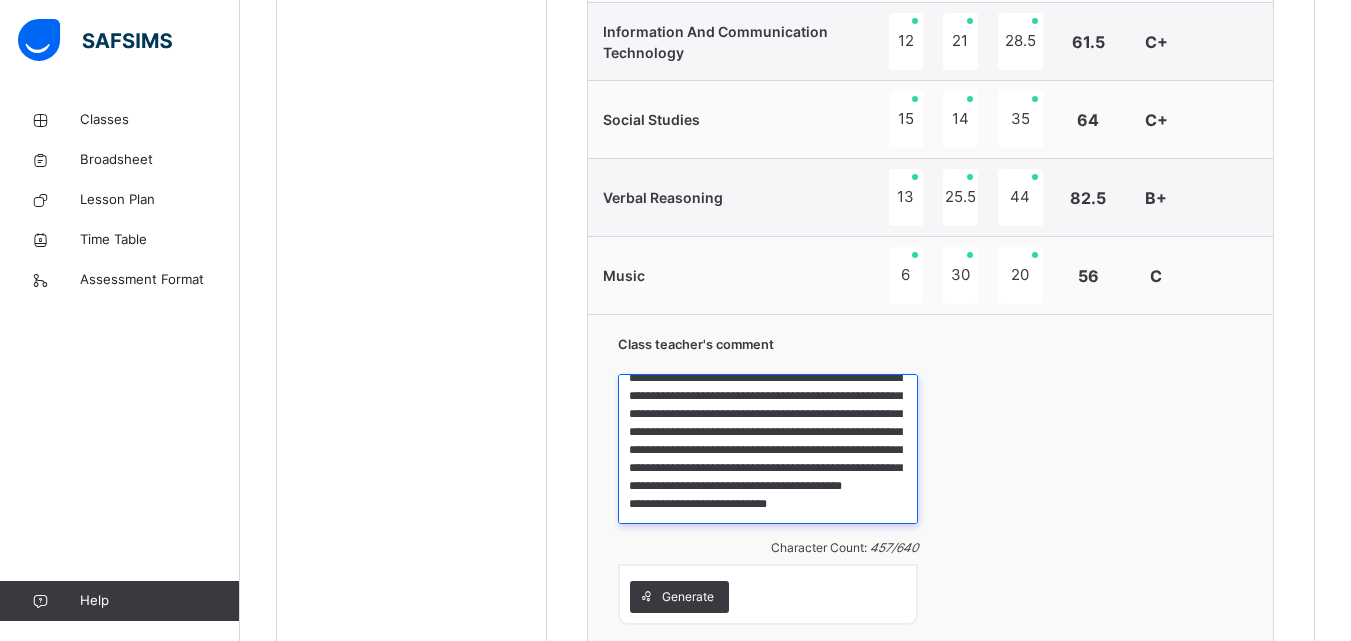 click on "**********" at bounding box center [768, 449] 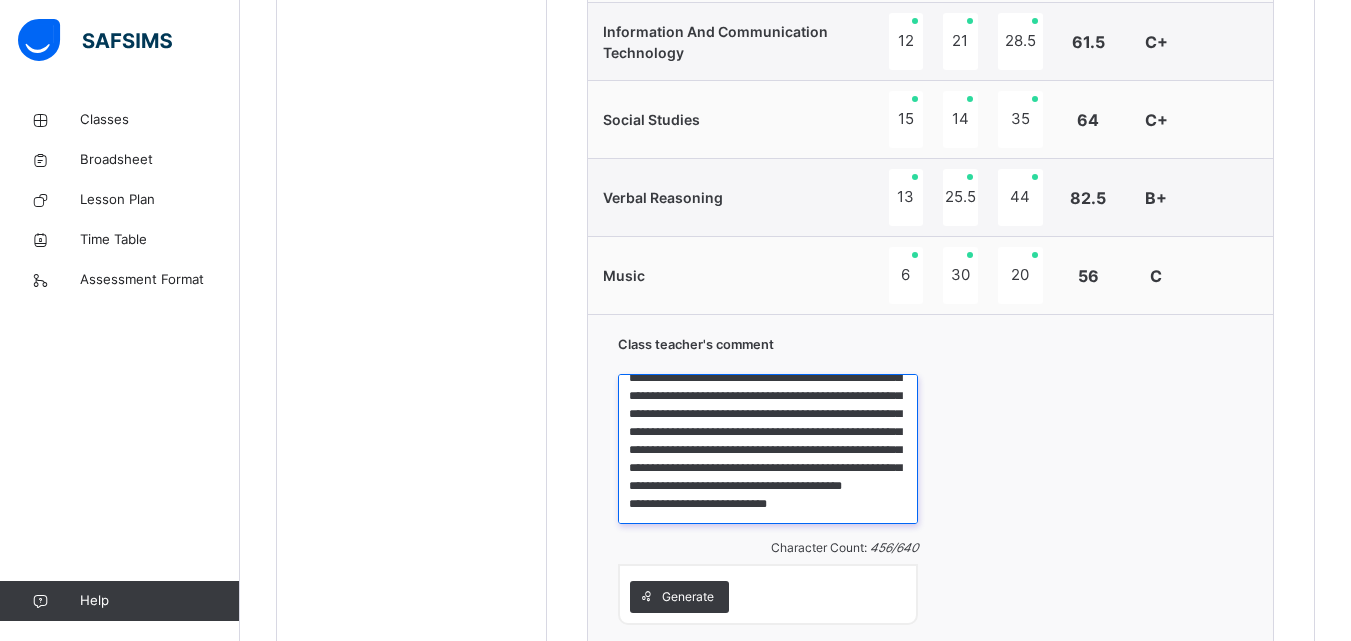 scroll, scrollTop: 77, scrollLeft: 0, axis: vertical 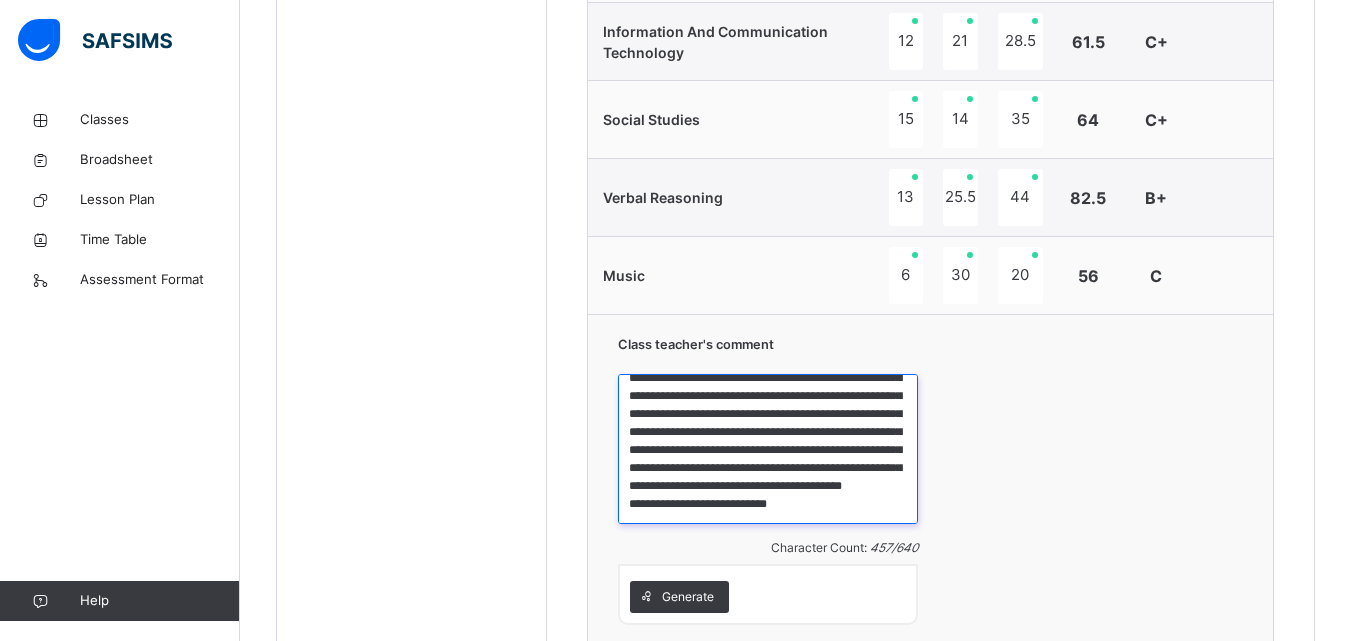 click on "**********" at bounding box center [768, 449] 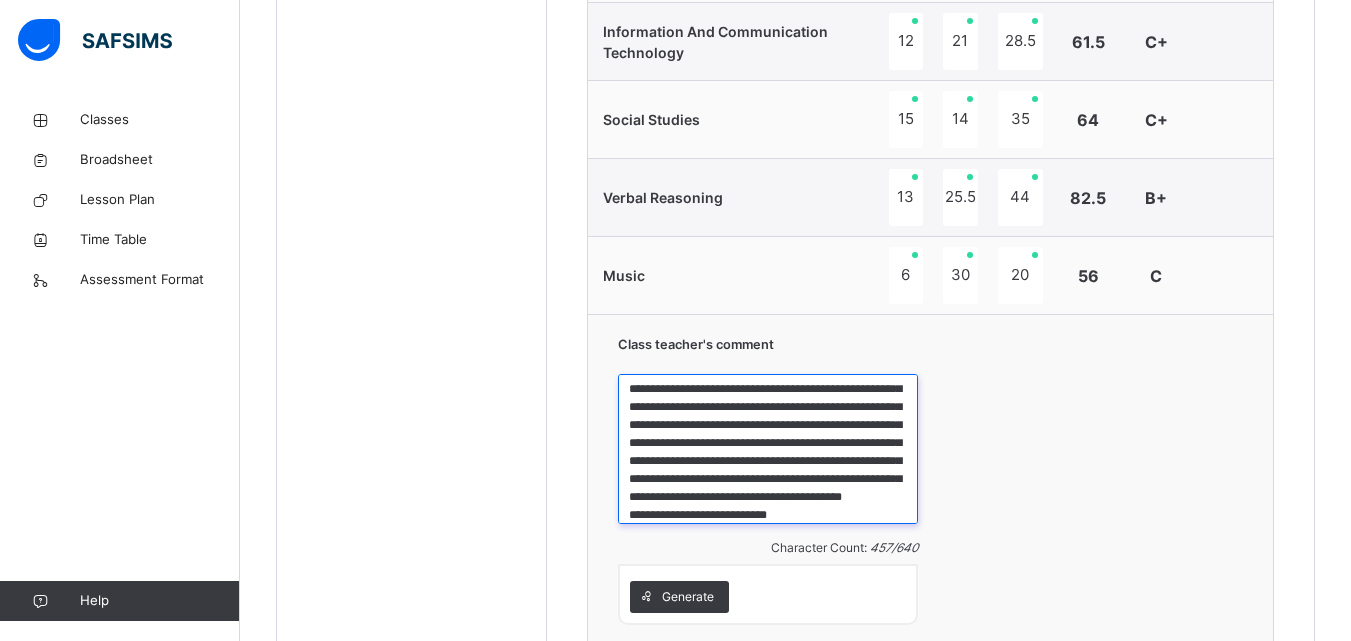 scroll, scrollTop: 0, scrollLeft: 0, axis: both 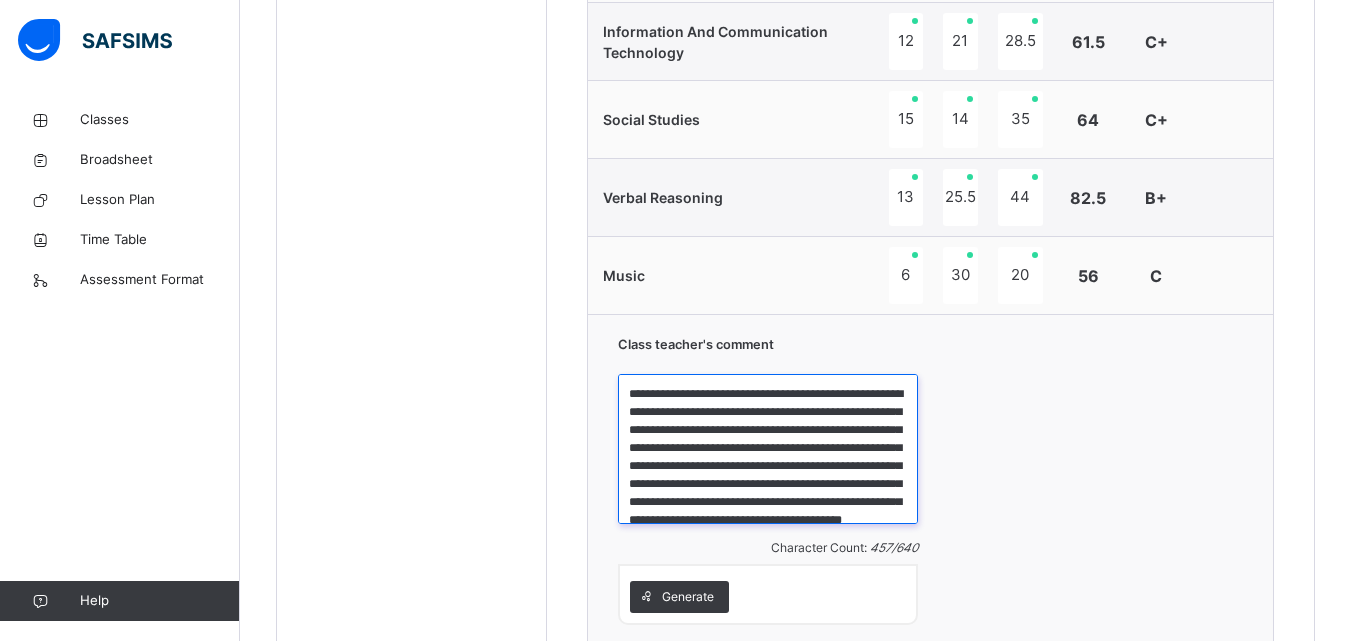 click on "**********" at bounding box center [768, 449] 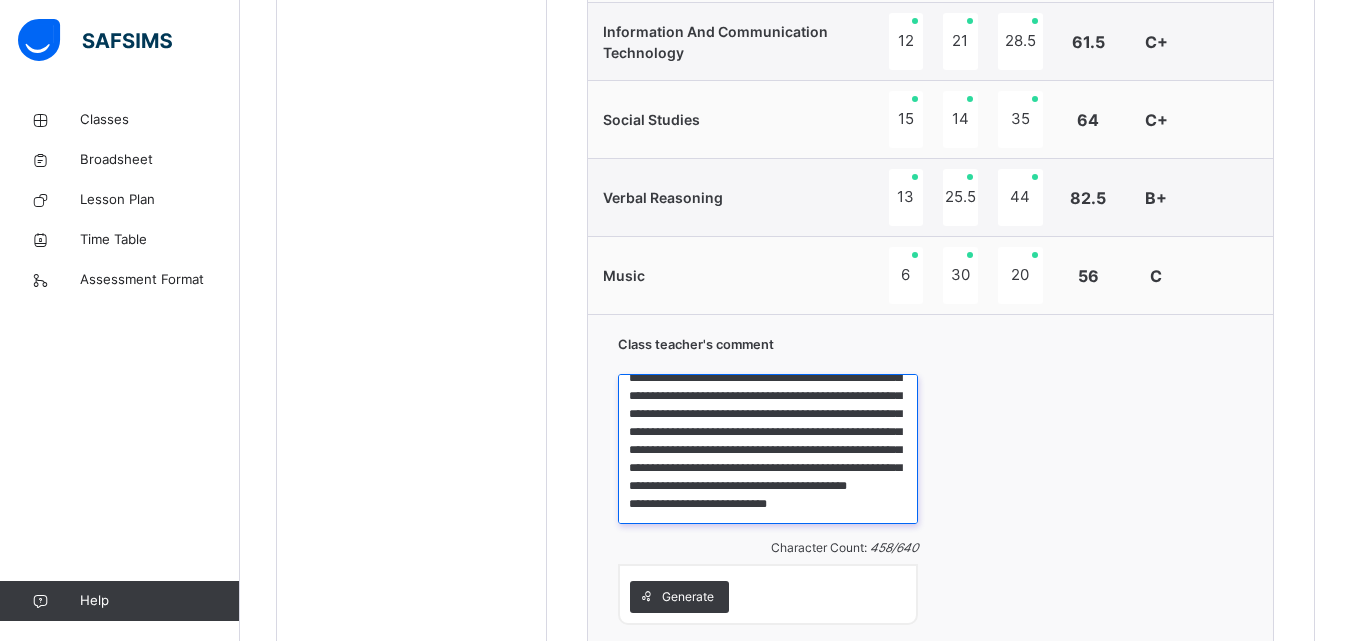 scroll, scrollTop: 88, scrollLeft: 0, axis: vertical 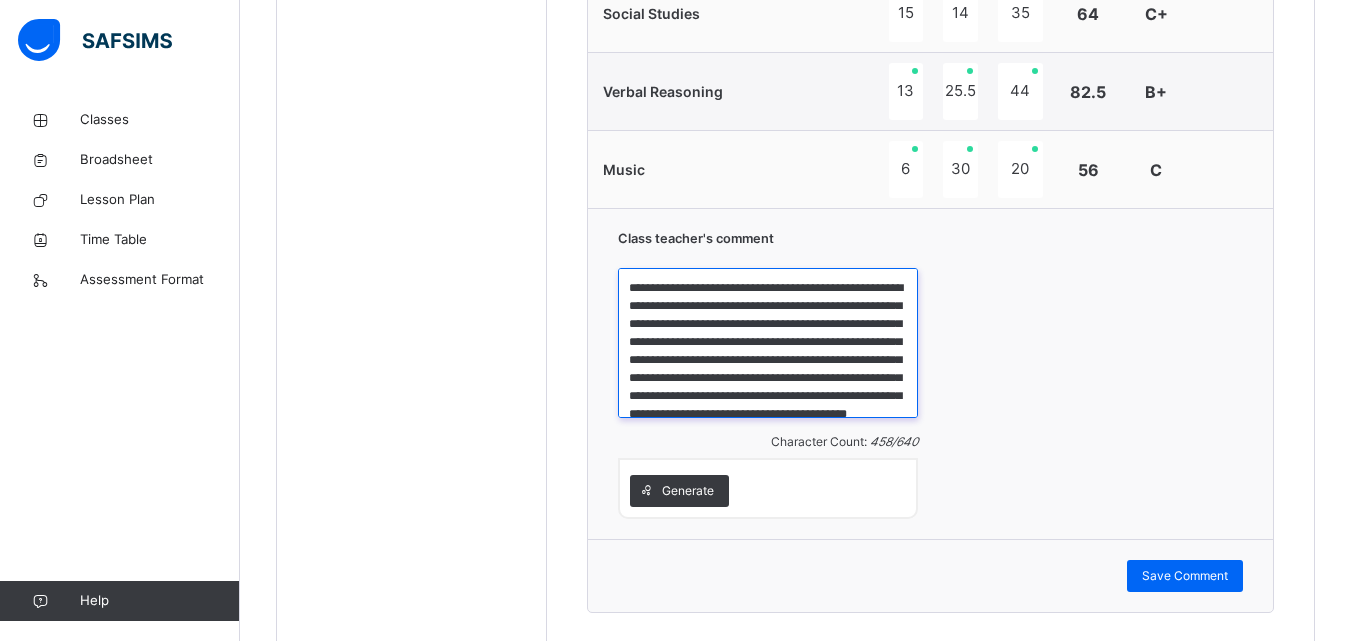 click on "**********" at bounding box center [768, 343] 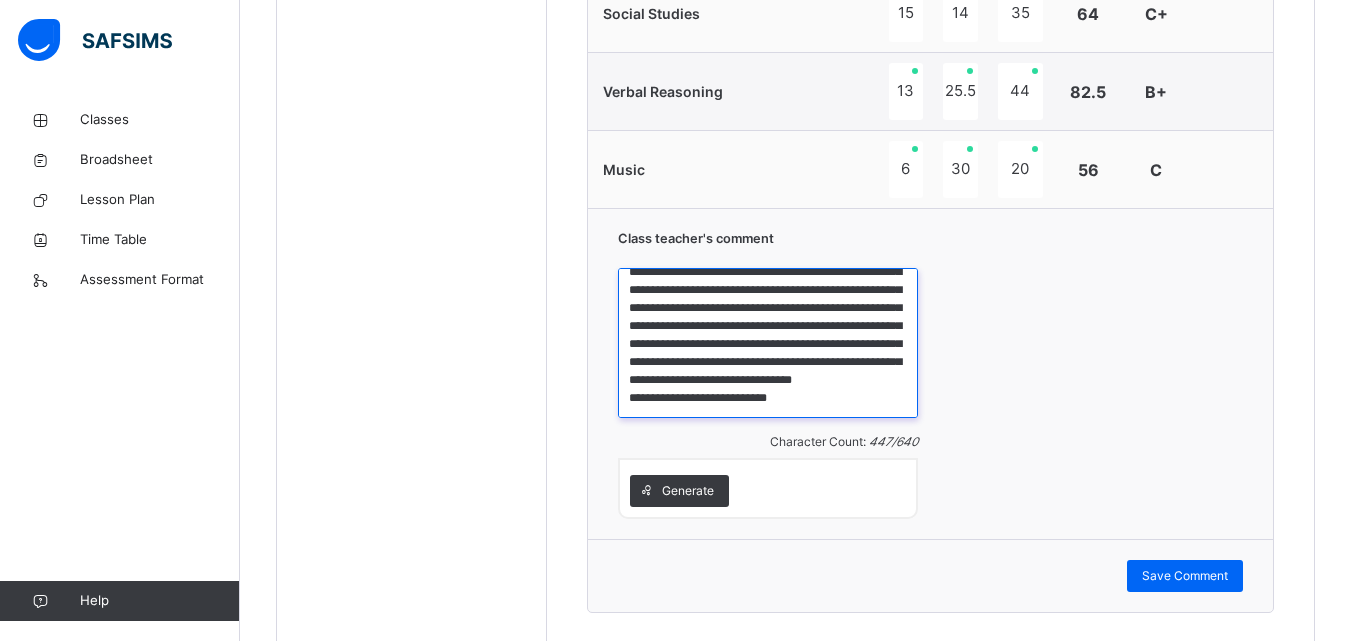 scroll, scrollTop: 64, scrollLeft: 0, axis: vertical 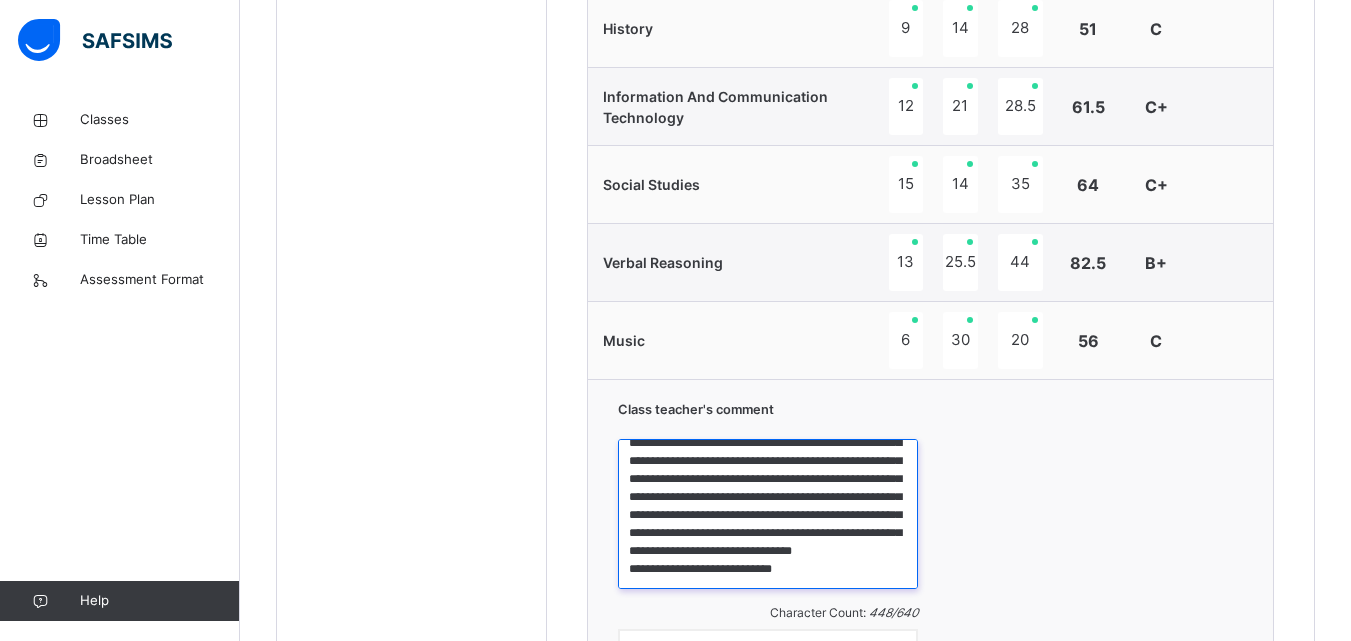 drag, startPoint x: 642, startPoint y: 463, endPoint x: 909, endPoint y: 593, distance: 296.96634 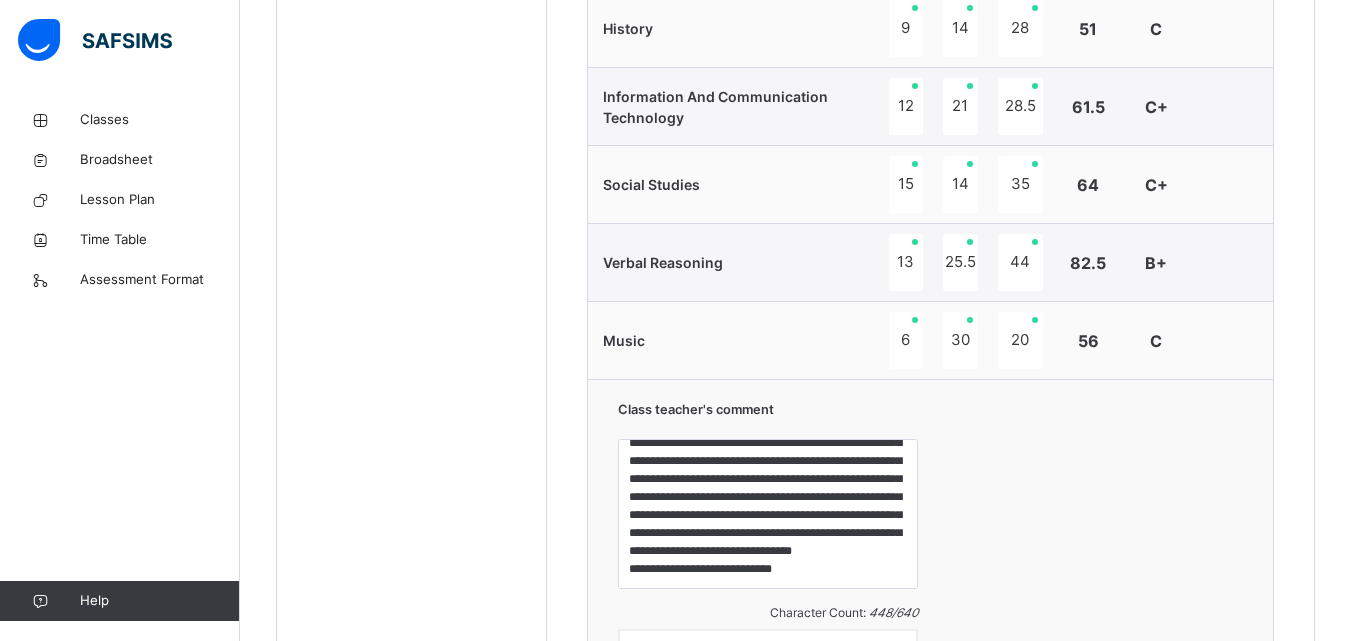 click on "**********" at bounding box center (930, 544) 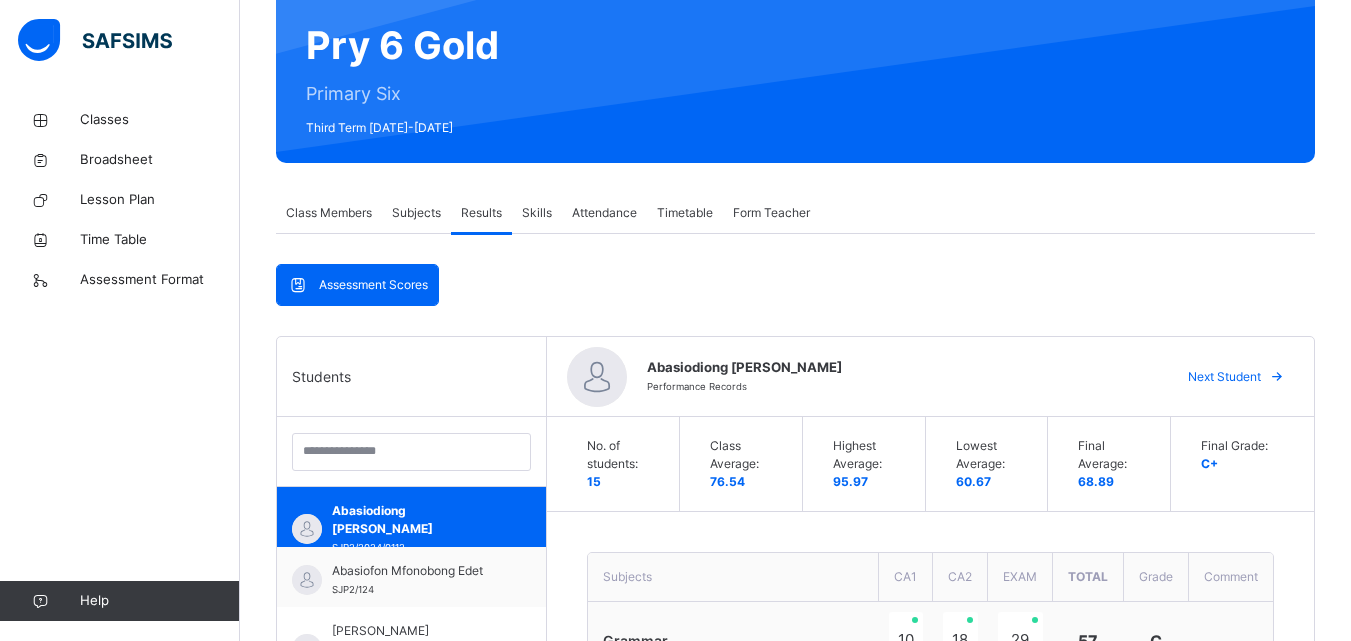 scroll, scrollTop: 0, scrollLeft: 0, axis: both 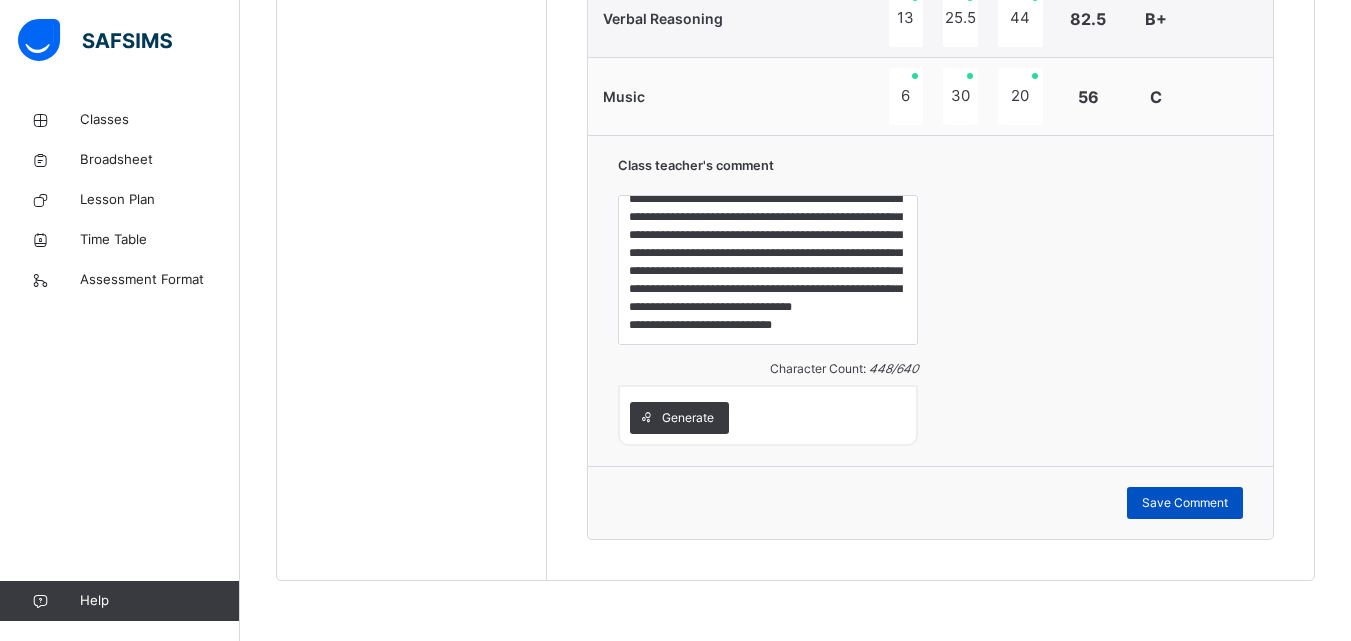 click on "Save Comment" at bounding box center (1185, 503) 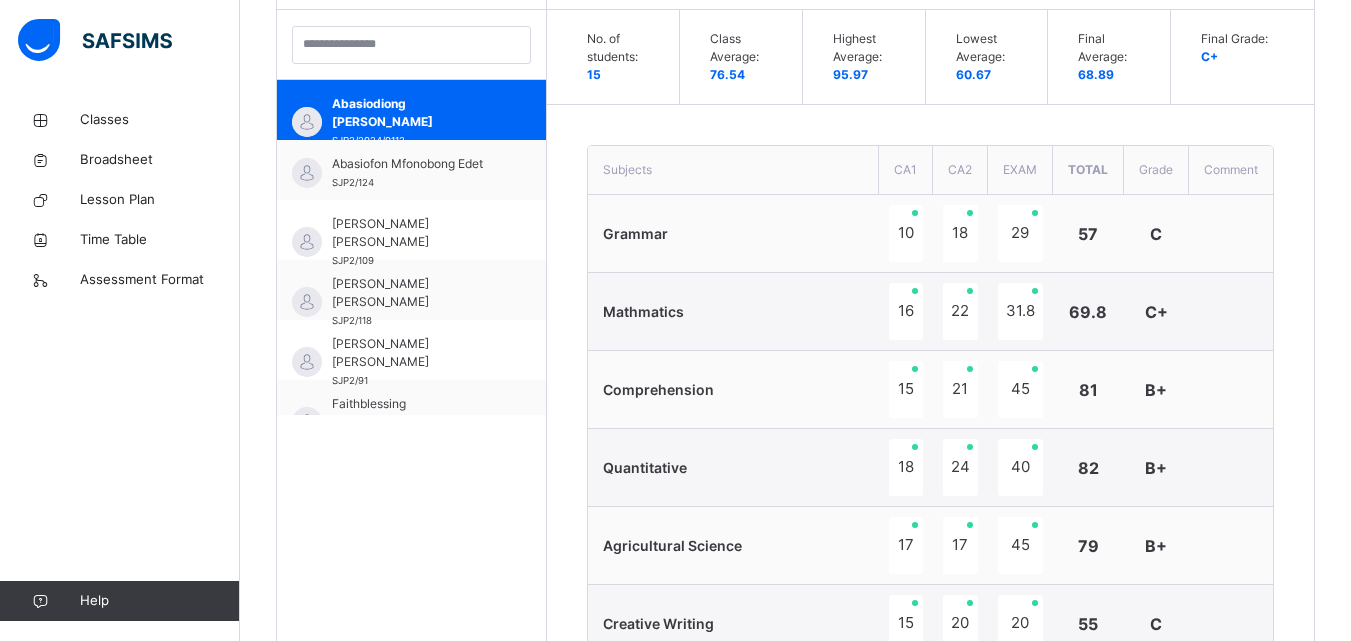 scroll, scrollTop: 570, scrollLeft: 0, axis: vertical 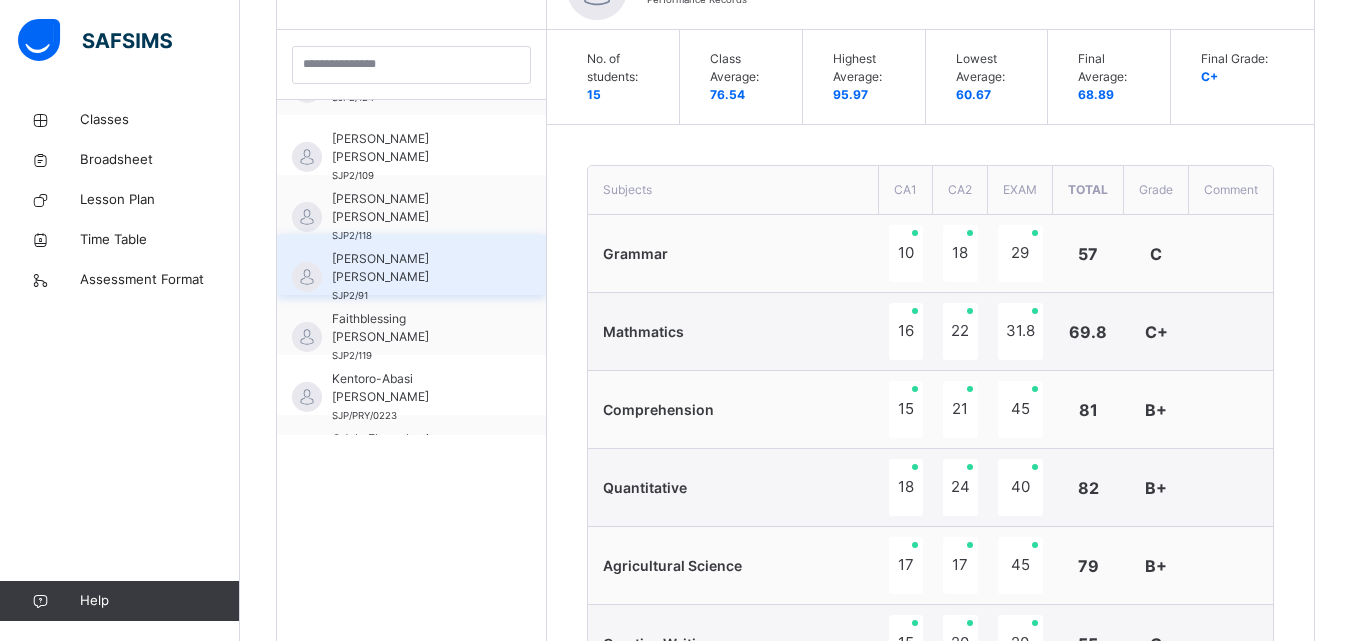 click on "[PERSON_NAME] [PERSON_NAME] SJP2/91" at bounding box center (416, 277) 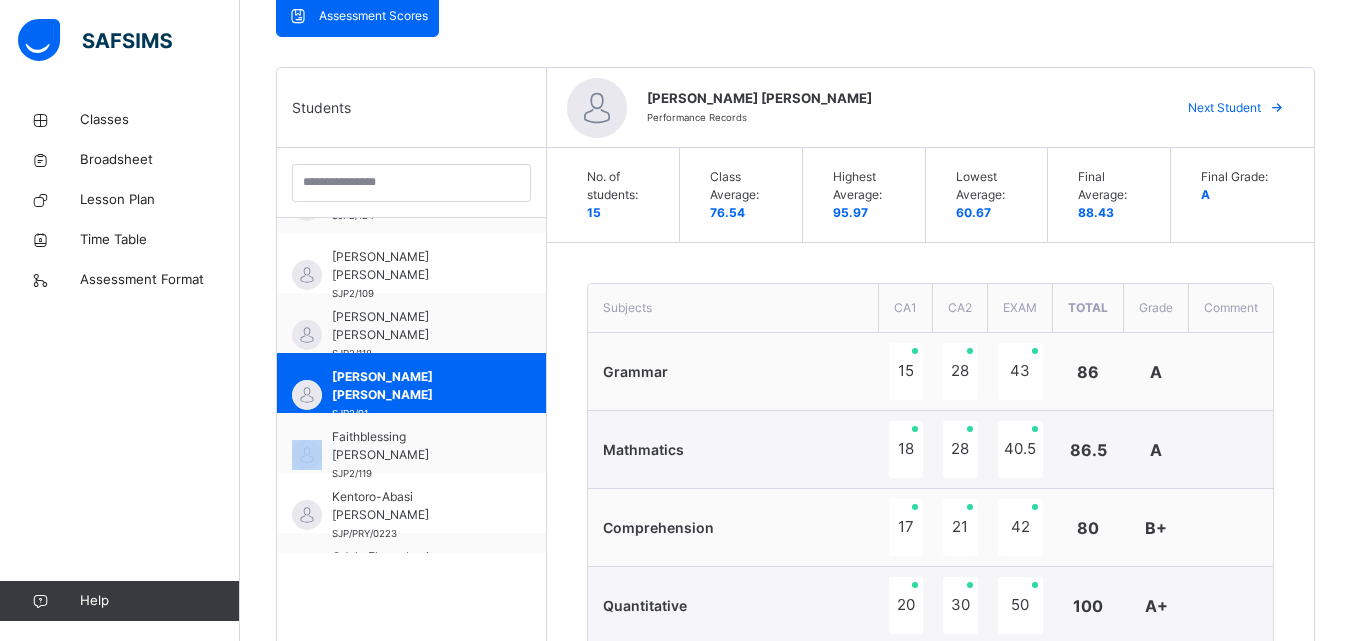 scroll, scrollTop: 448, scrollLeft: 0, axis: vertical 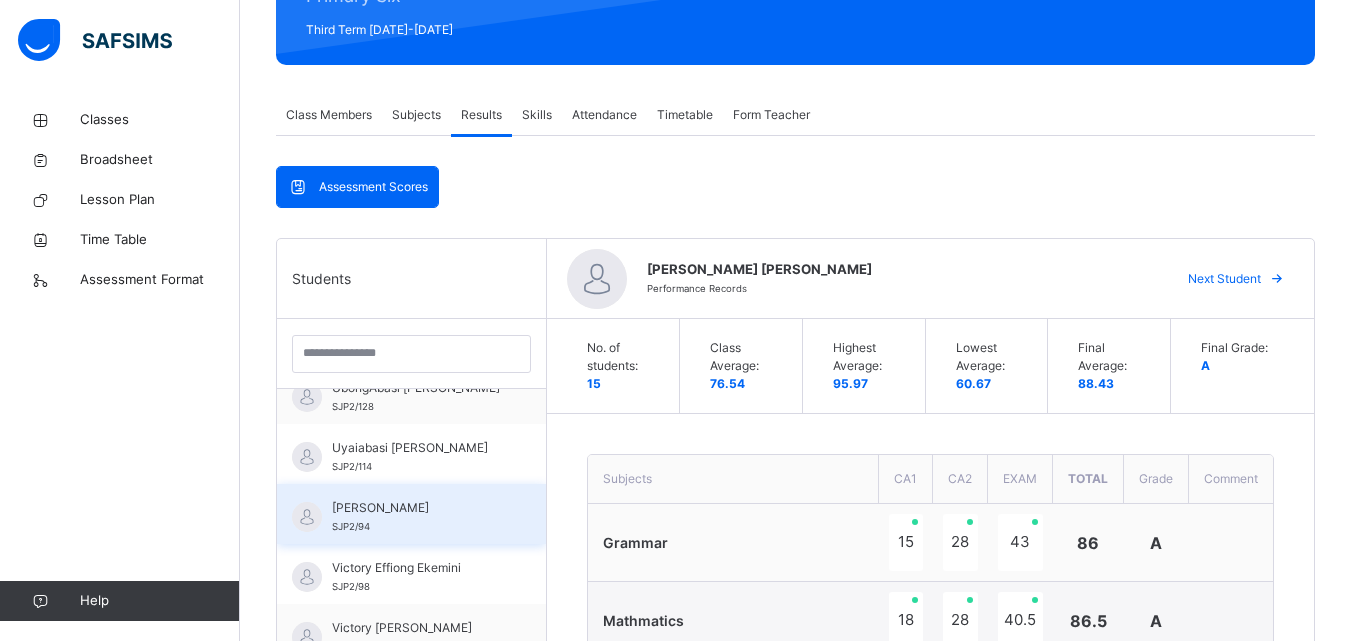 click on "[PERSON_NAME]" at bounding box center (416, 508) 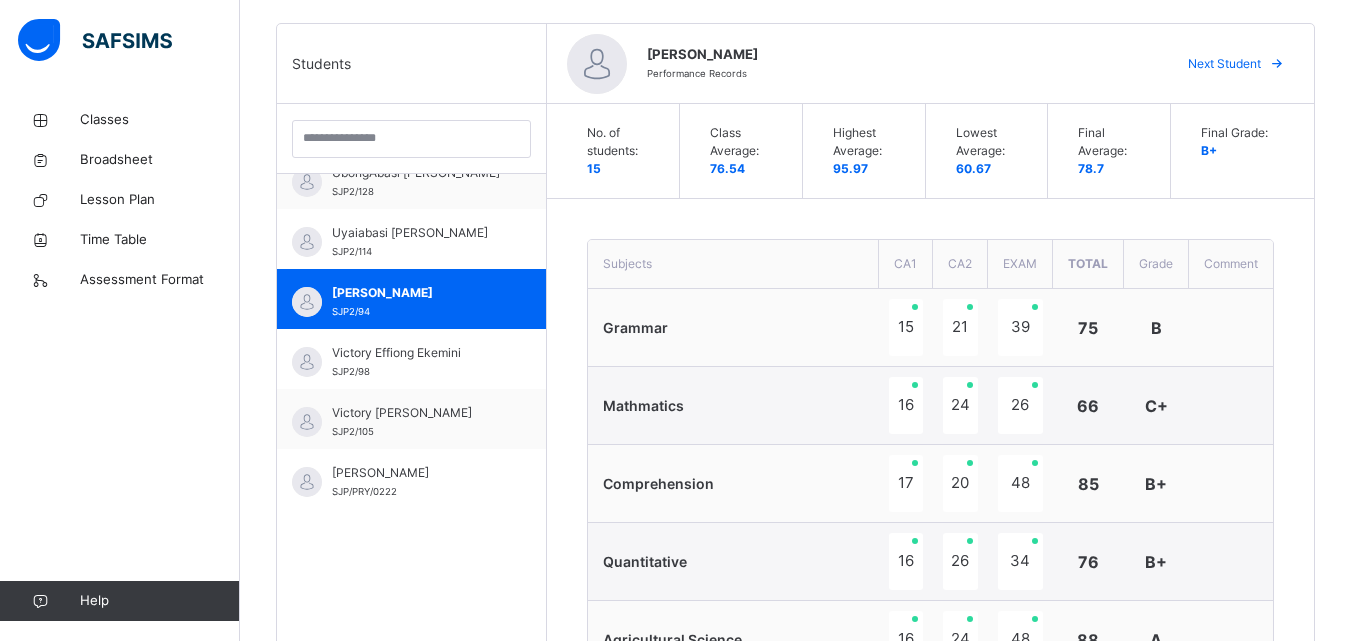 scroll, scrollTop: 505, scrollLeft: 0, axis: vertical 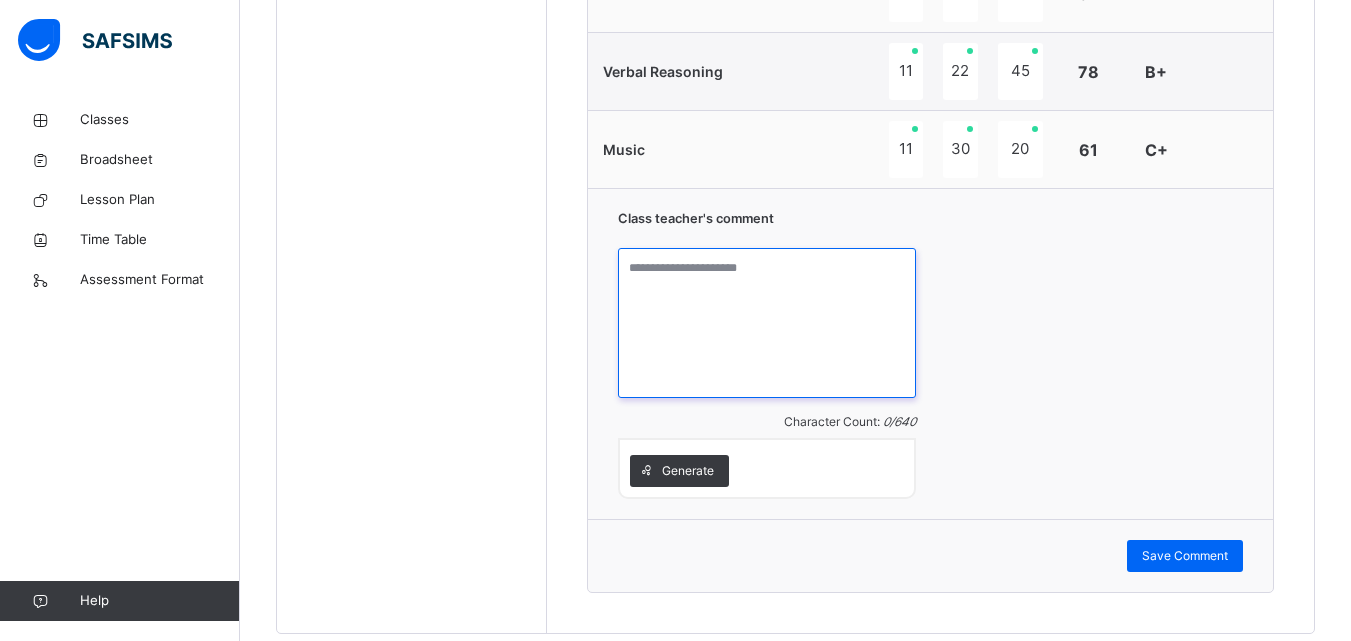 click at bounding box center [766, 323] 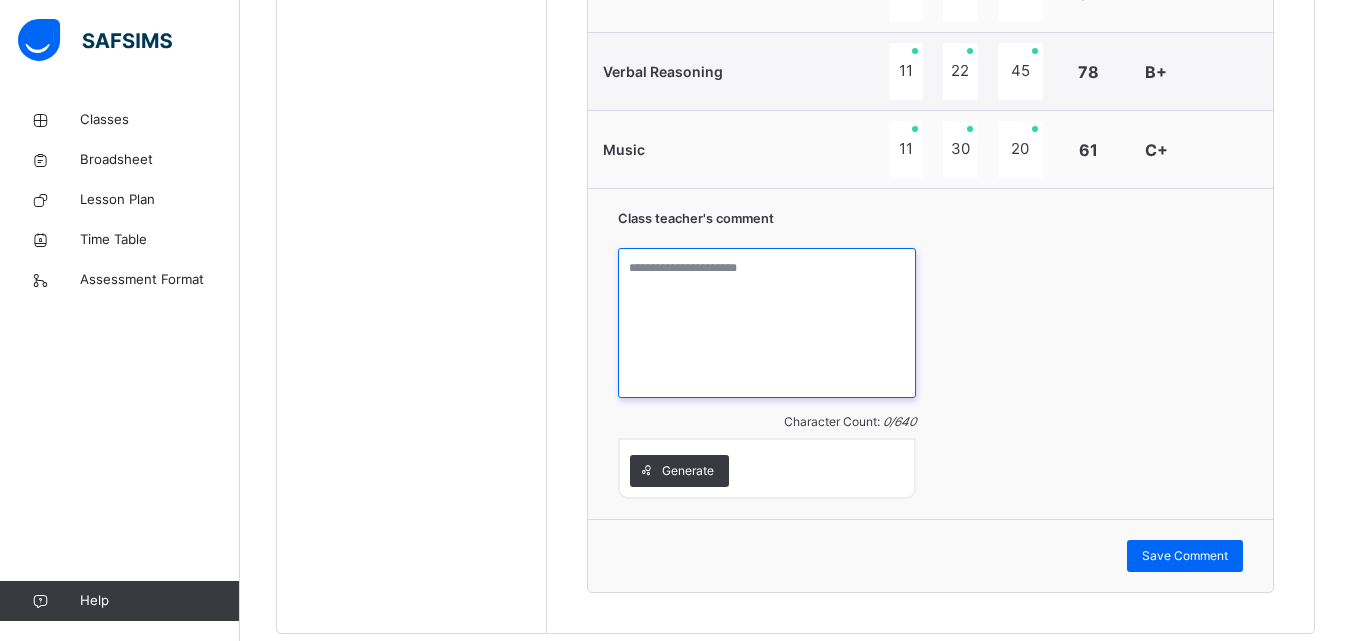 paste on "**********" 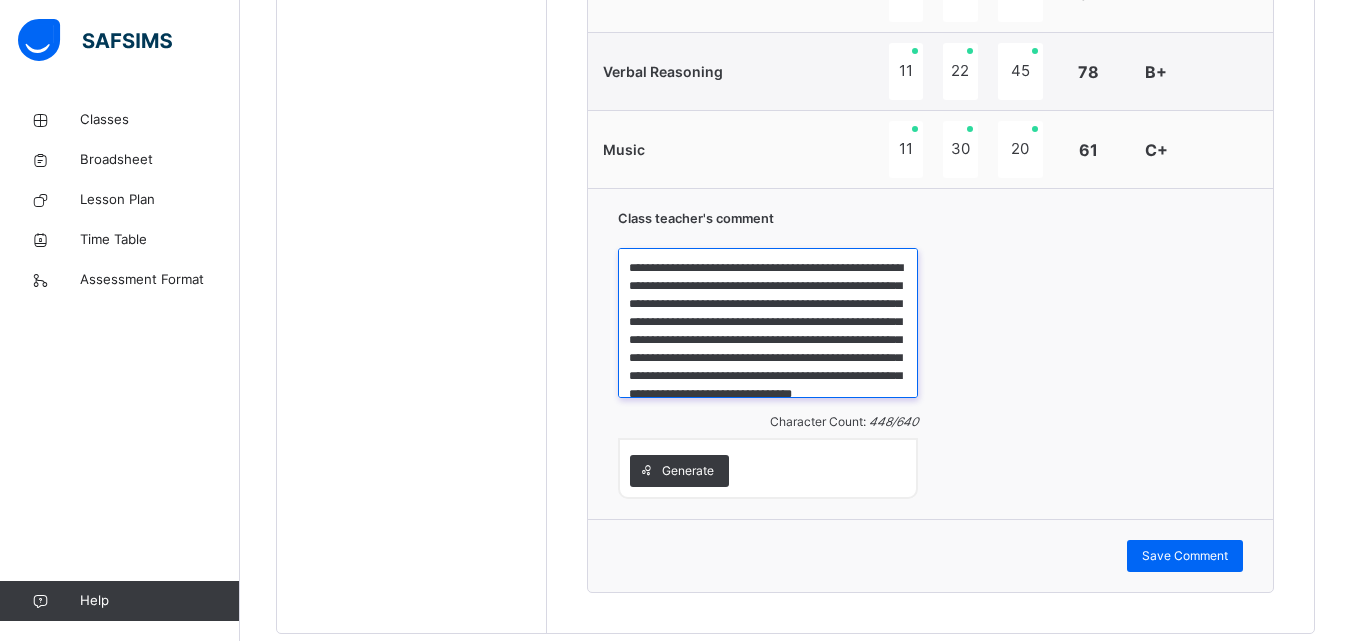scroll, scrollTop: 59, scrollLeft: 0, axis: vertical 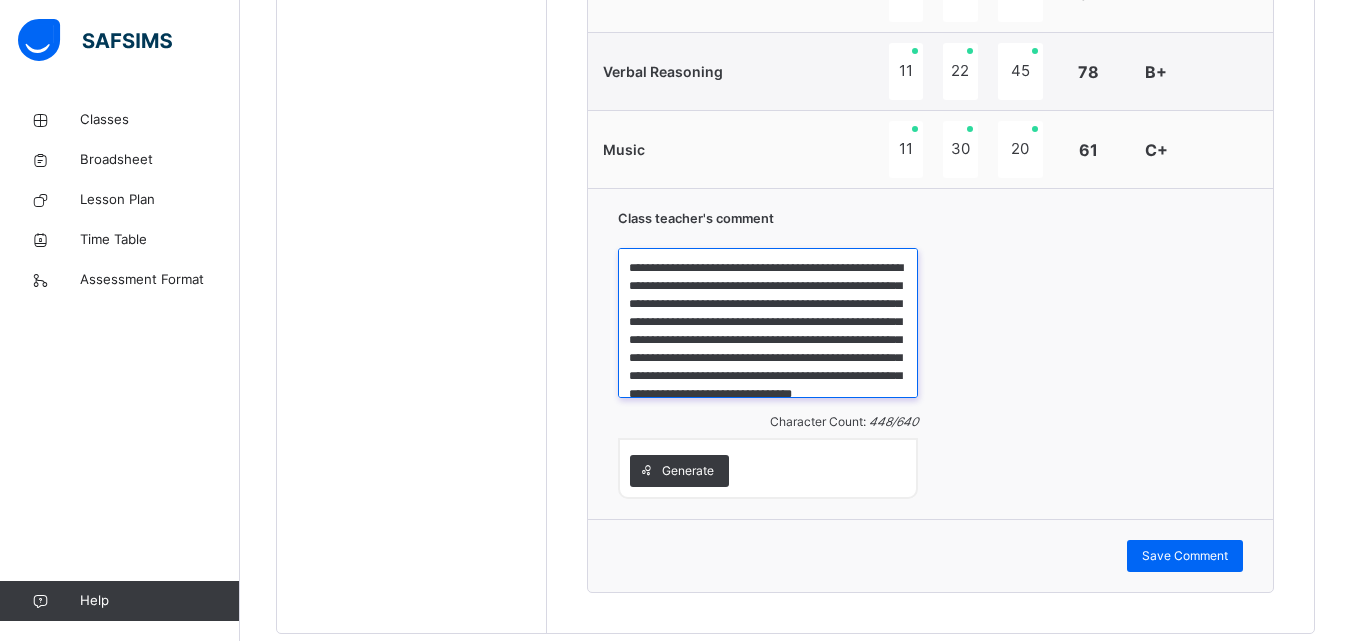 click on "**********" at bounding box center (768, 323) 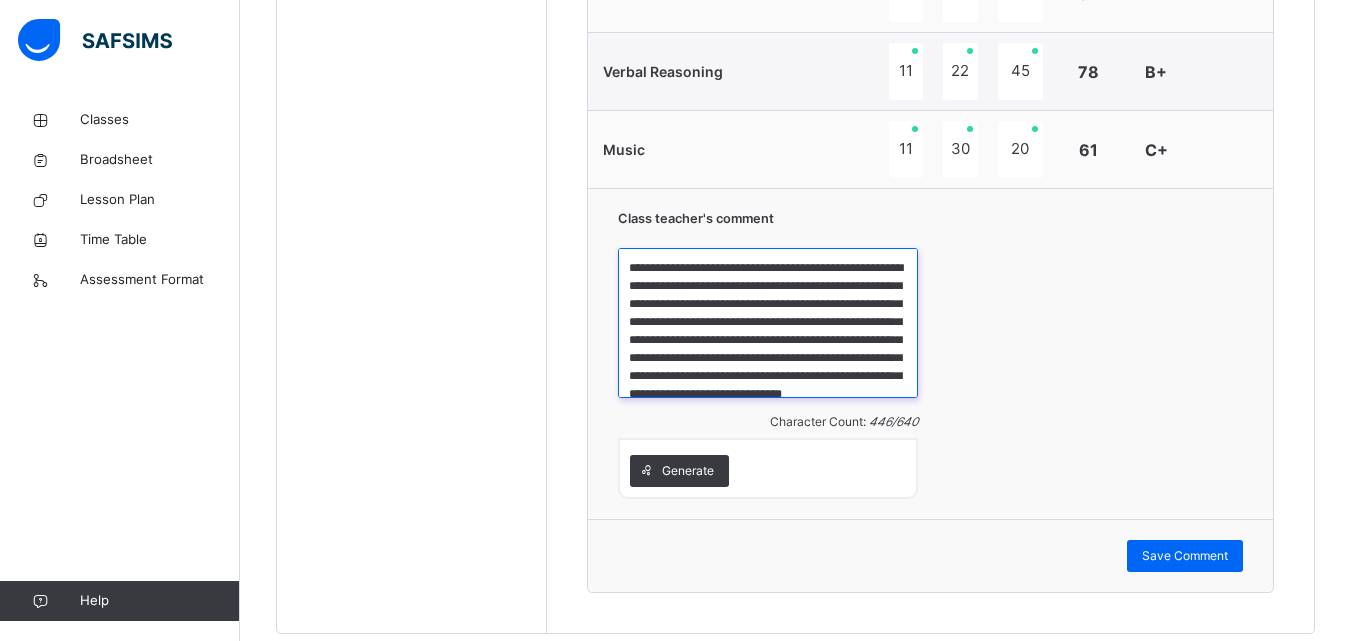 click on "**********" at bounding box center [768, 323] 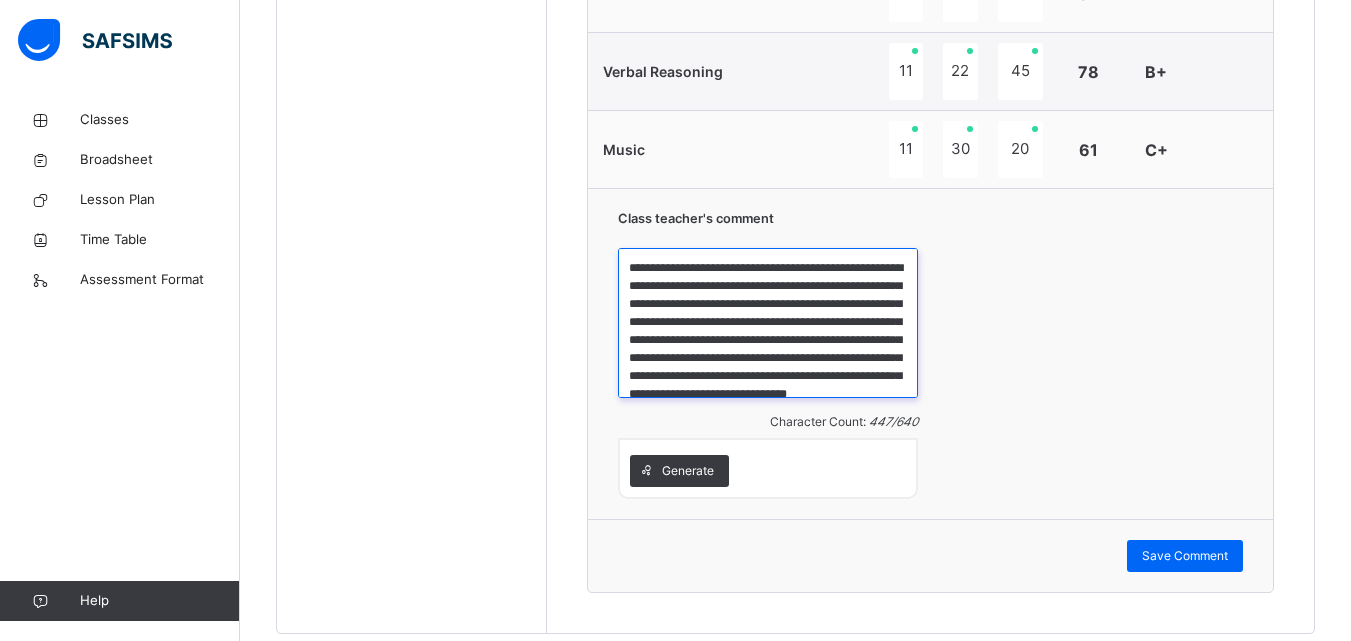 click on "**********" at bounding box center [768, 323] 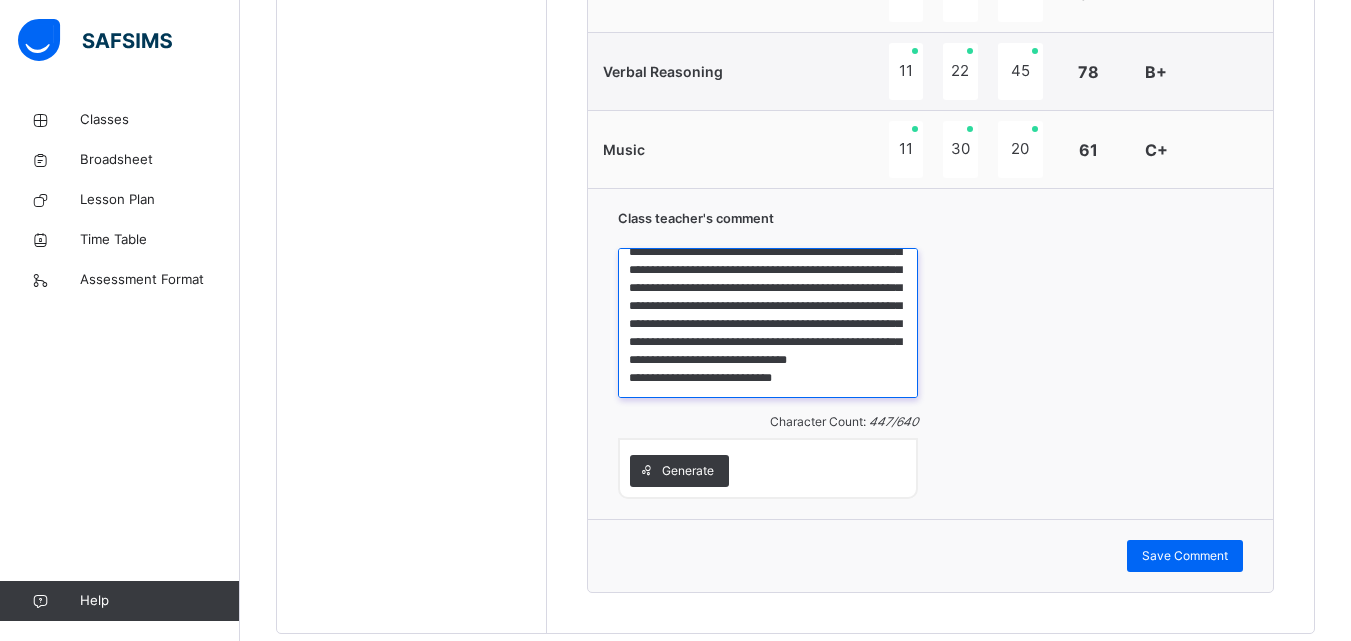 scroll, scrollTop: 51, scrollLeft: 0, axis: vertical 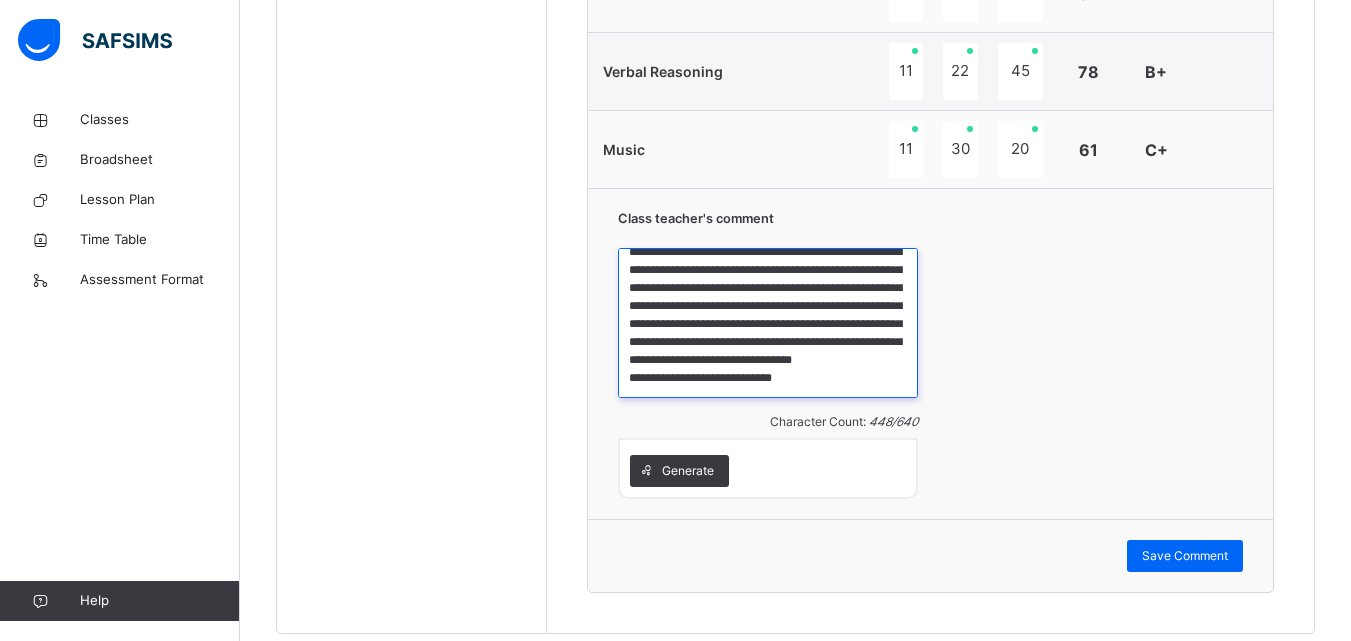 click on "**********" at bounding box center (768, 323) 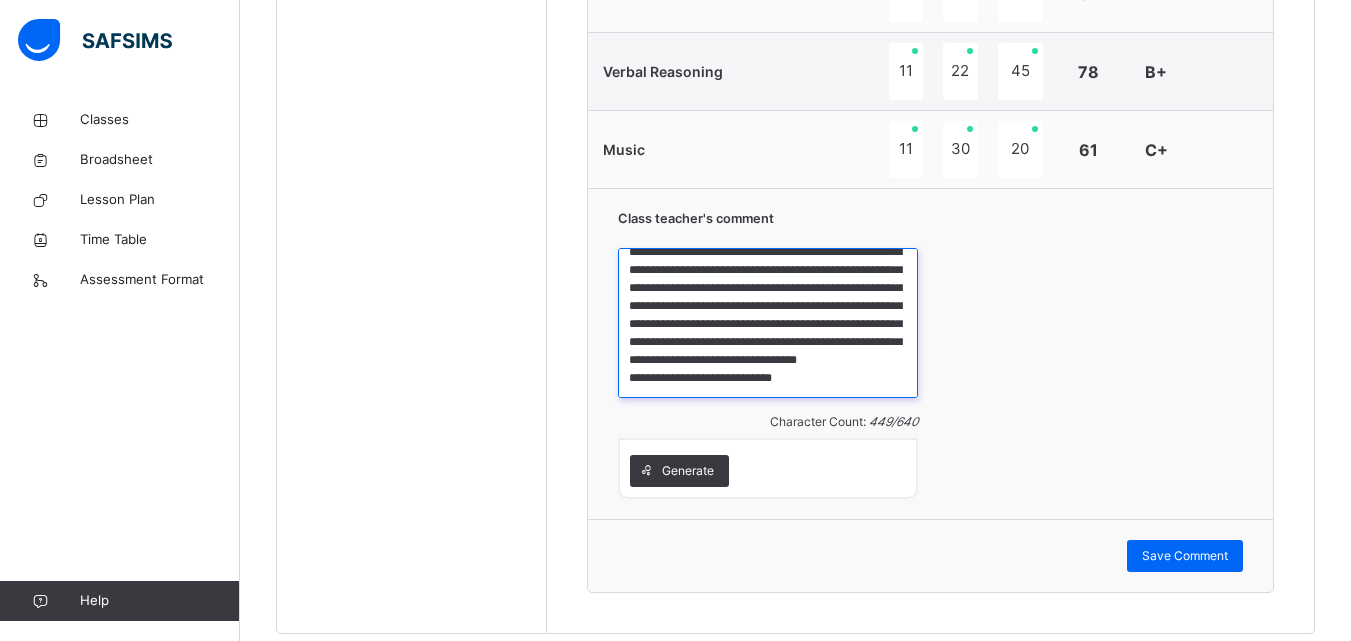scroll, scrollTop: 70, scrollLeft: 0, axis: vertical 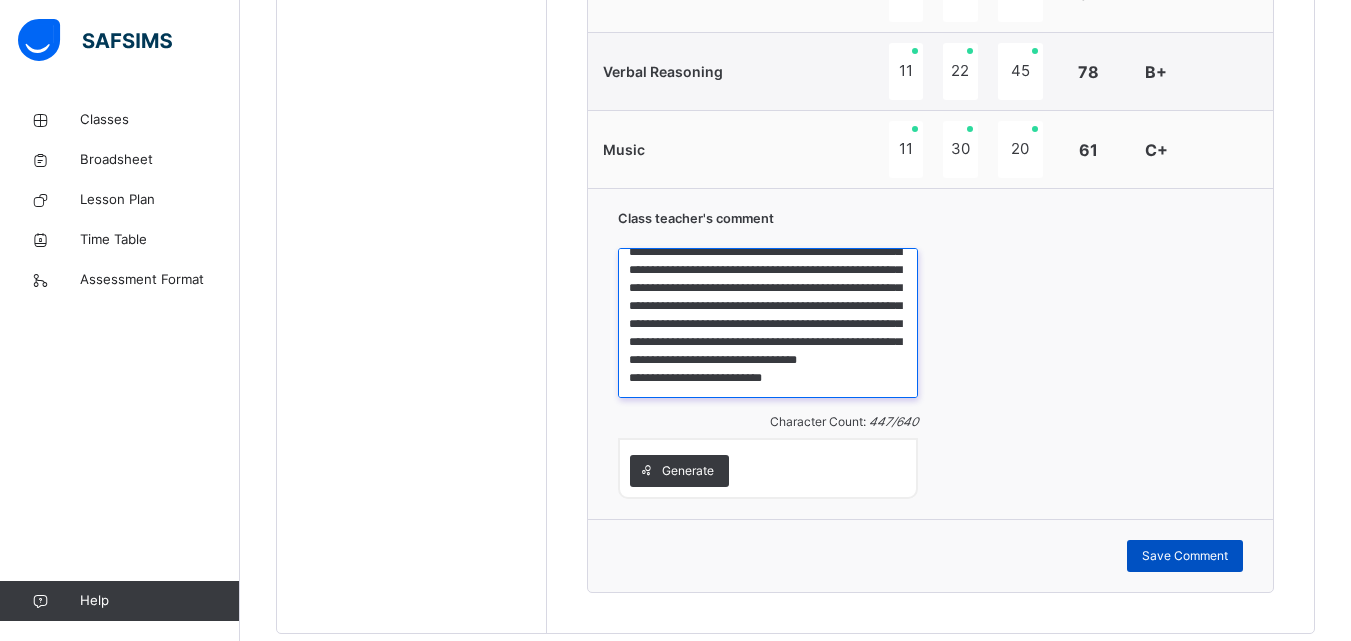 type on "**********" 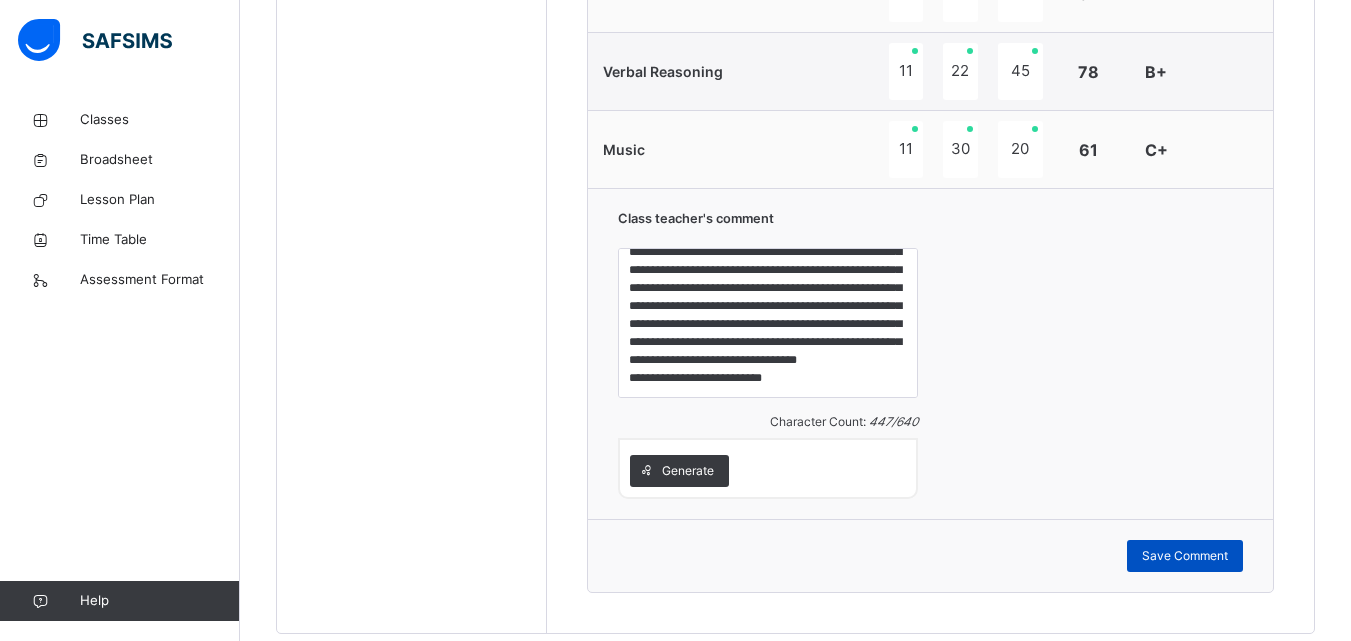 click on "Save Comment" at bounding box center [1185, 556] 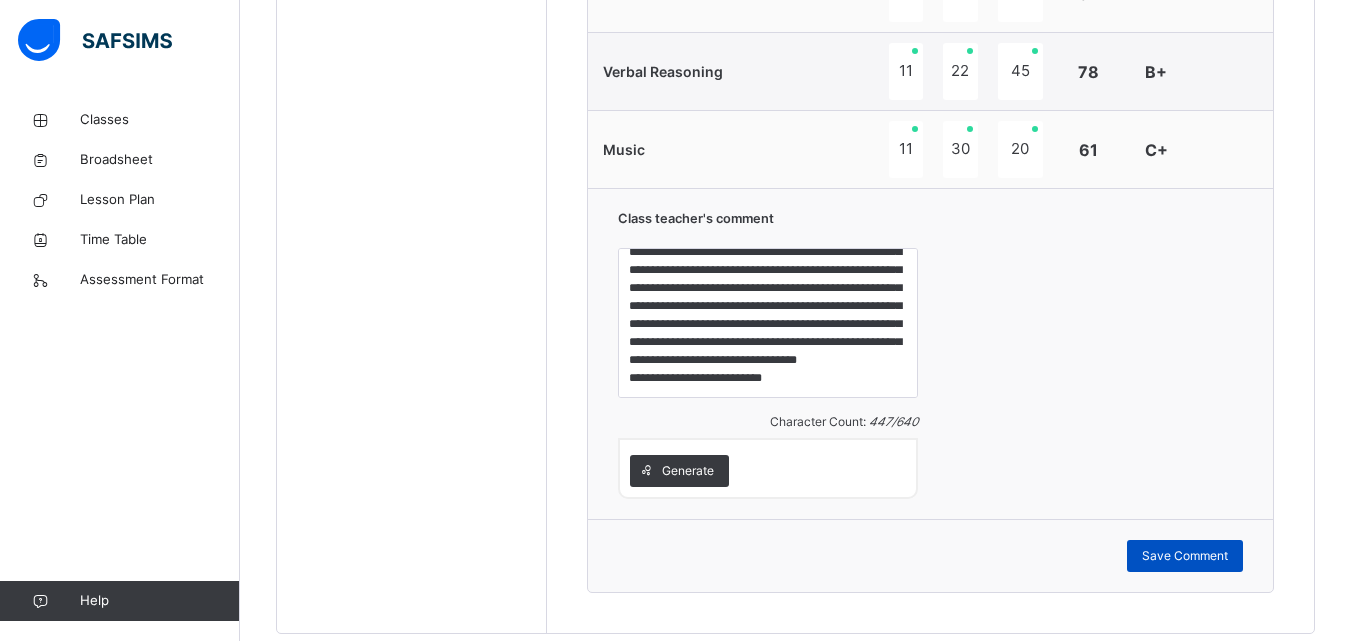 click on "Save Comment" at bounding box center (1185, 556) 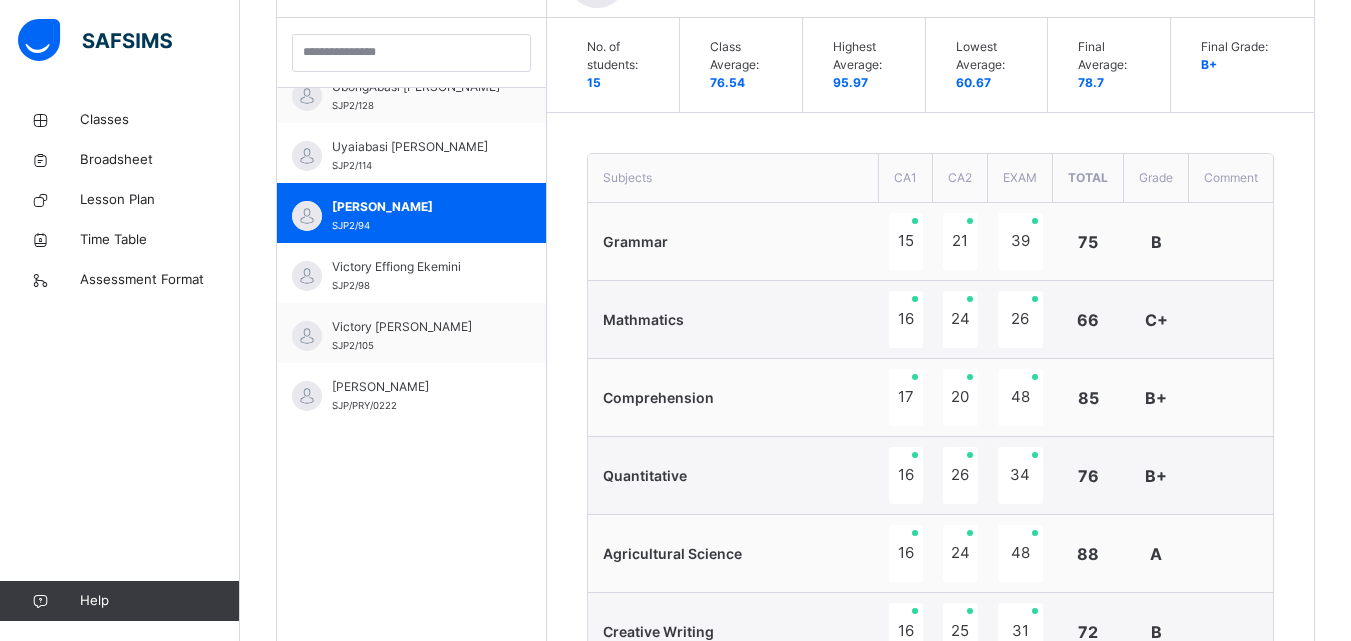 scroll, scrollTop: 558, scrollLeft: 0, axis: vertical 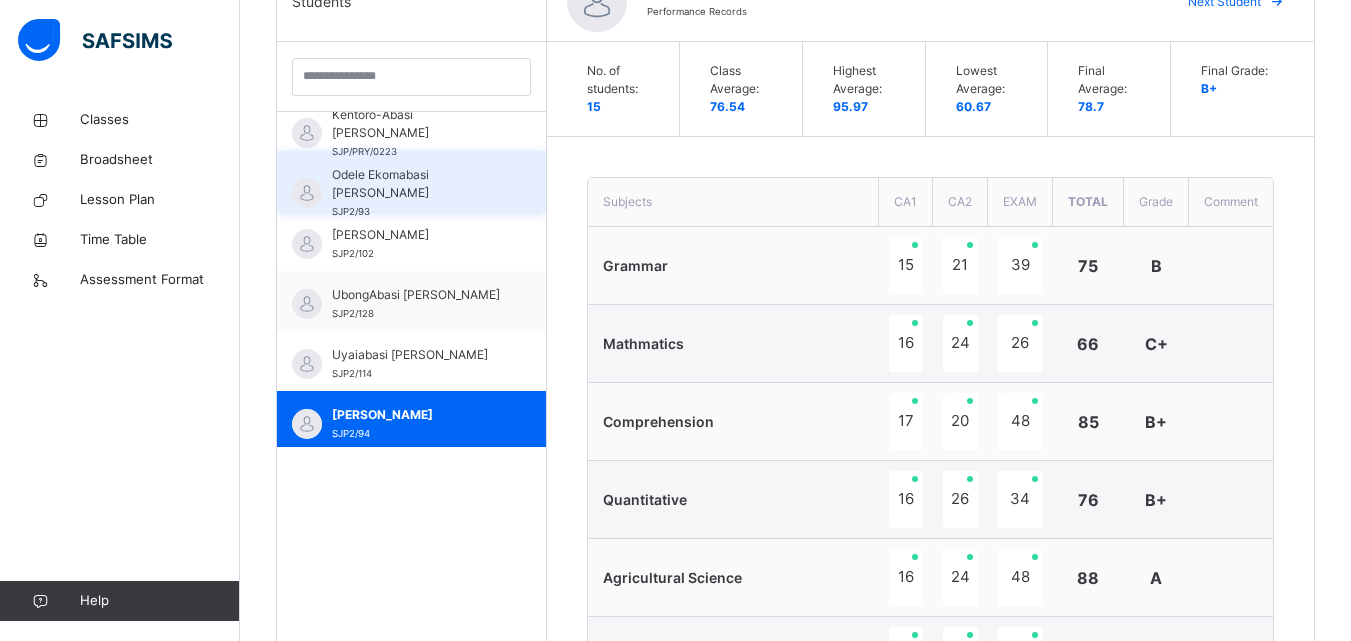 click on "Odele Ekomabasi [PERSON_NAME]" at bounding box center [416, 184] 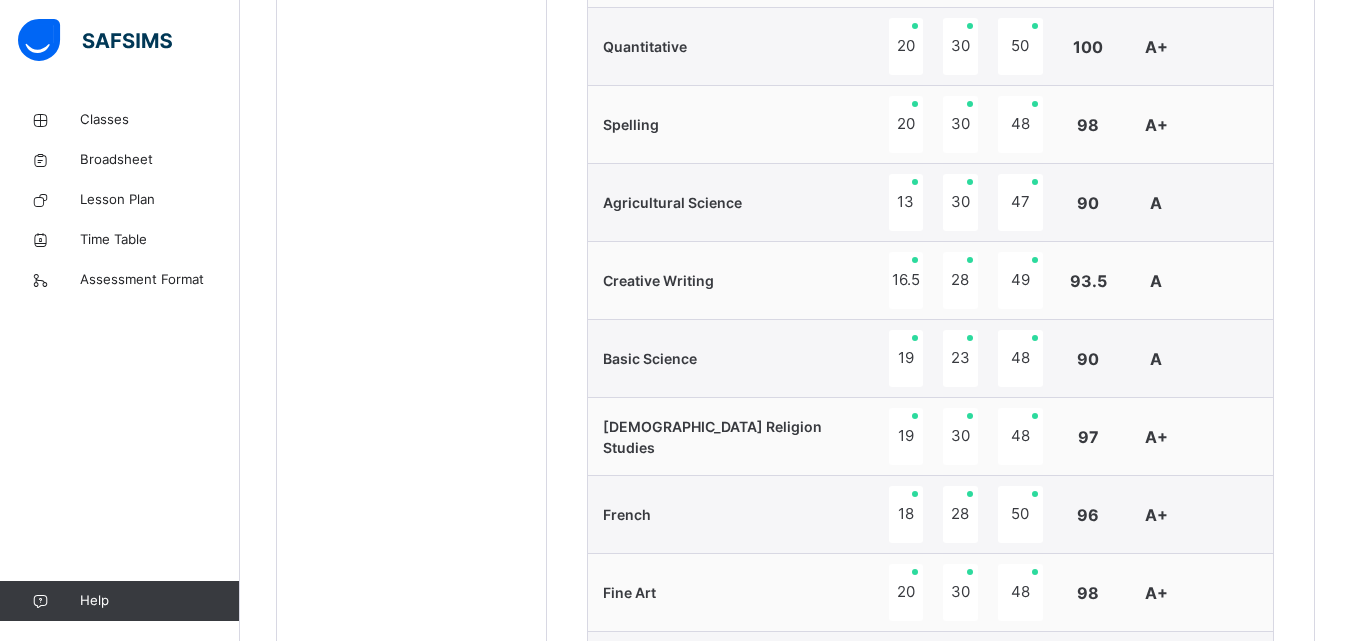 scroll, scrollTop: 851, scrollLeft: 0, axis: vertical 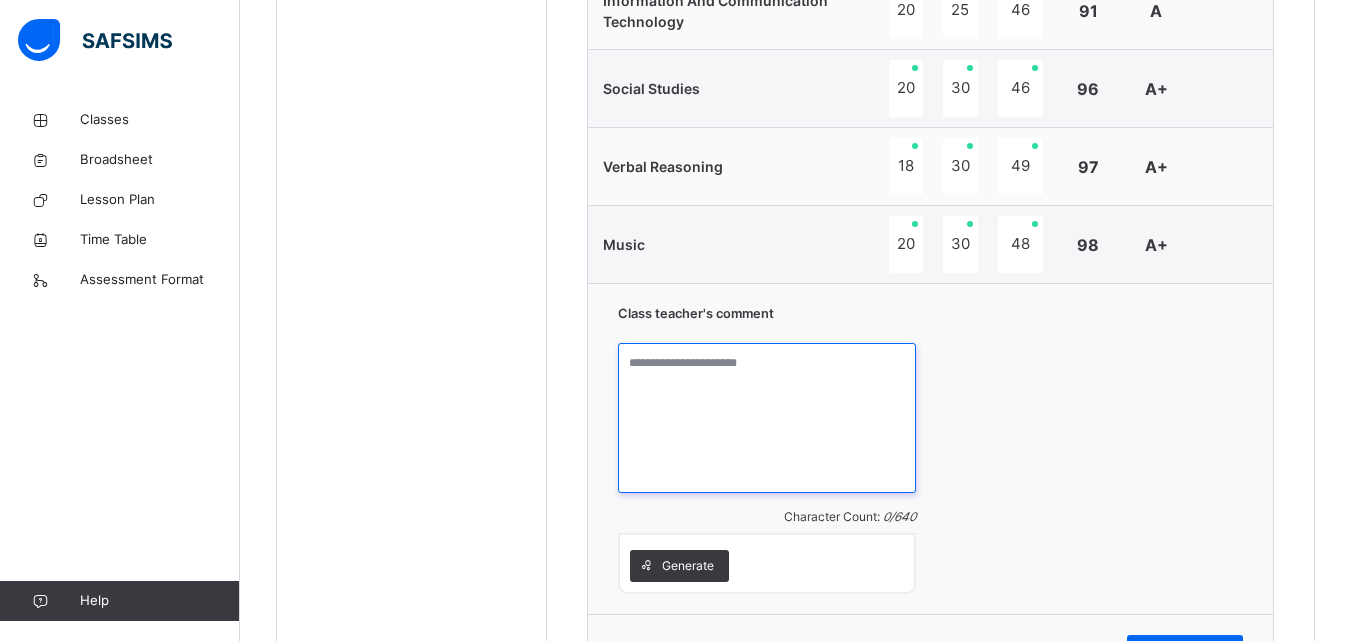 click at bounding box center (766, 418) 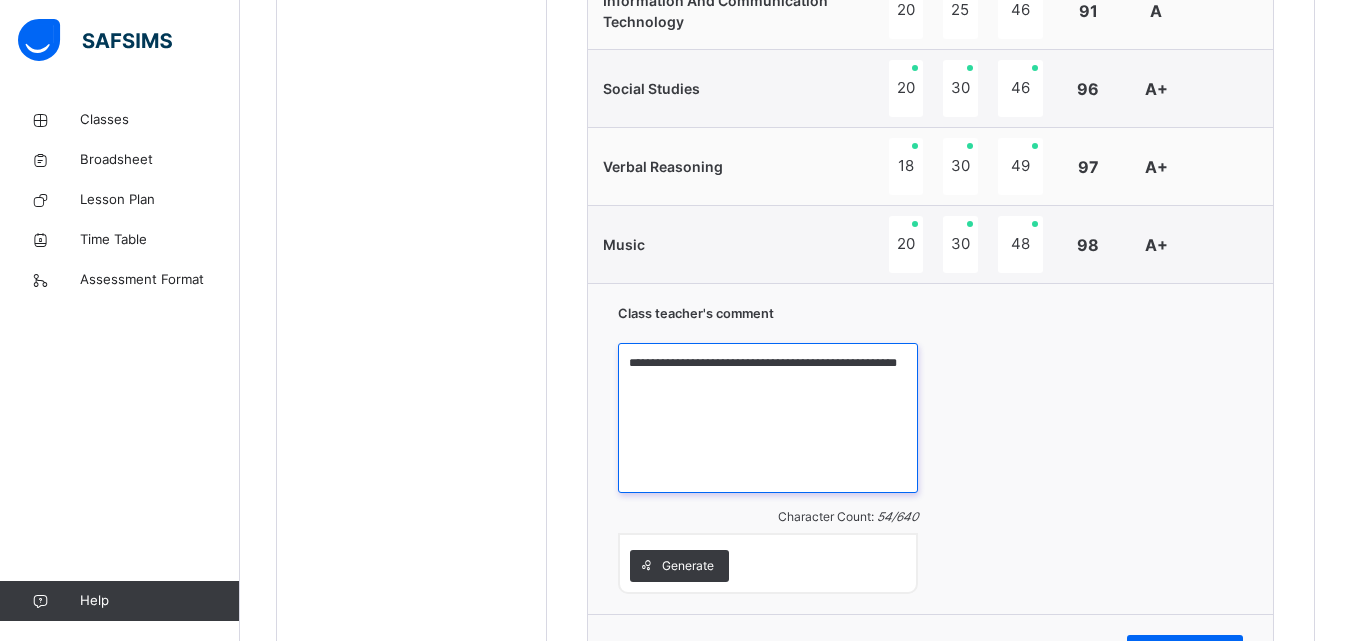 click on "**********" at bounding box center (768, 418) 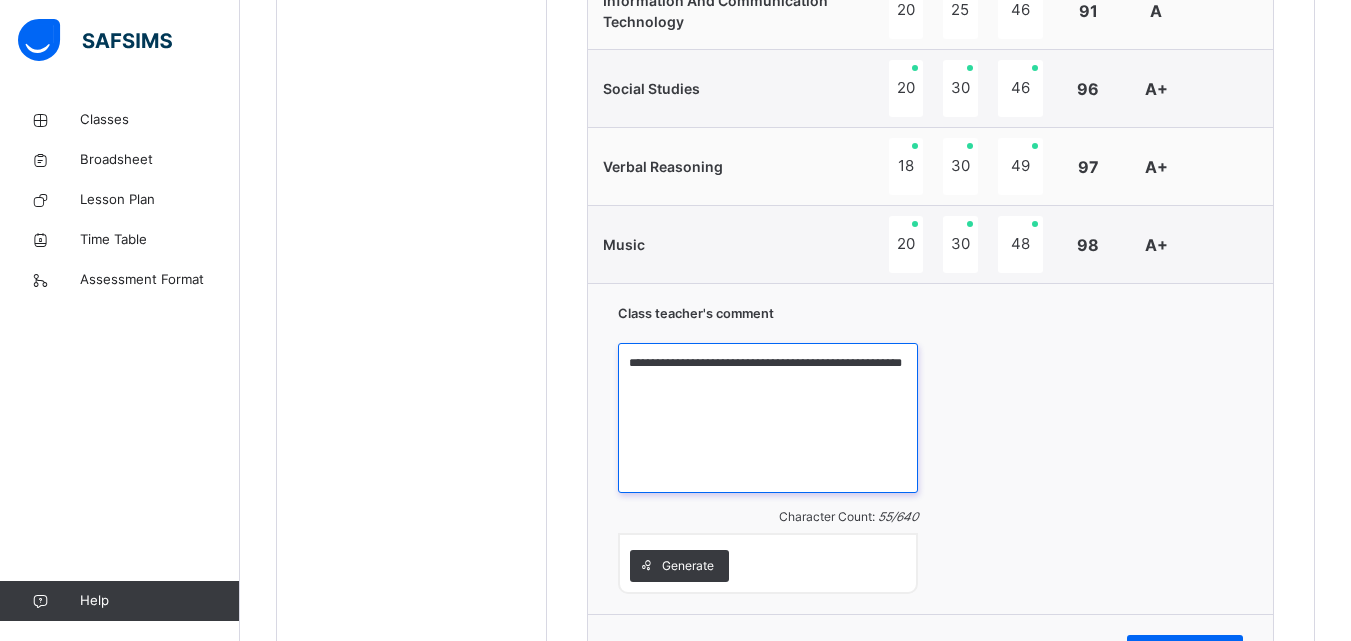 click on "**********" at bounding box center [768, 418] 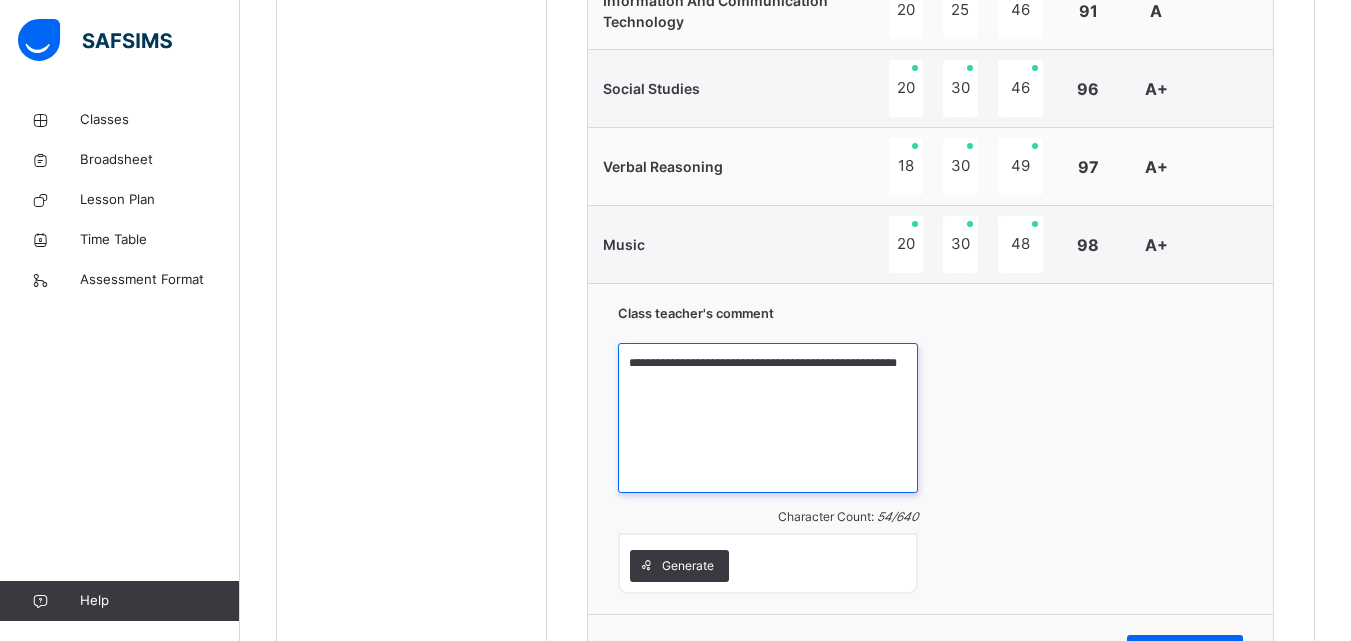 click on "**********" at bounding box center [768, 418] 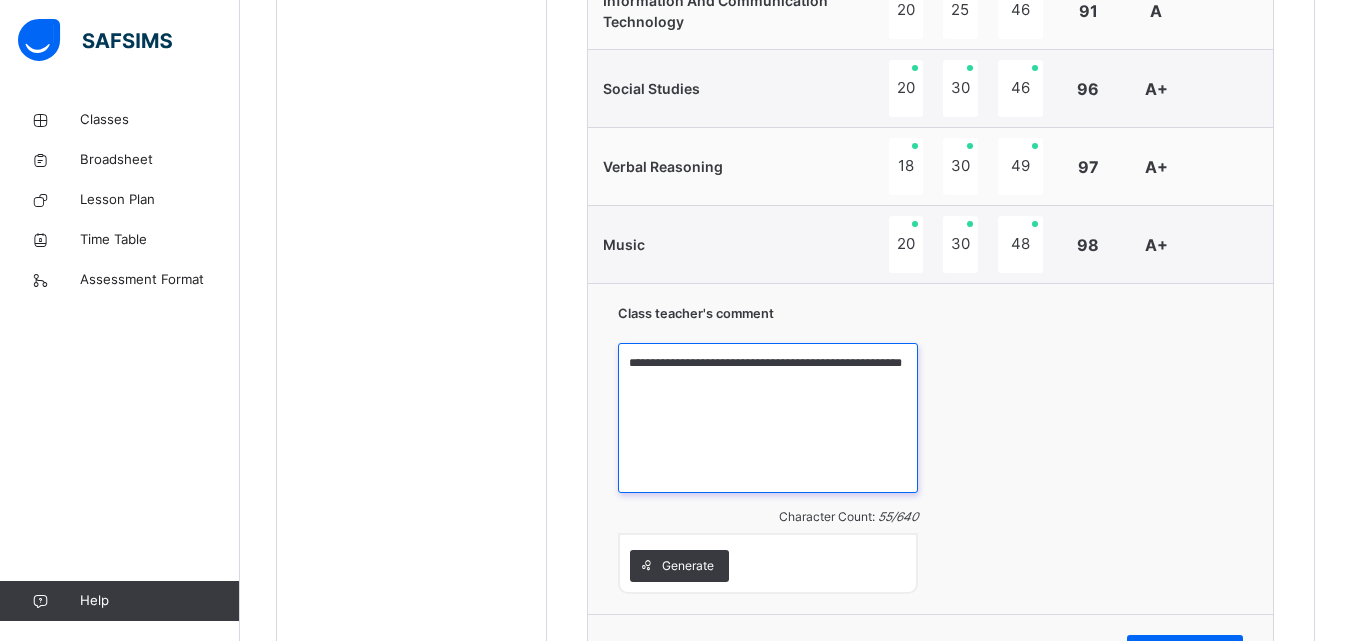 click on "**********" at bounding box center (768, 418) 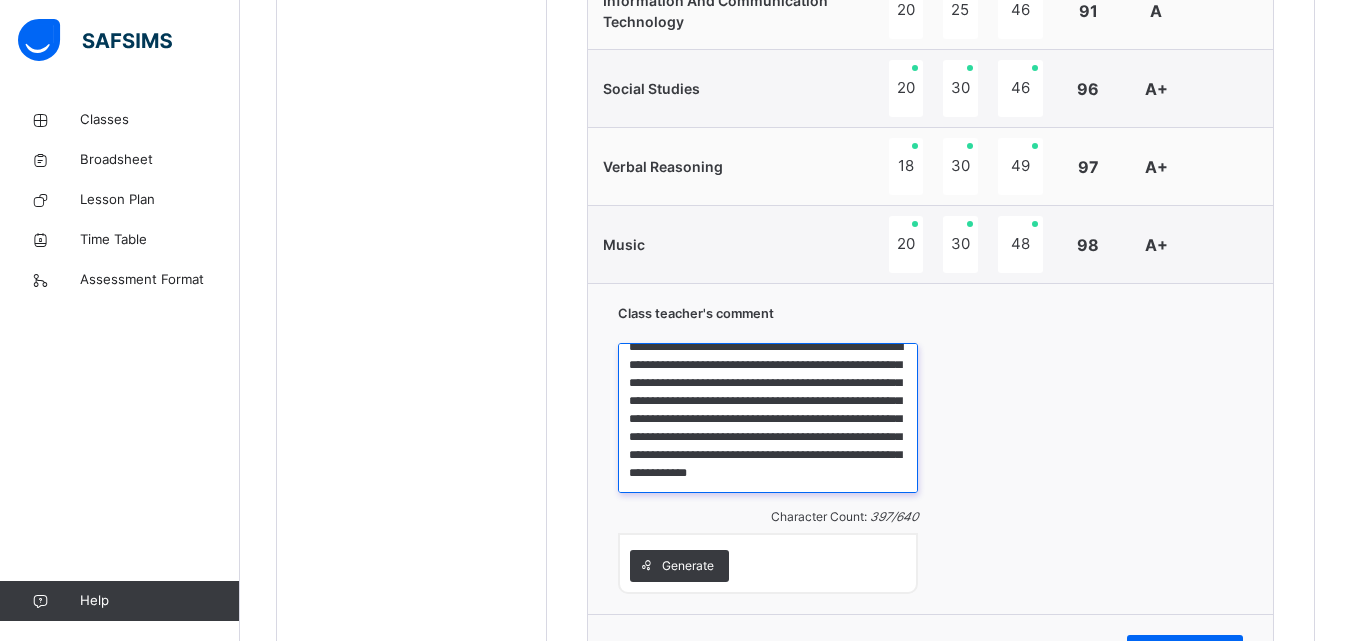 scroll, scrollTop: 59, scrollLeft: 0, axis: vertical 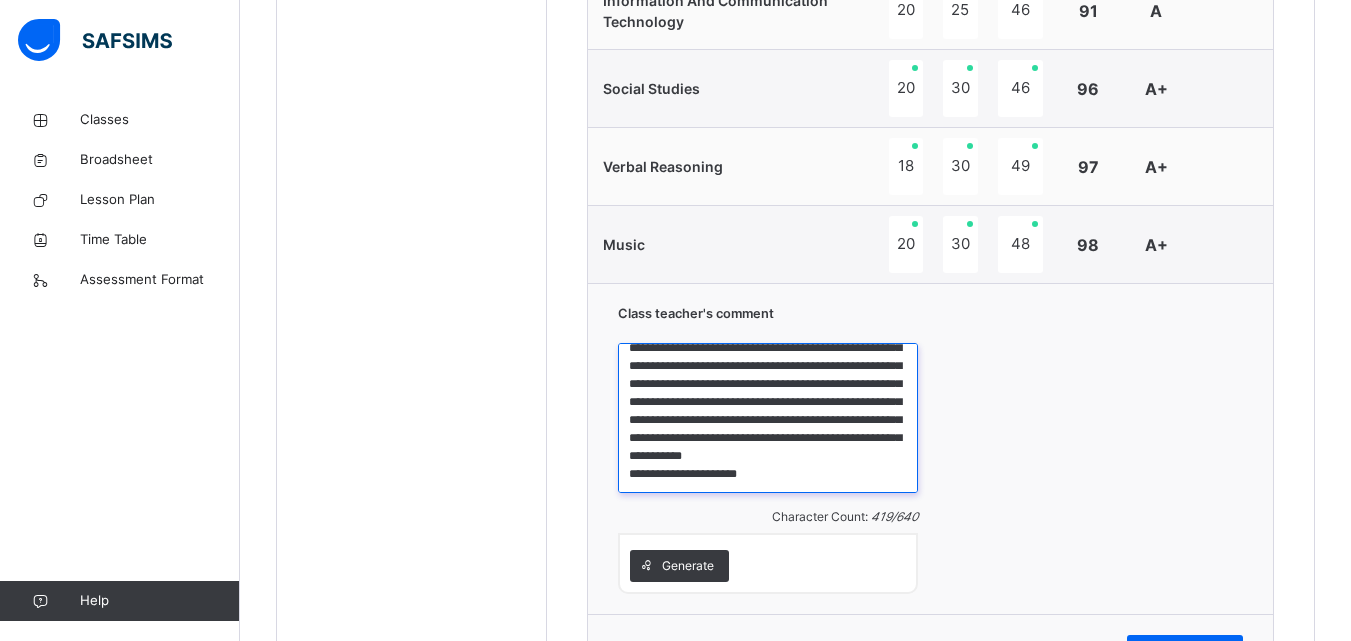 click on "**********" at bounding box center [768, 418] 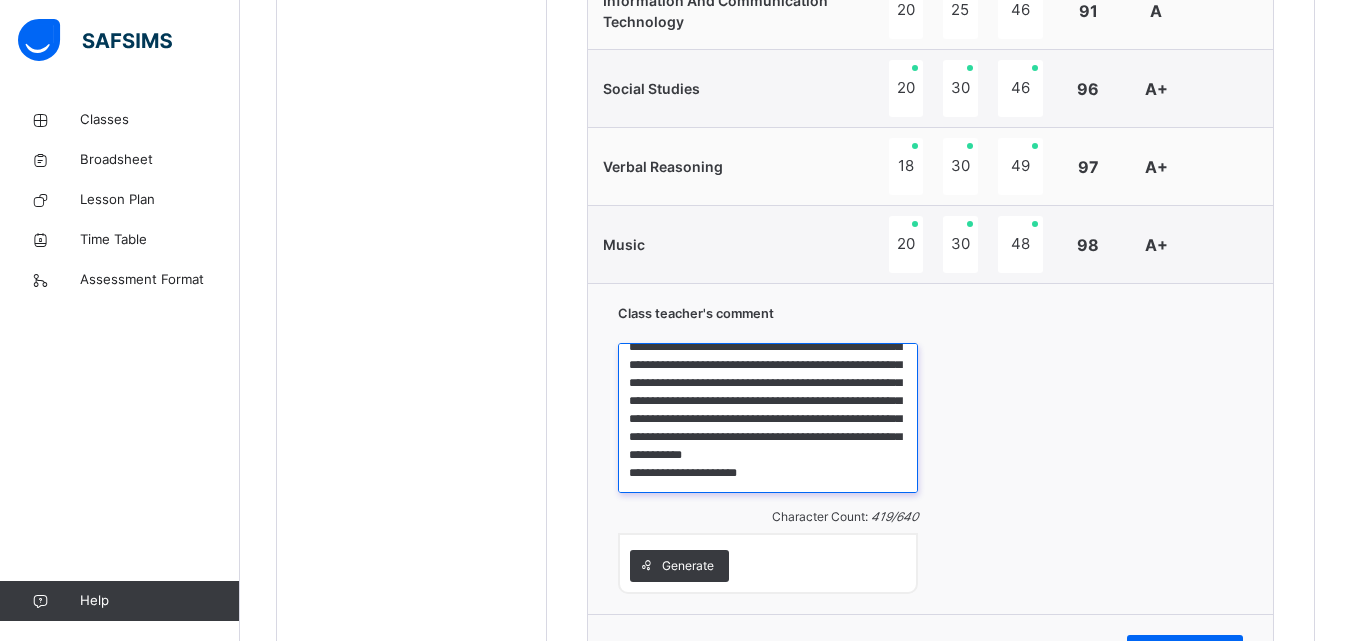 scroll, scrollTop: 70, scrollLeft: 0, axis: vertical 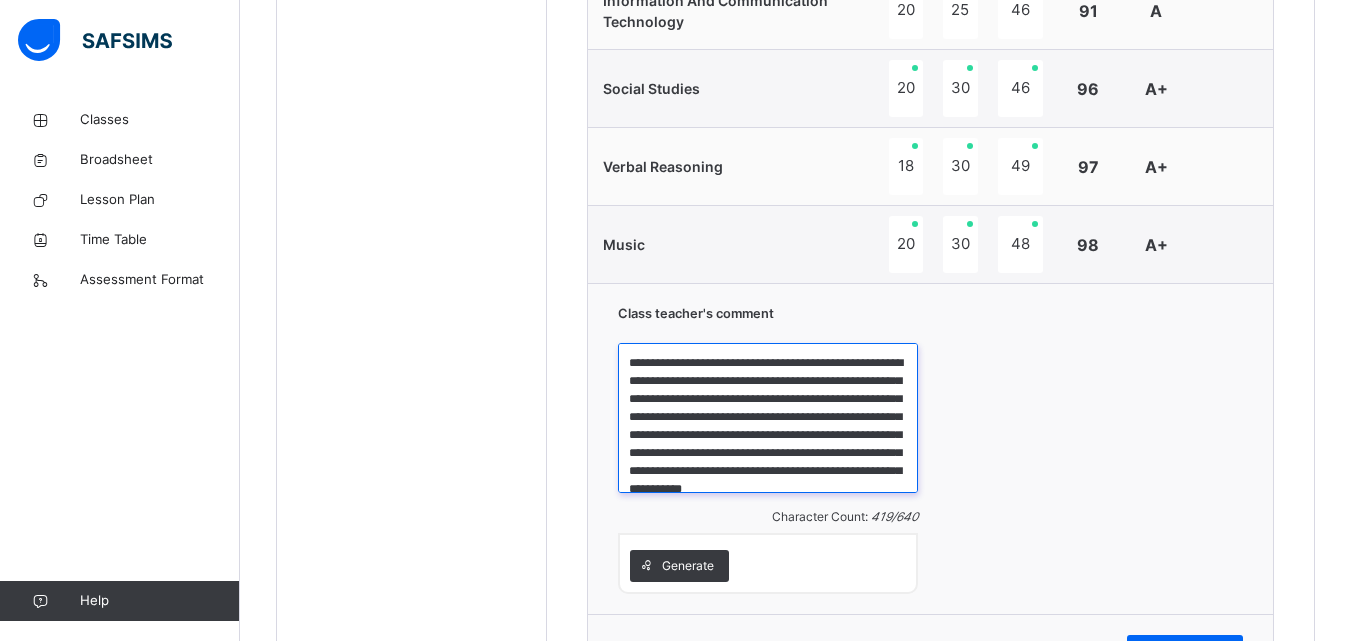 drag, startPoint x: 818, startPoint y: 480, endPoint x: 601, endPoint y: 353, distance: 251.4319 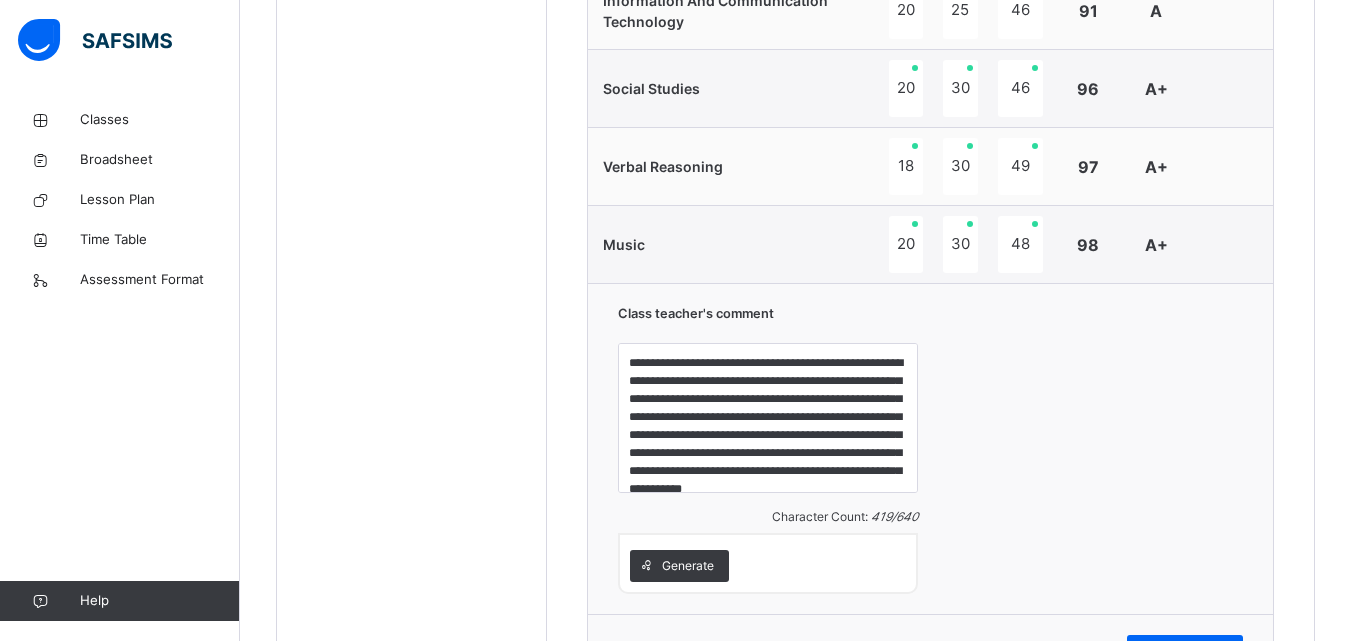 click on "**********" at bounding box center [930, 448] 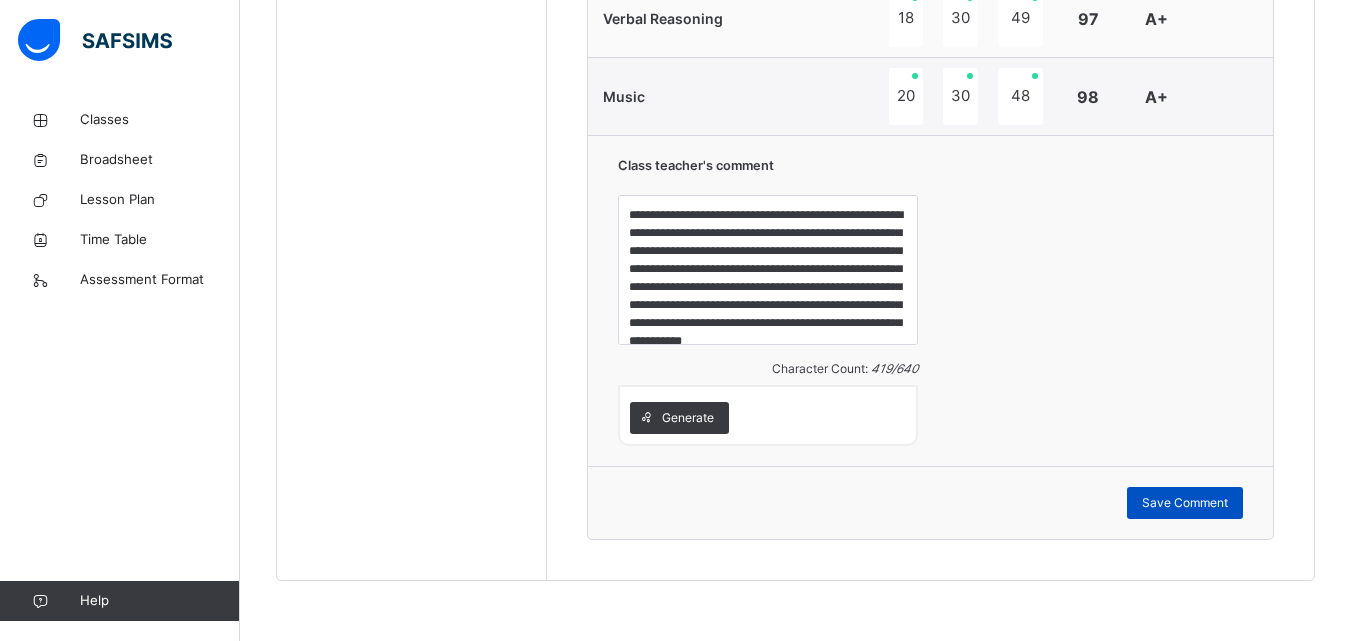 click on "Save Comment" at bounding box center (1185, 503) 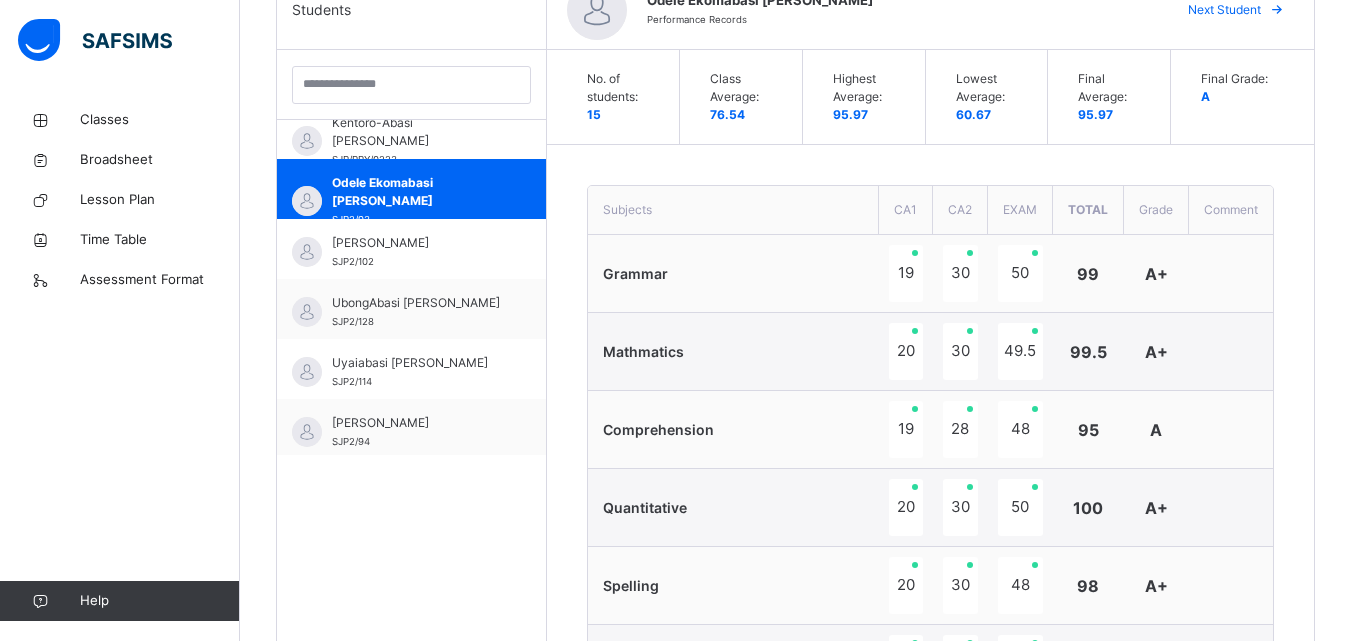 scroll, scrollTop: 432, scrollLeft: 0, axis: vertical 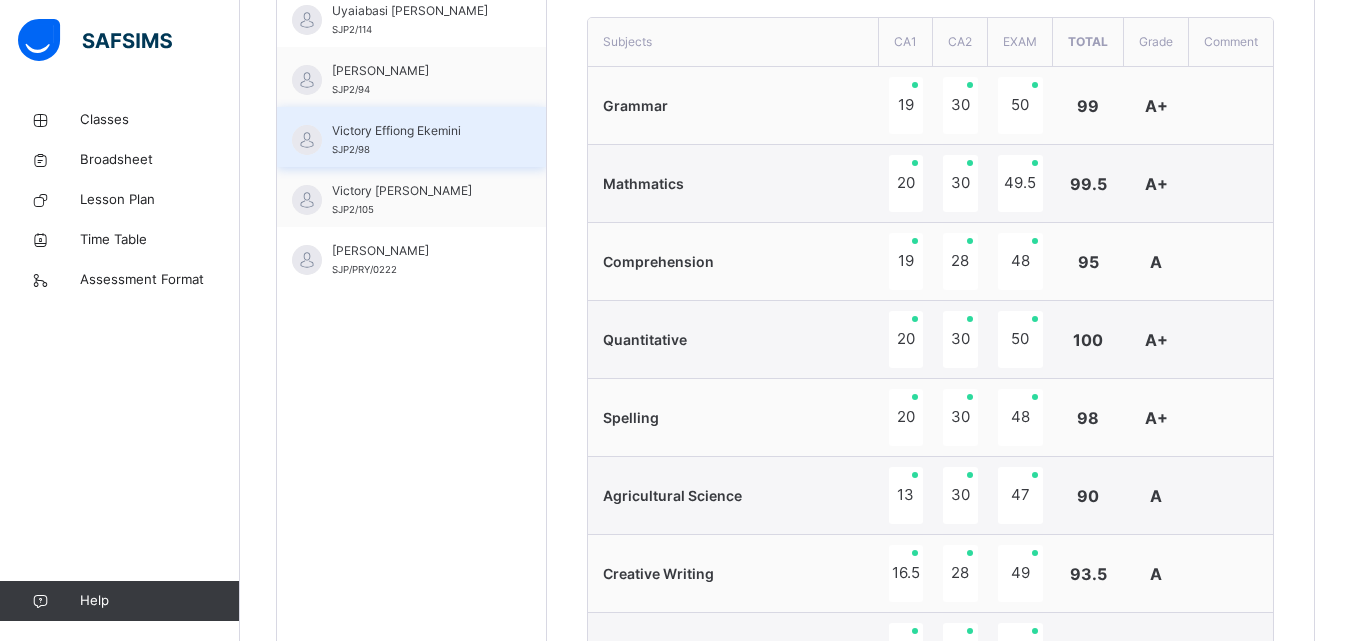 click on "Victory Effiong Ekemini" at bounding box center [416, 131] 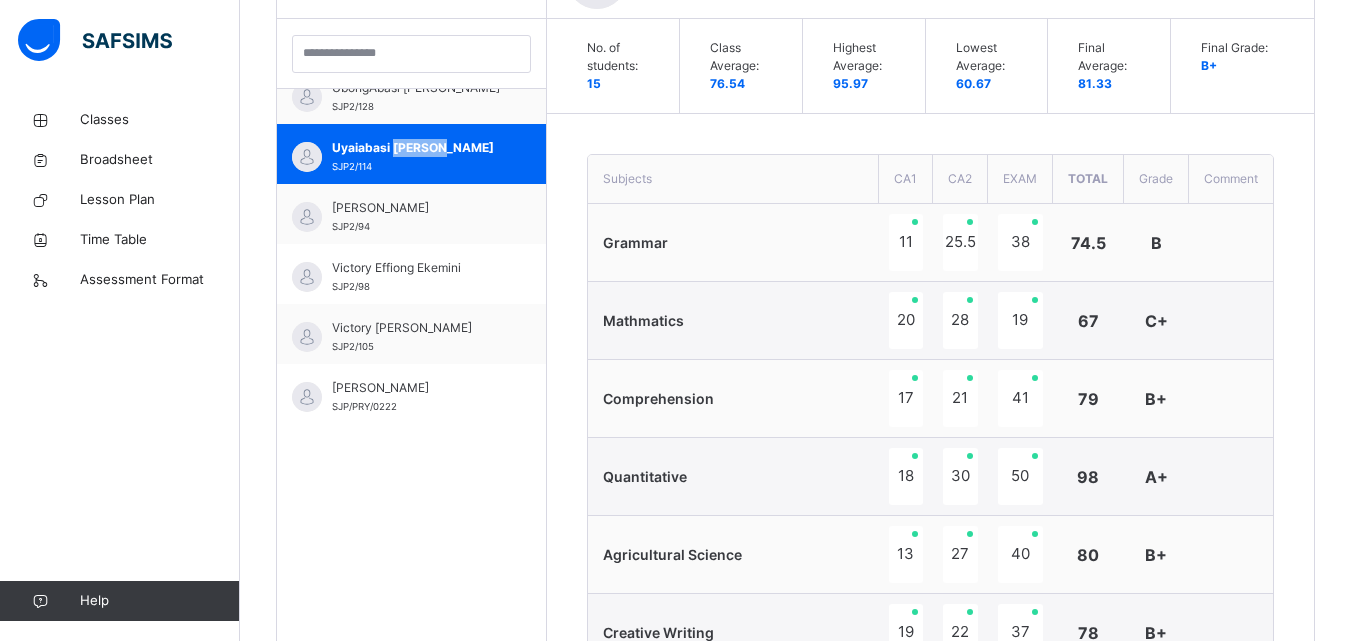 scroll, scrollTop: 718, scrollLeft: 0, axis: vertical 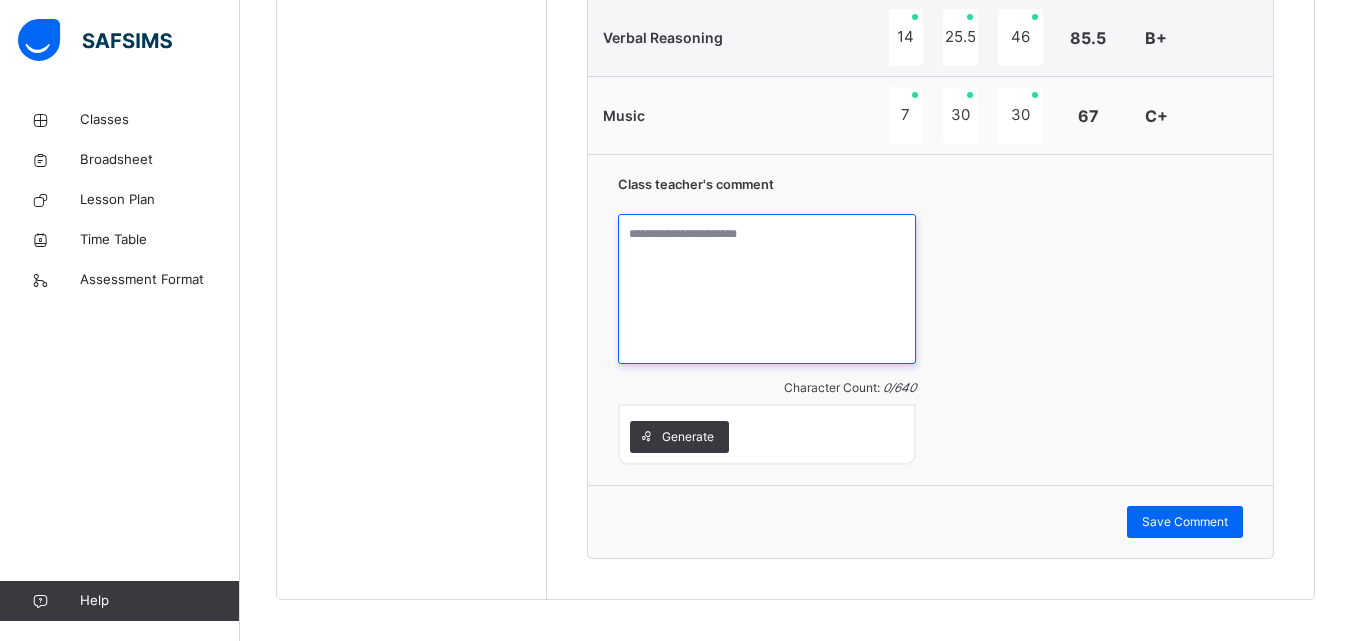 click at bounding box center [766, 289] 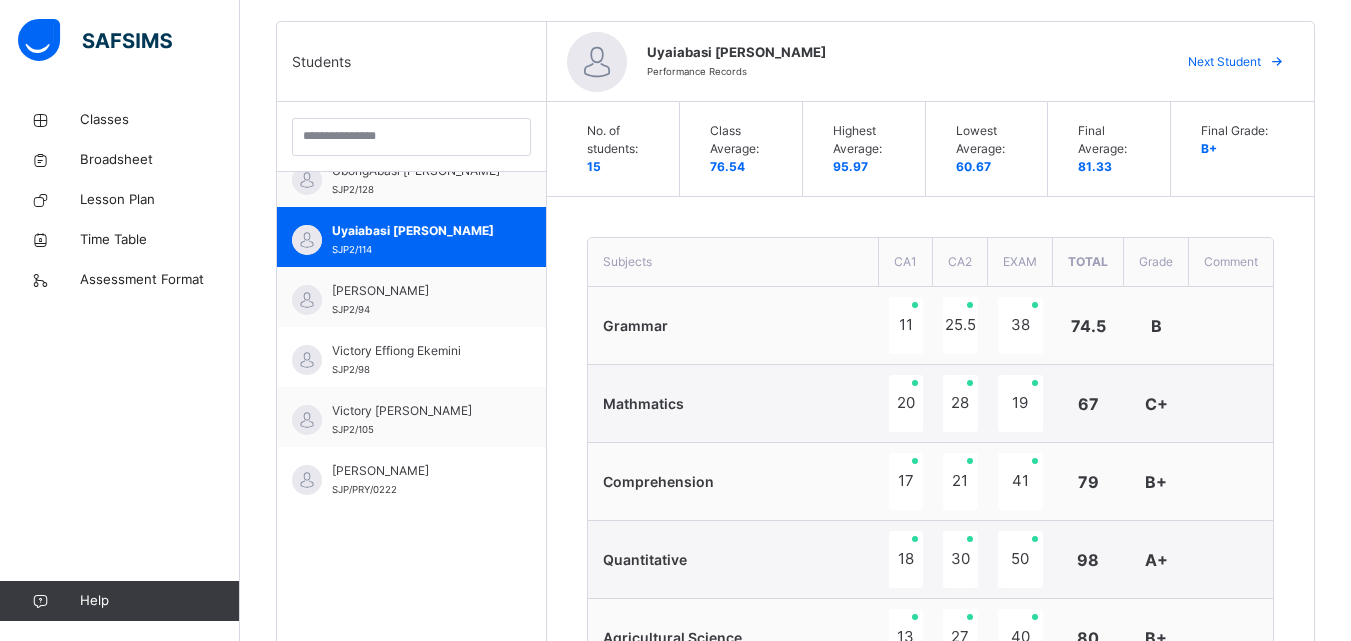 scroll, scrollTop: 502, scrollLeft: 0, axis: vertical 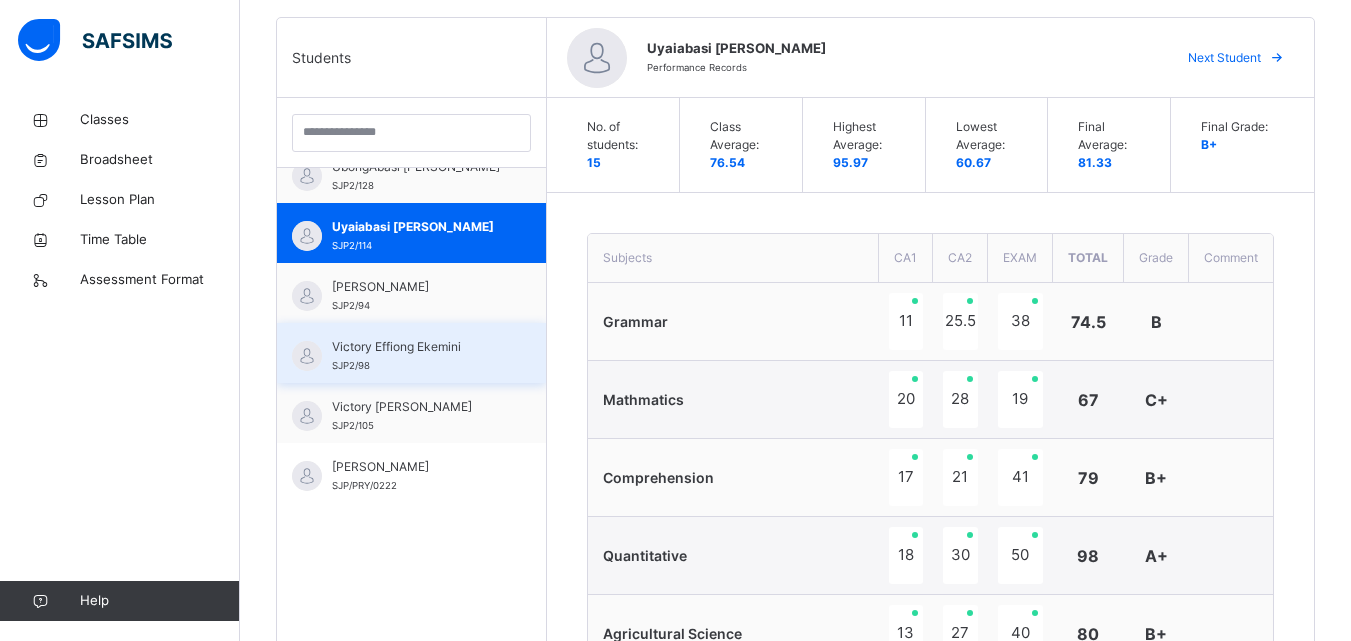 type on "*******" 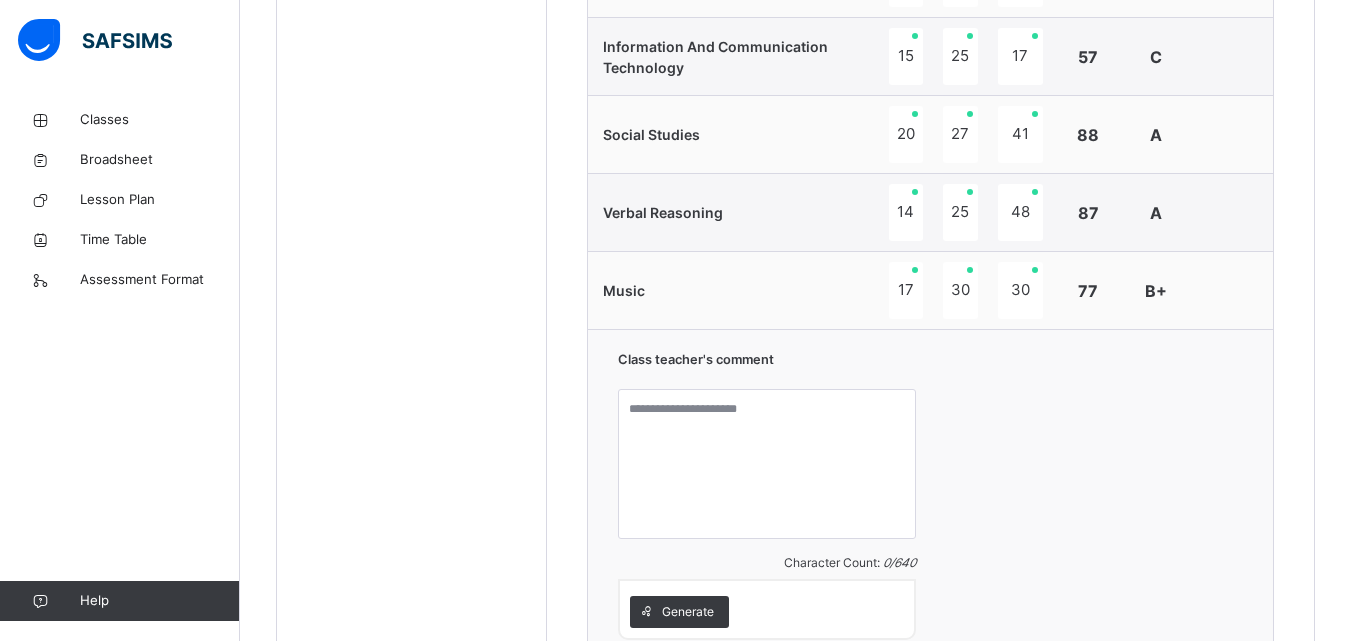 scroll, scrollTop: 1629, scrollLeft: 0, axis: vertical 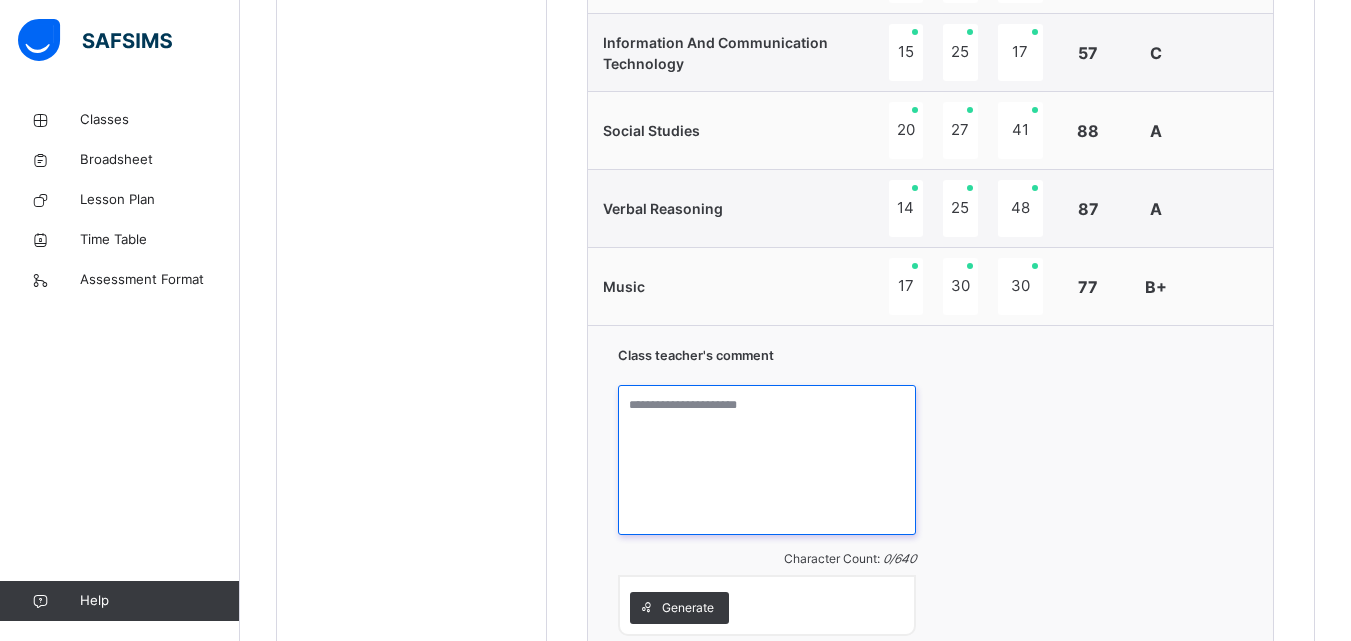 click at bounding box center [766, 460] 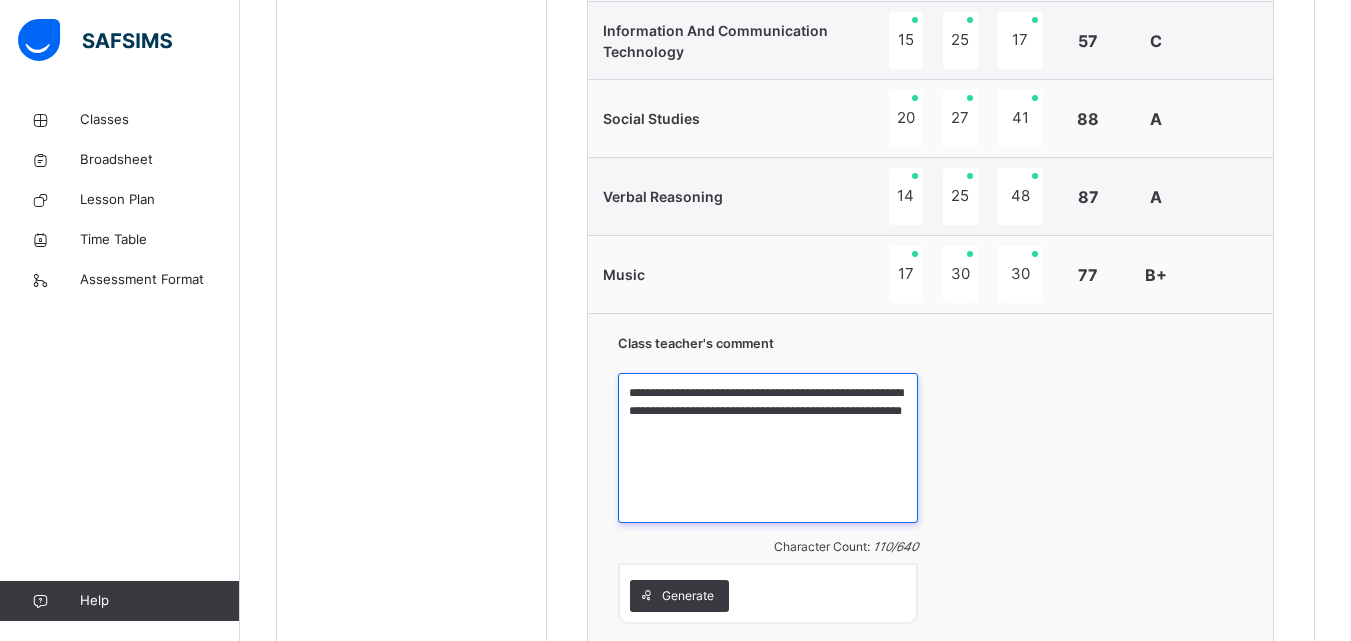 scroll, scrollTop: 1707, scrollLeft: 0, axis: vertical 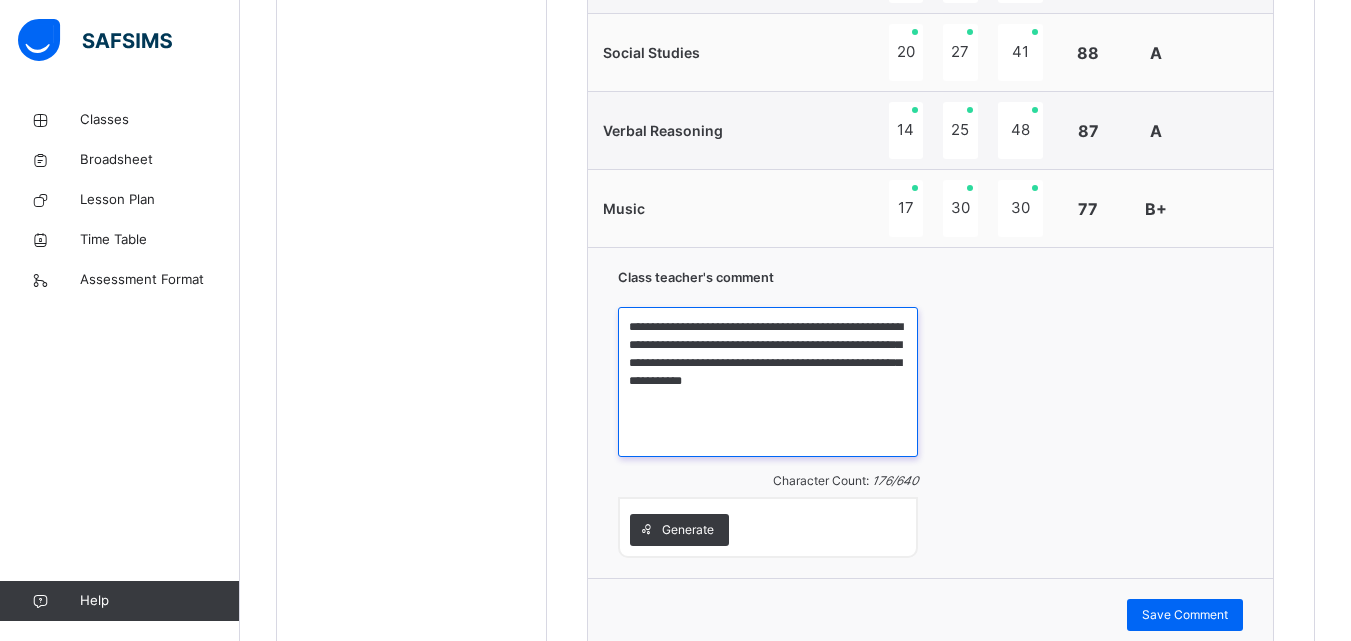 click on "**********" at bounding box center [768, 382] 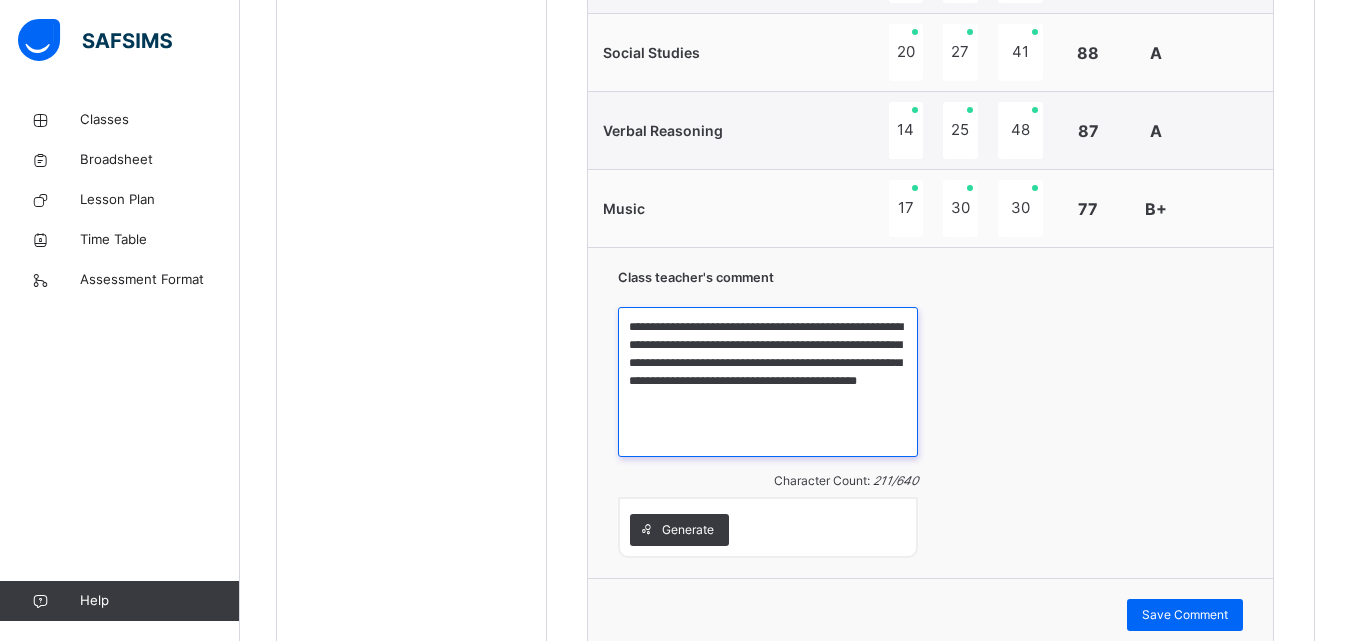 click on "**********" at bounding box center (768, 382) 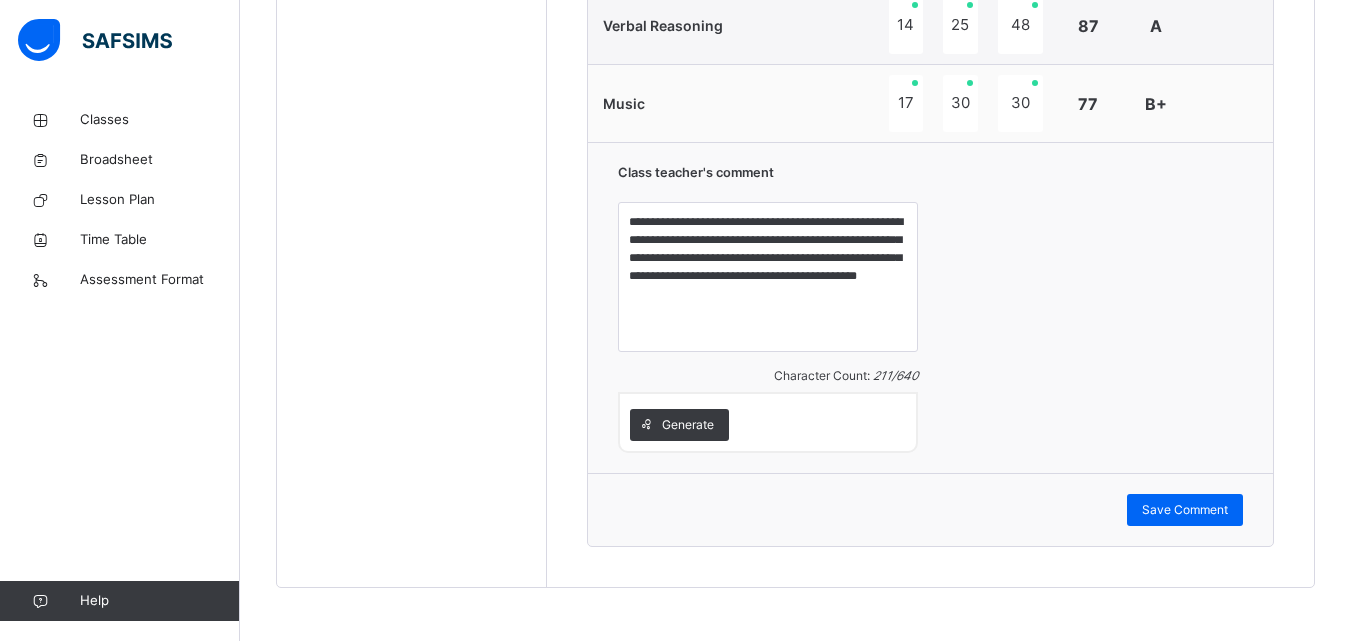 scroll, scrollTop: 1819, scrollLeft: 0, axis: vertical 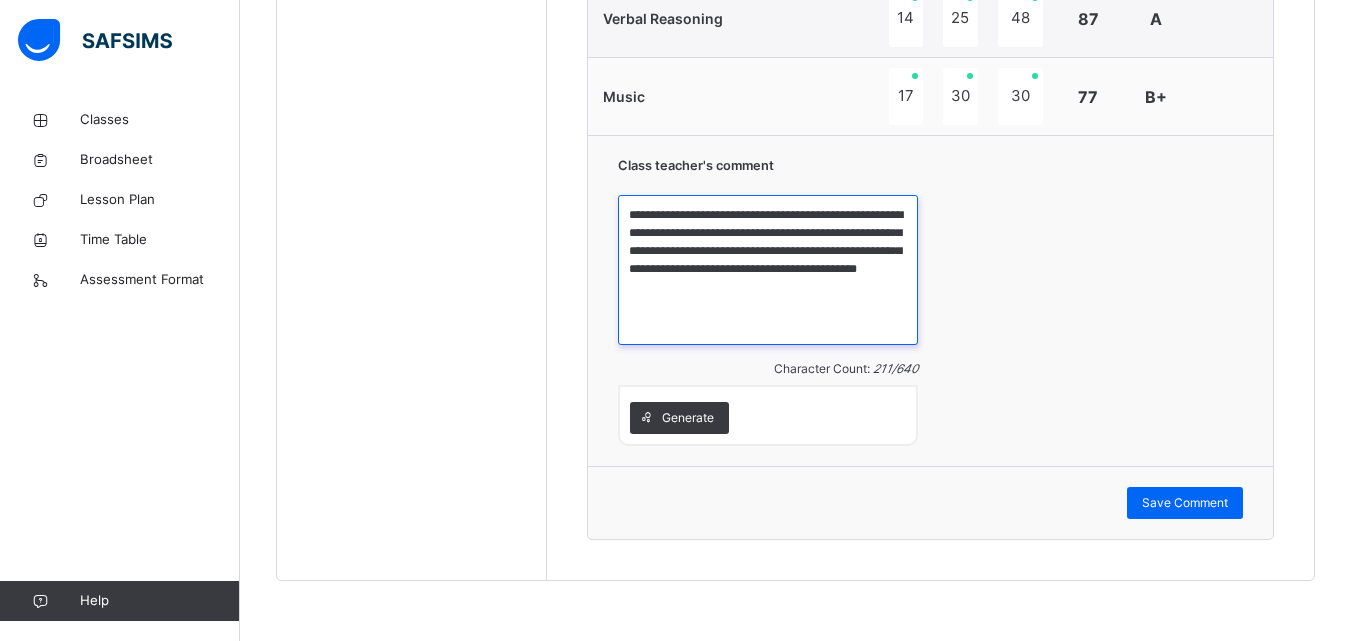 click on "**********" at bounding box center (768, 270) 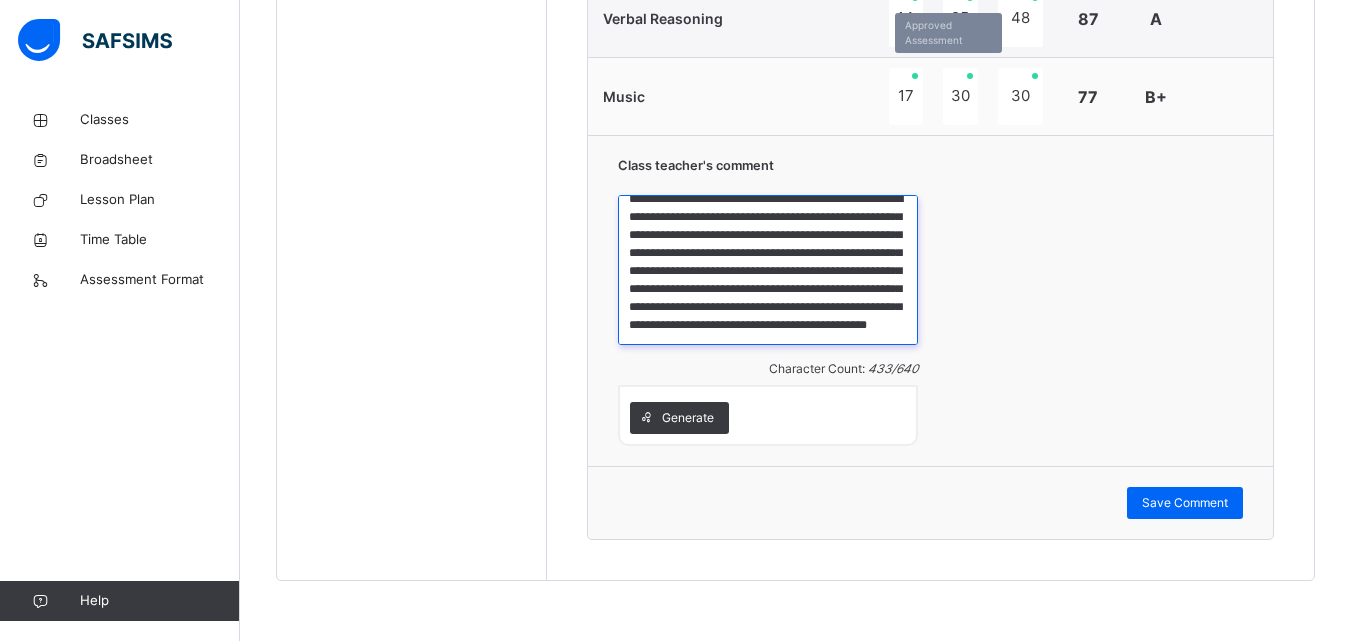 scroll, scrollTop: 77, scrollLeft: 0, axis: vertical 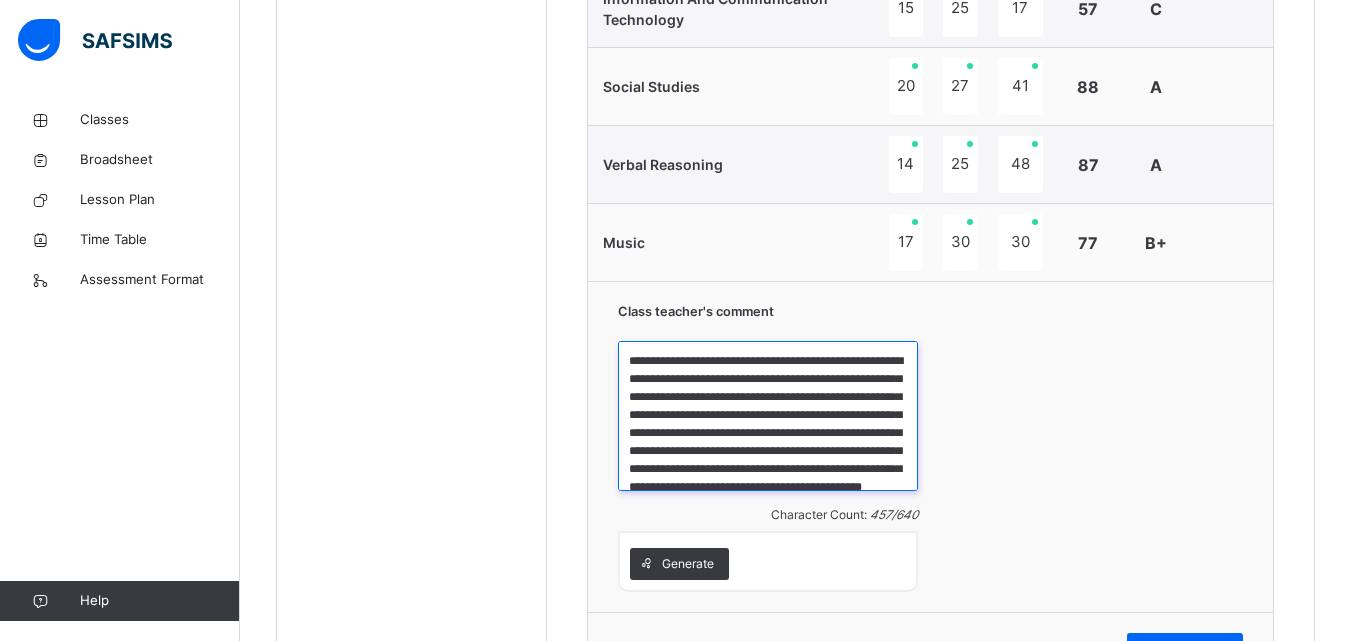 click on "**********" at bounding box center [768, 416] 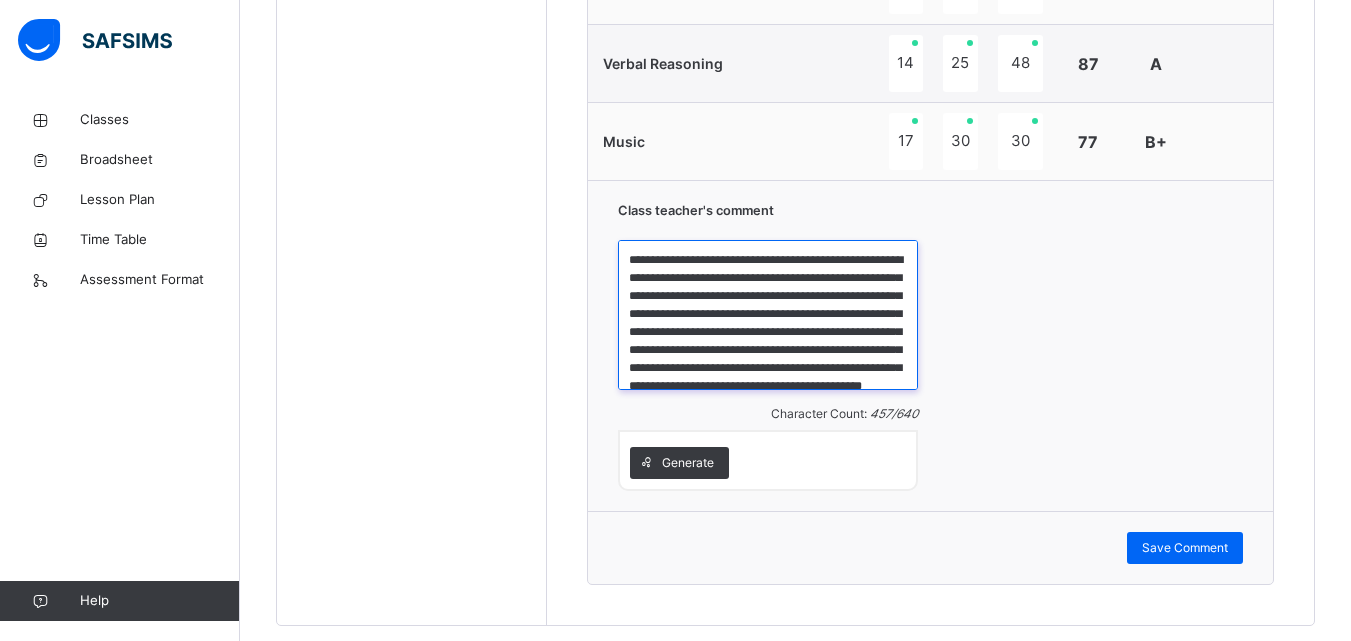 scroll, scrollTop: 1819, scrollLeft: 0, axis: vertical 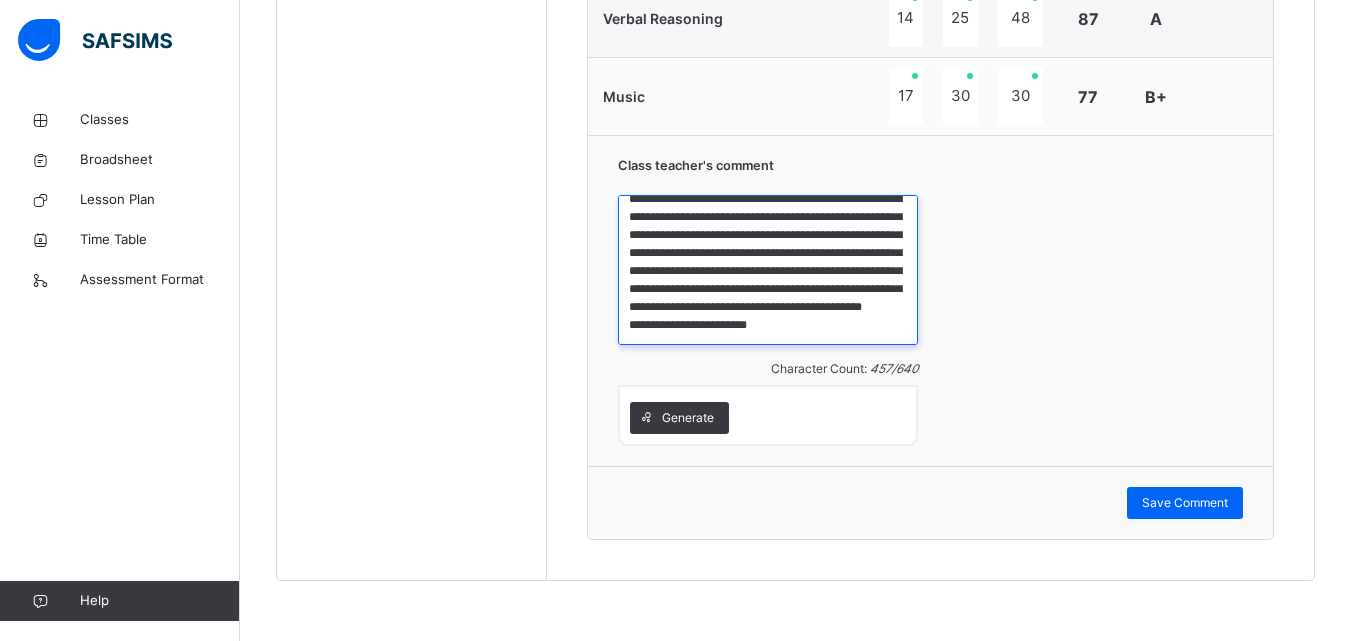 click on "**********" at bounding box center [768, 270] 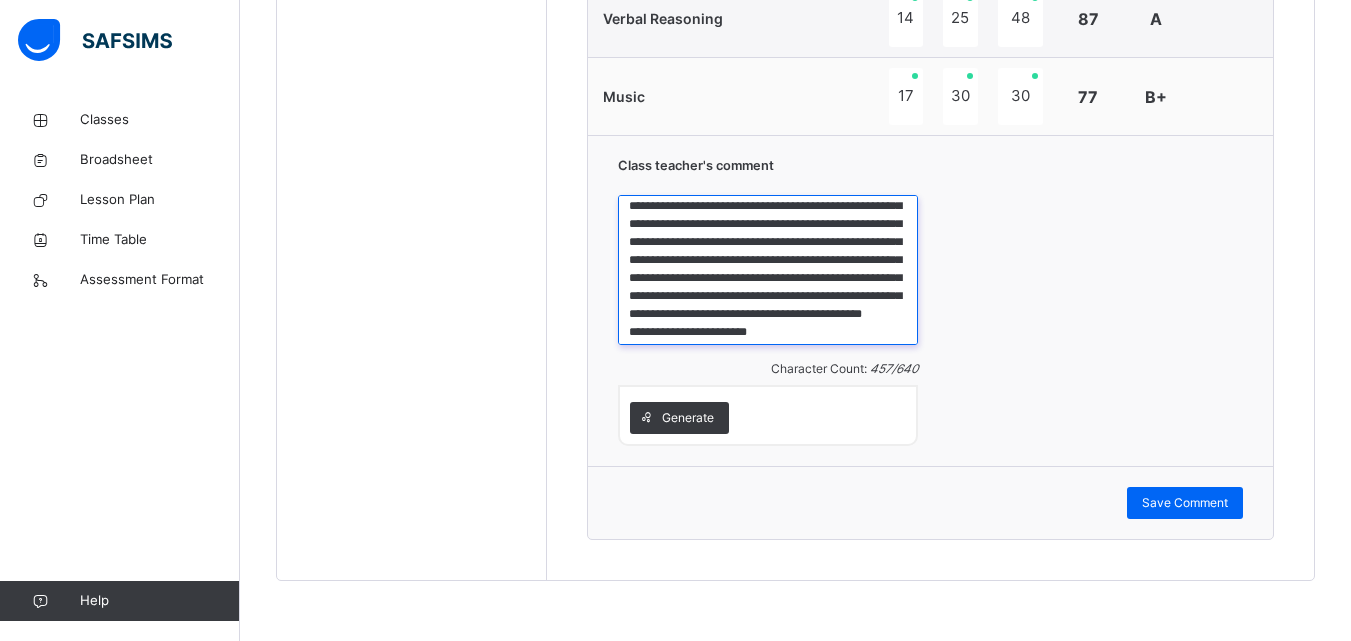 scroll, scrollTop: 0, scrollLeft: 0, axis: both 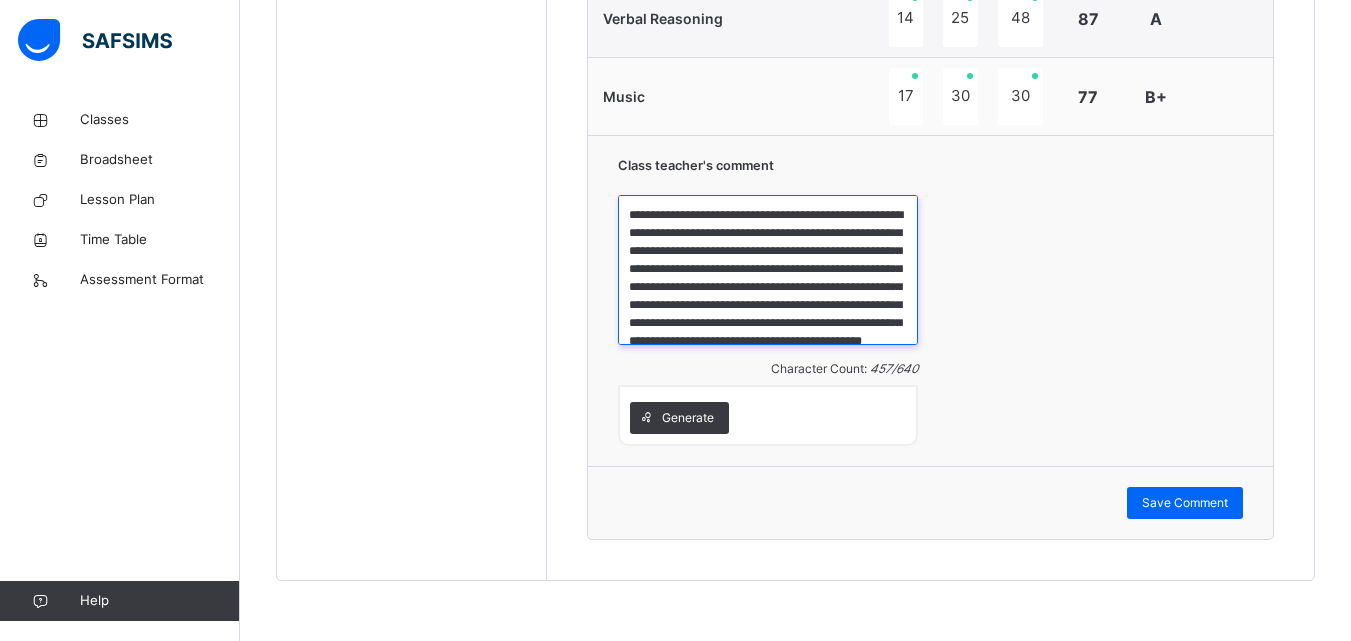 drag, startPoint x: 801, startPoint y: 327, endPoint x: 633, endPoint y: 188, distance: 218.04816 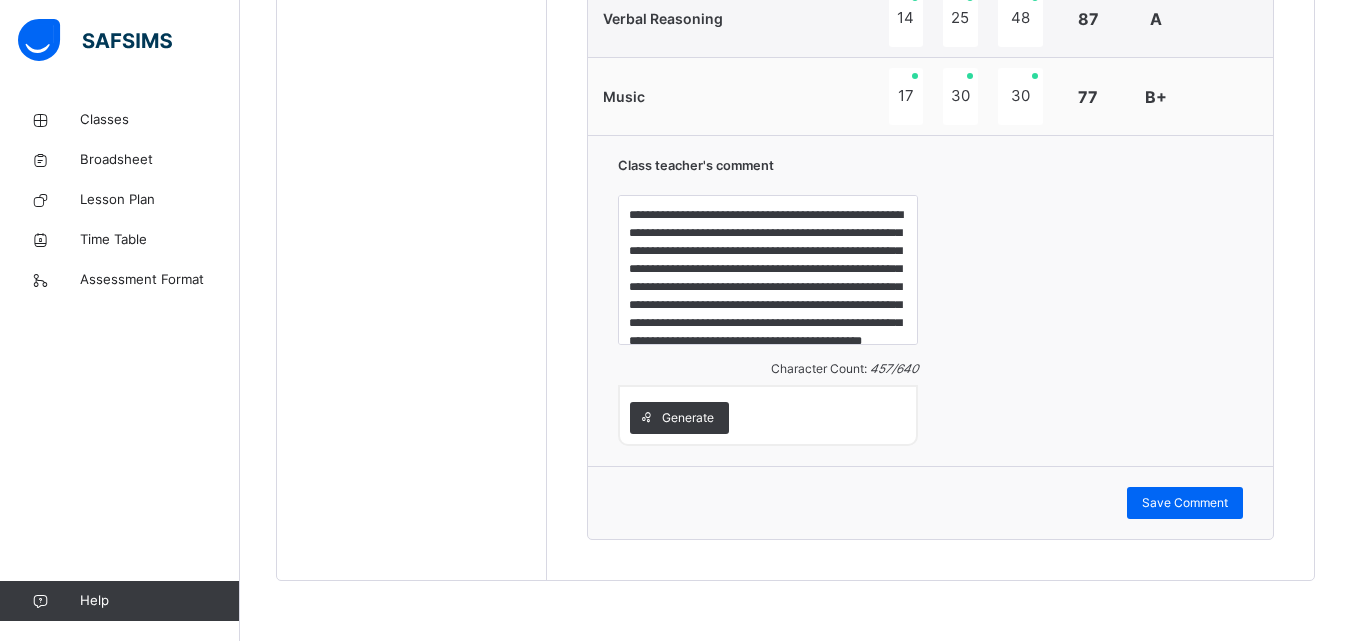 click on "**********" at bounding box center (930, 300) 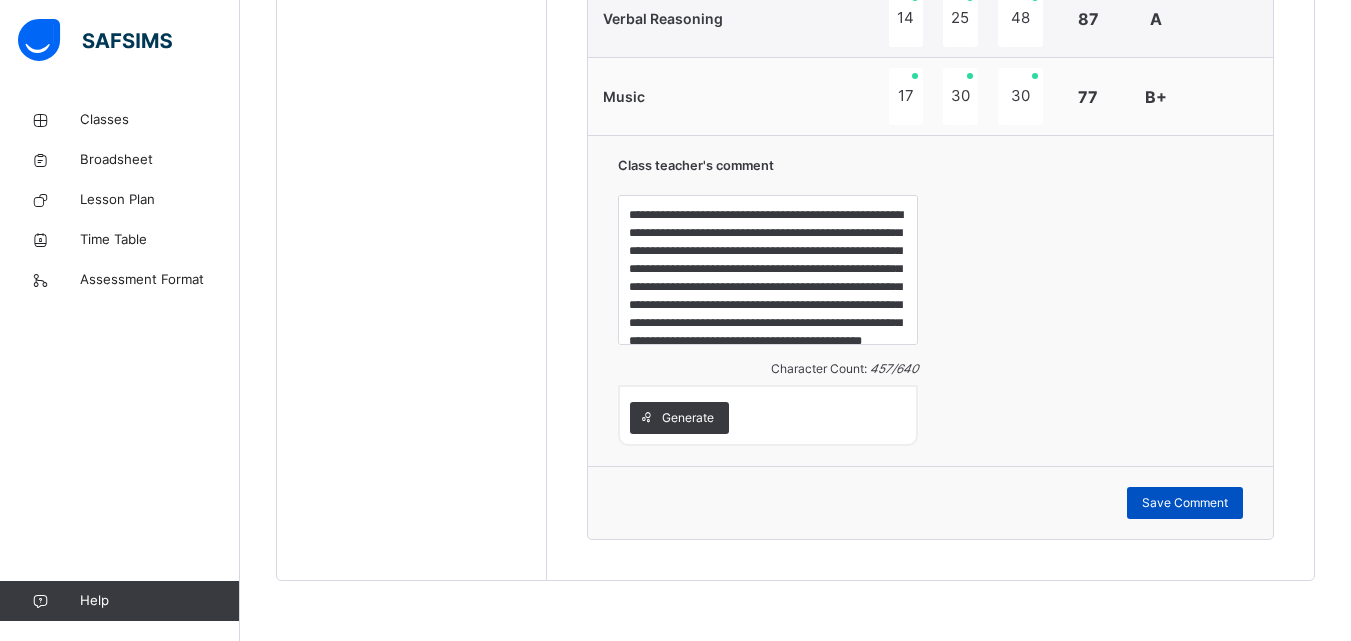 click on "Save Comment" at bounding box center [1185, 503] 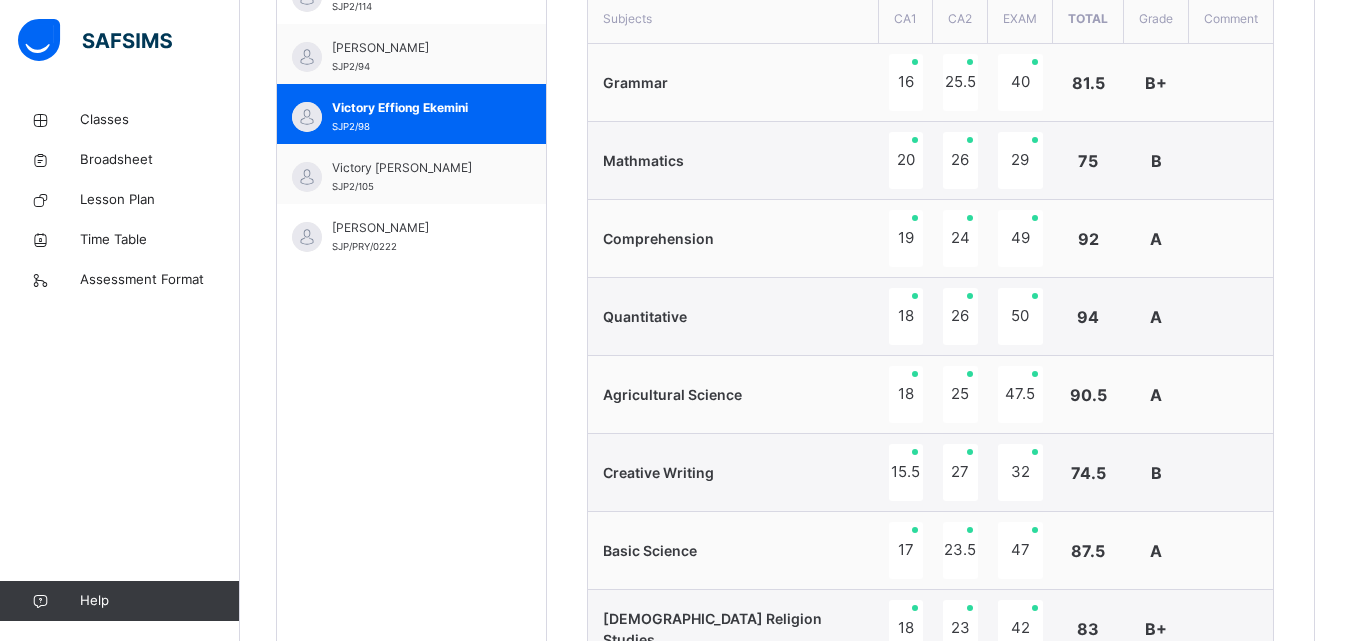 scroll, scrollTop: 692, scrollLeft: 0, axis: vertical 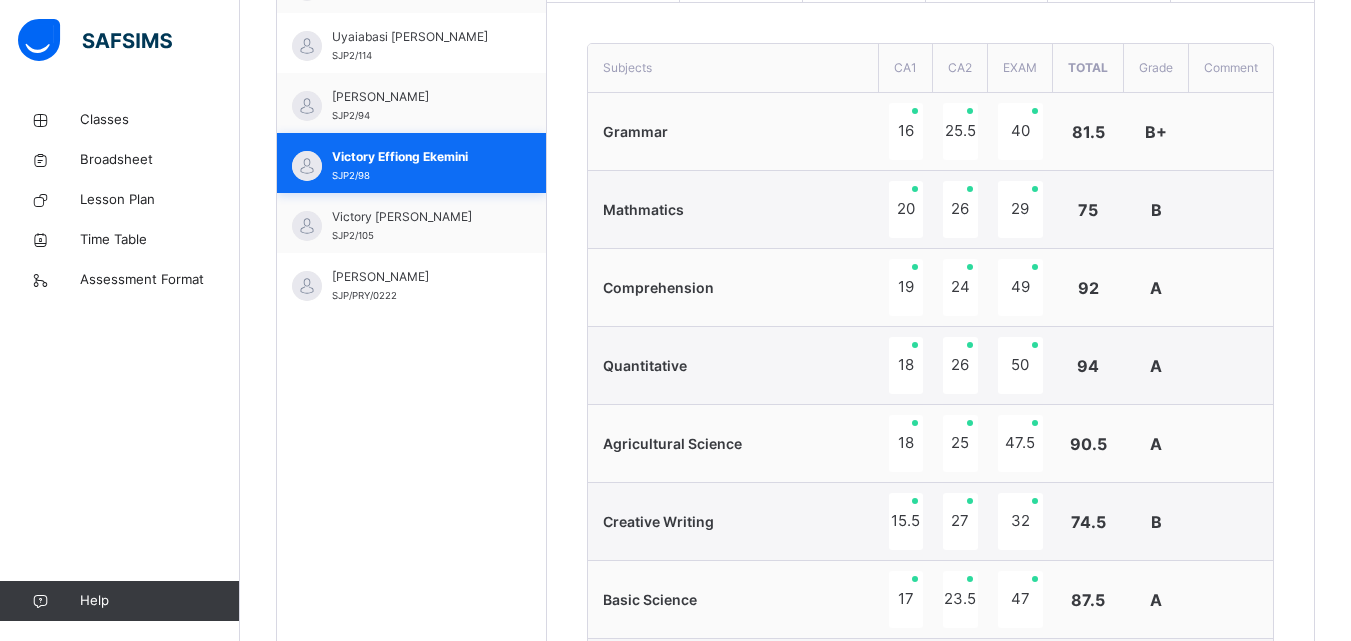 click on "[PERSON_NAME]" at bounding box center (416, 277) 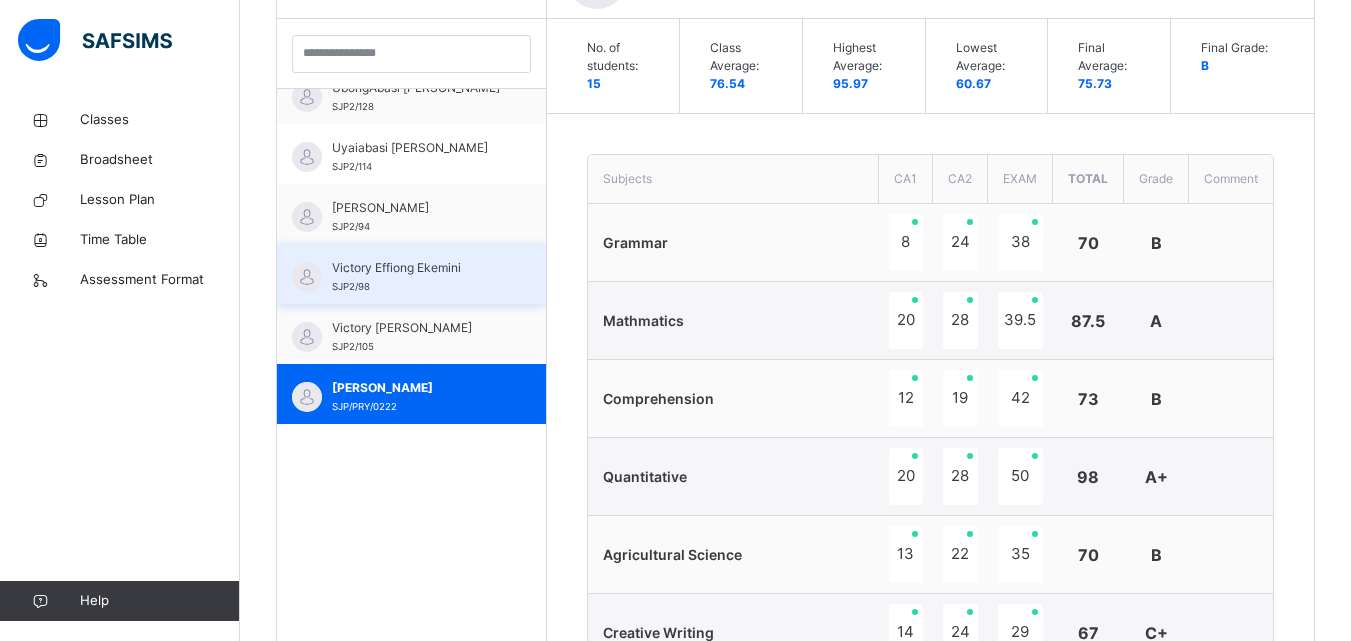 scroll, scrollTop: 692, scrollLeft: 0, axis: vertical 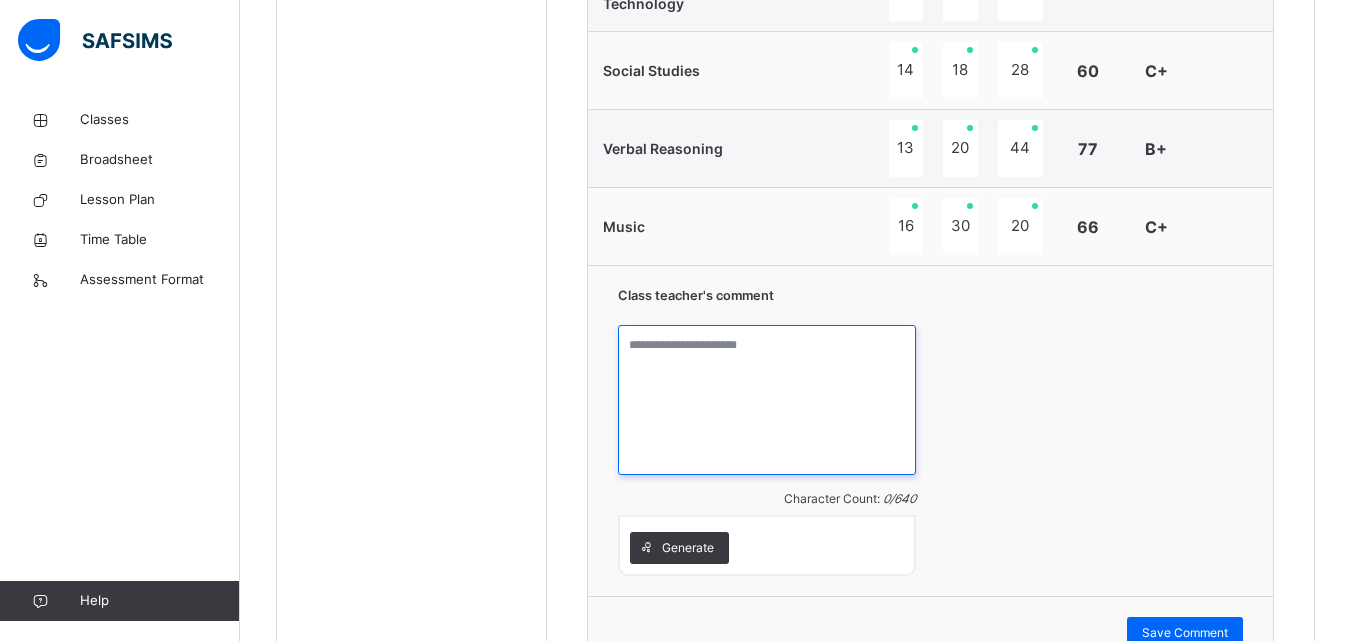 click at bounding box center [766, 400] 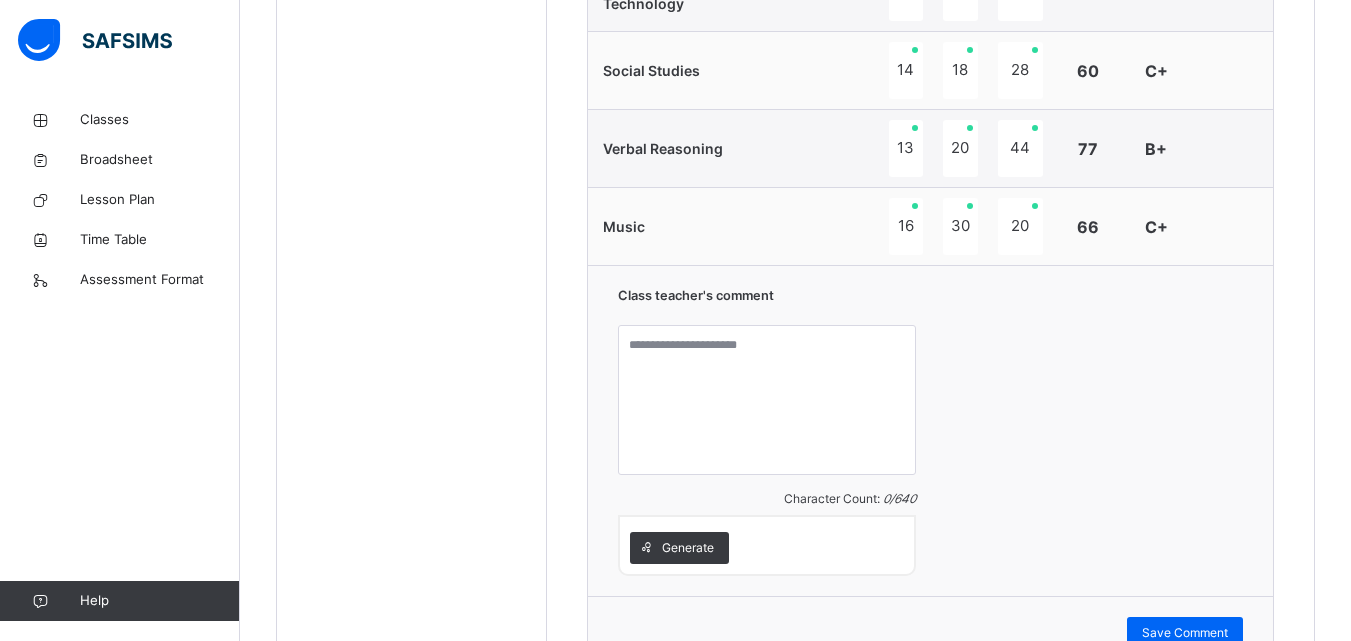 drag, startPoint x: 661, startPoint y: 368, endPoint x: 1063, endPoint y: 425, distance: 406.02094 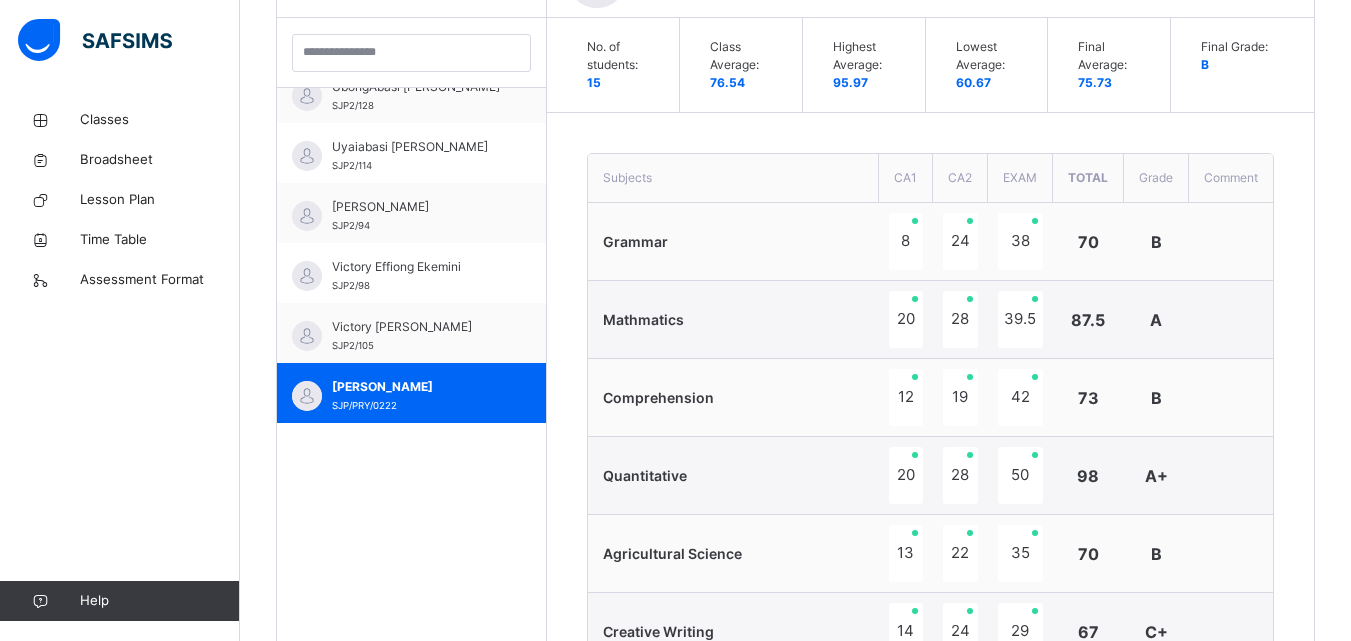 scroll, scrollTop: 484, scrollLeft: 0, axis: vertical 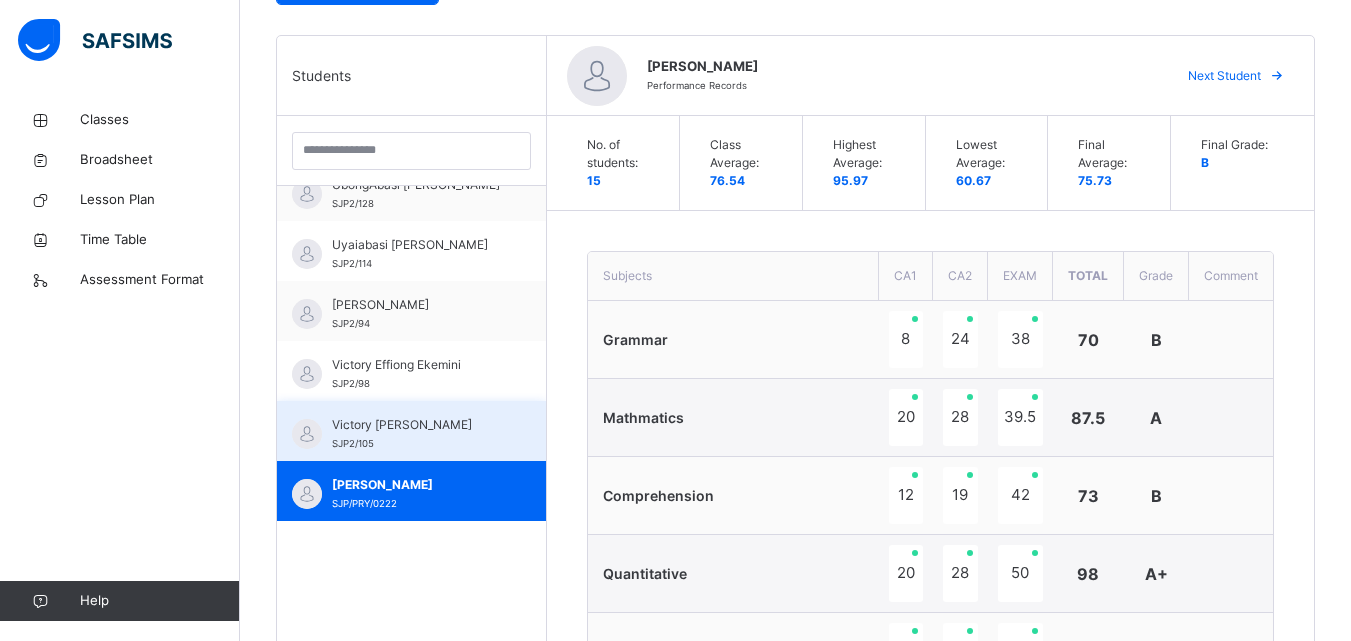click on "Victory [PERSON_NAME] SJP2/105" at bounding box center [411, 431] 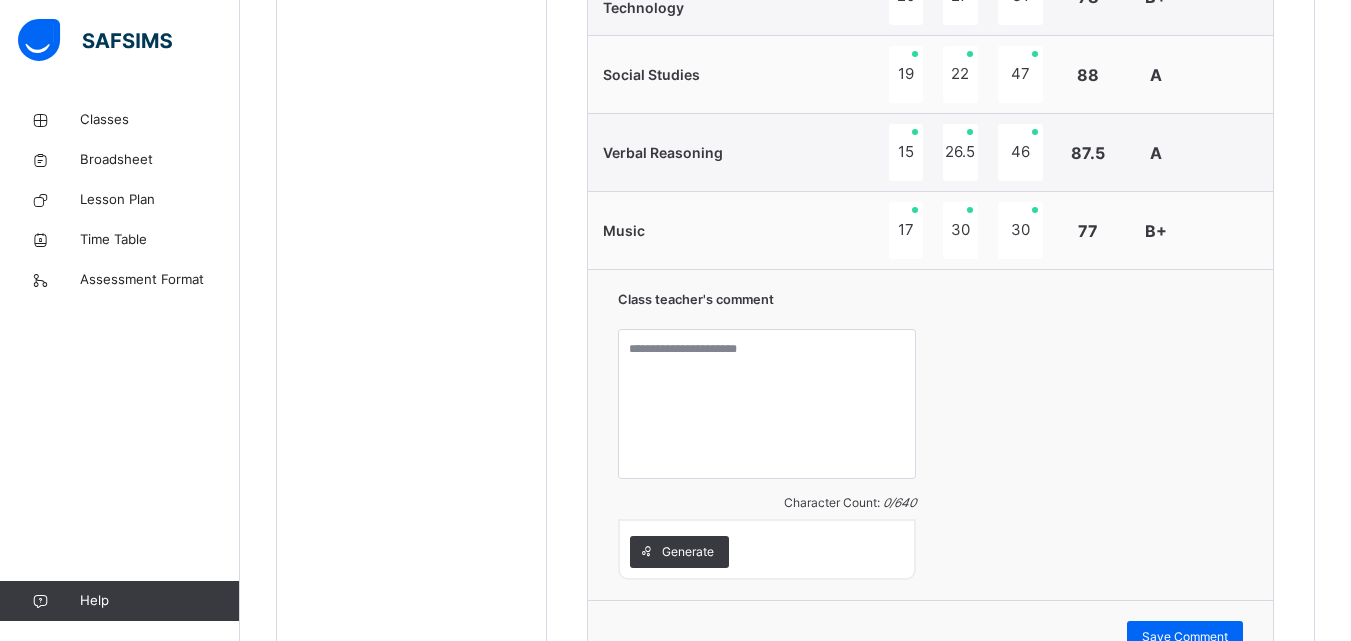 scroll, scrollTop: 1746, scrollLeft: 0, axis: vertical 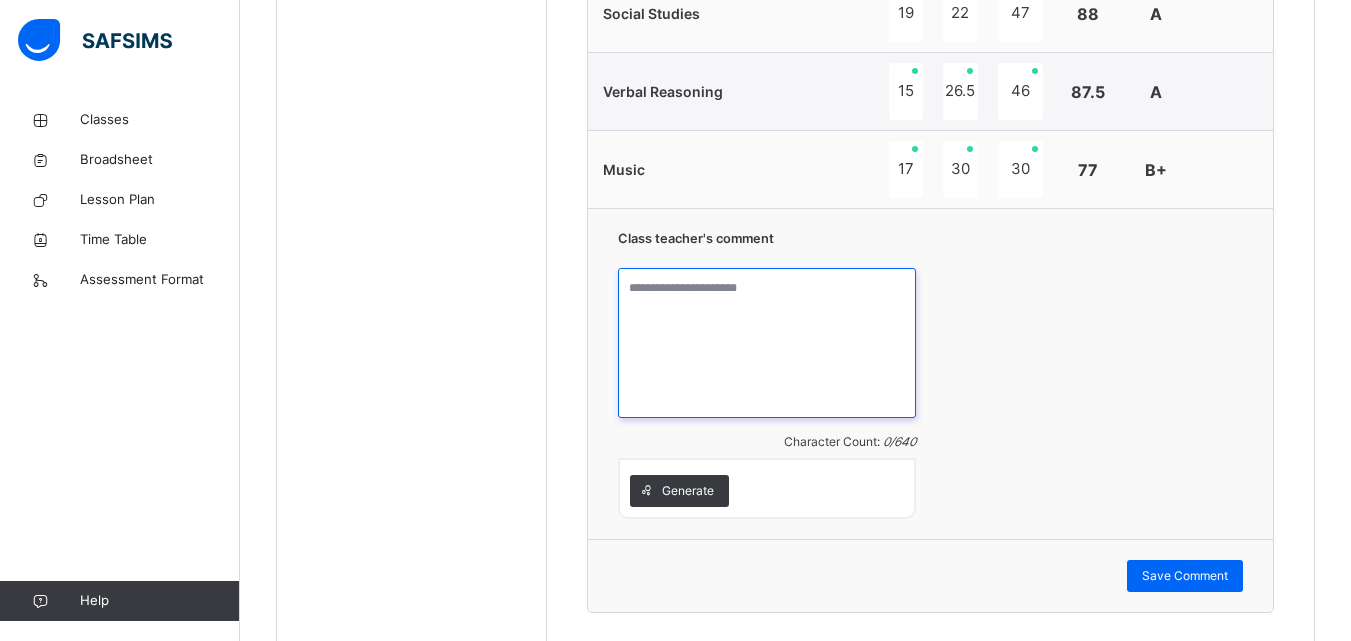 click at bounding box center [766, 343] 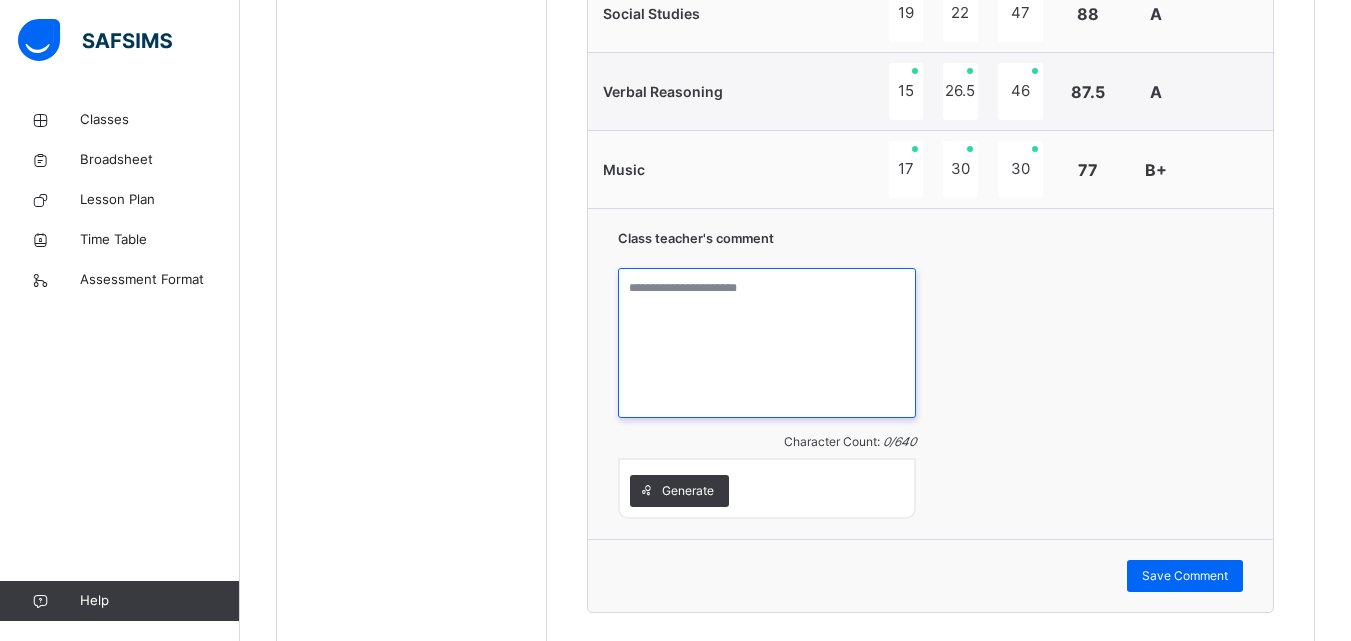 paste on "**********" 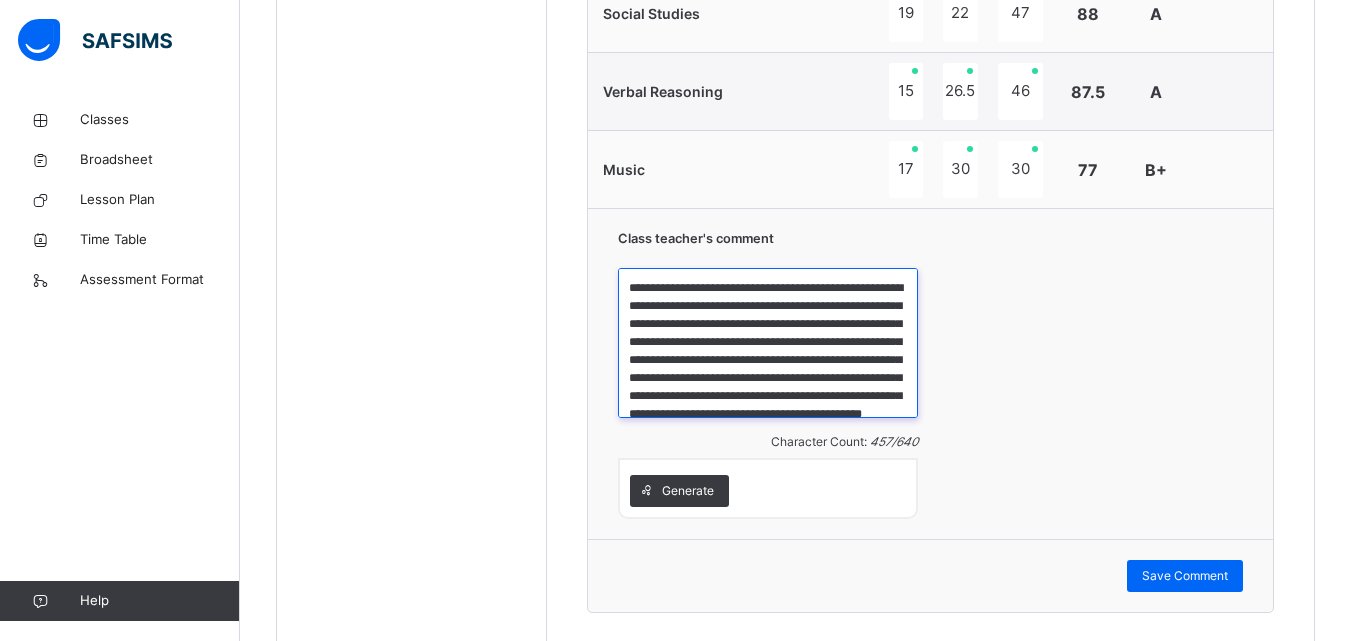 scroll, scrollTop: 77, scrollLeft: 0, axis: vertical 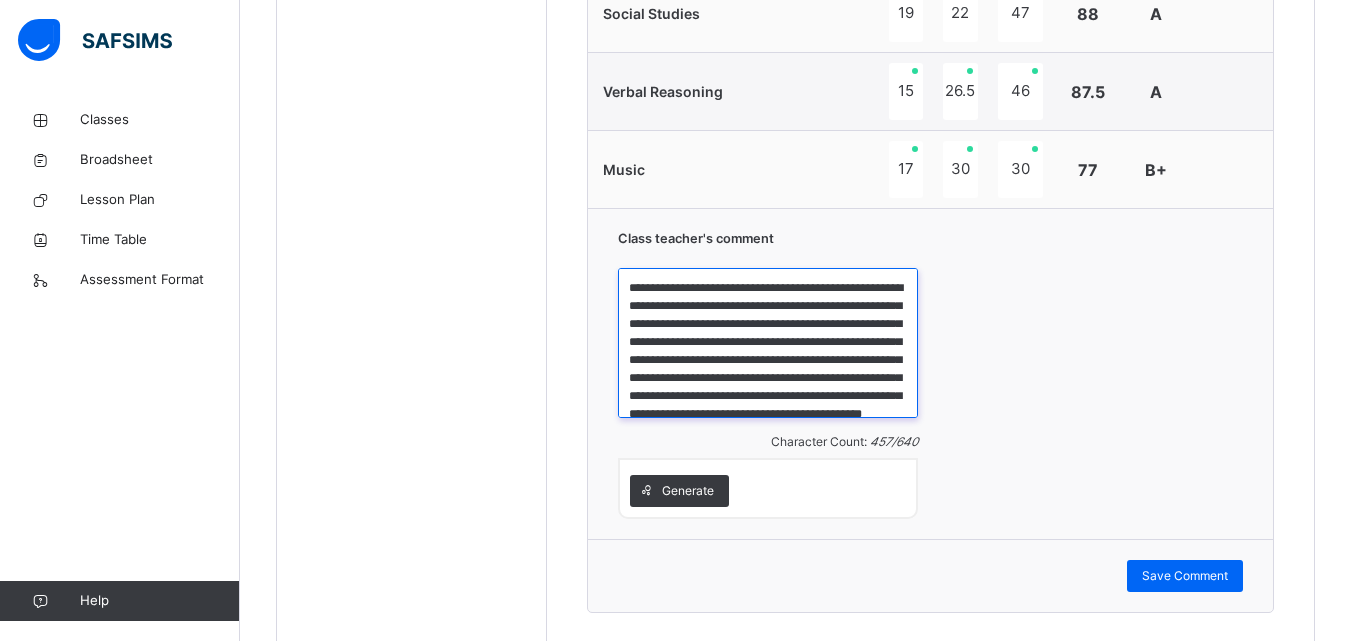 click on "**********" at bounding box center (768, 343) 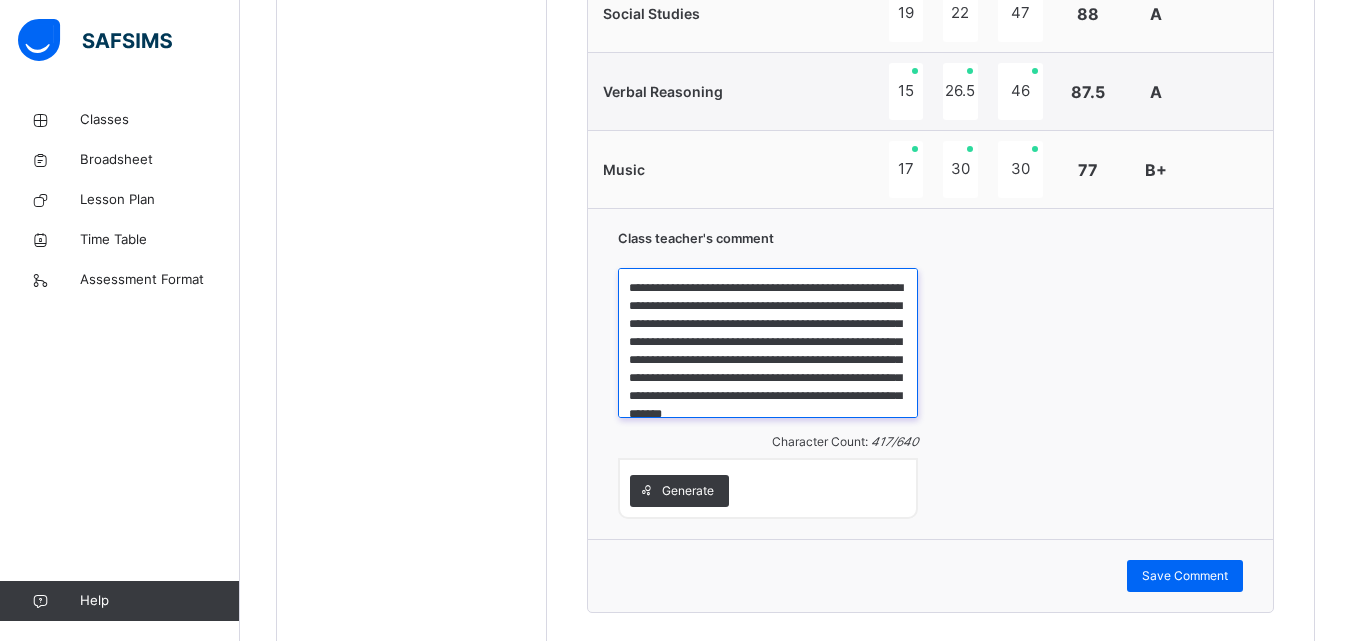 click on "**********" at bounding box center (768, 343) 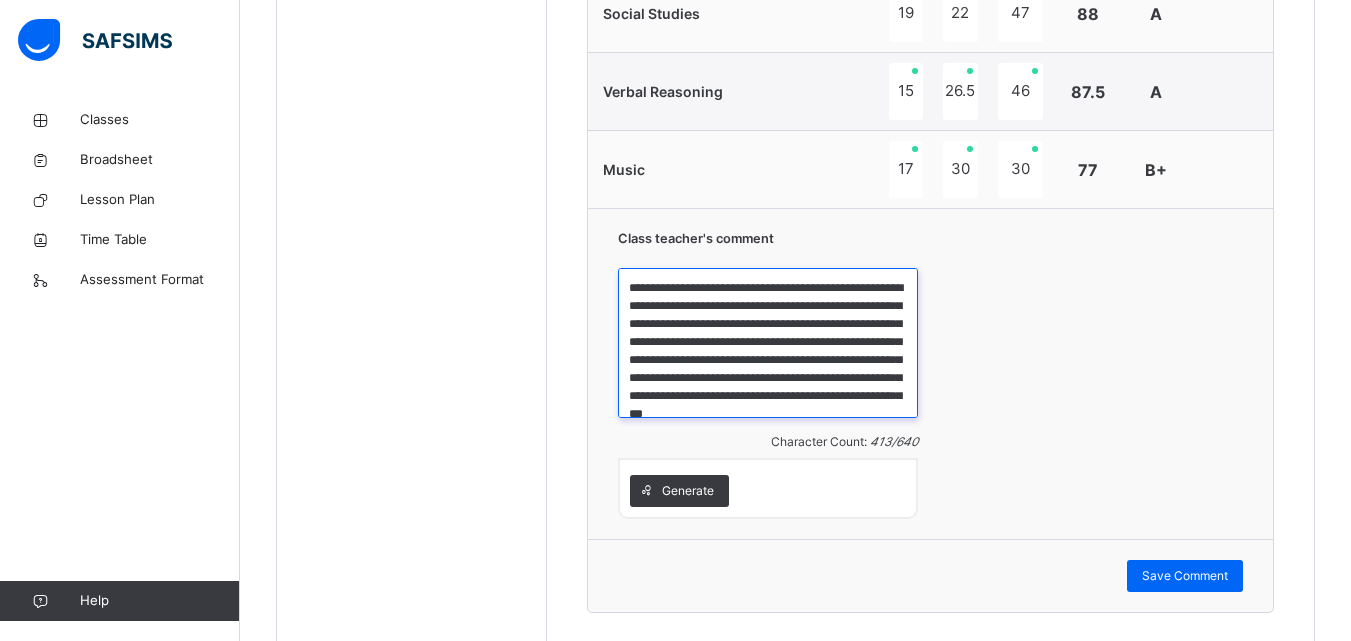 click on "**********" at bounding box center [768, 343] 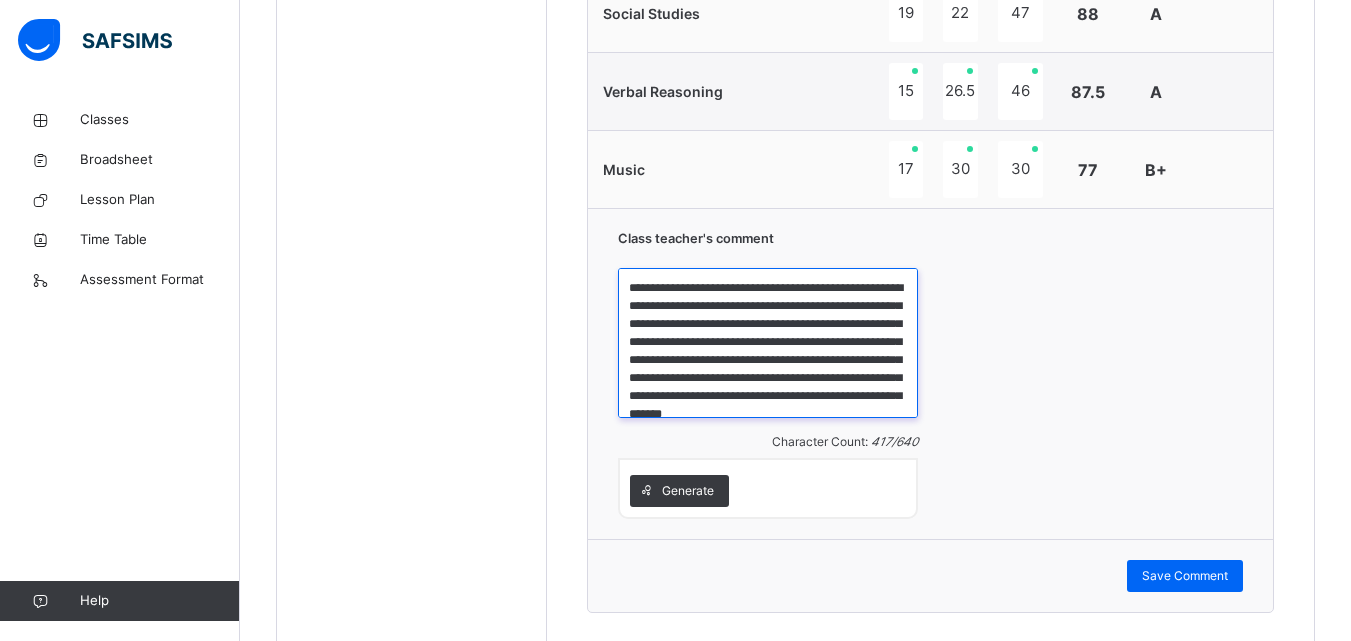 click on "**********" at bounding box center (768, 343) 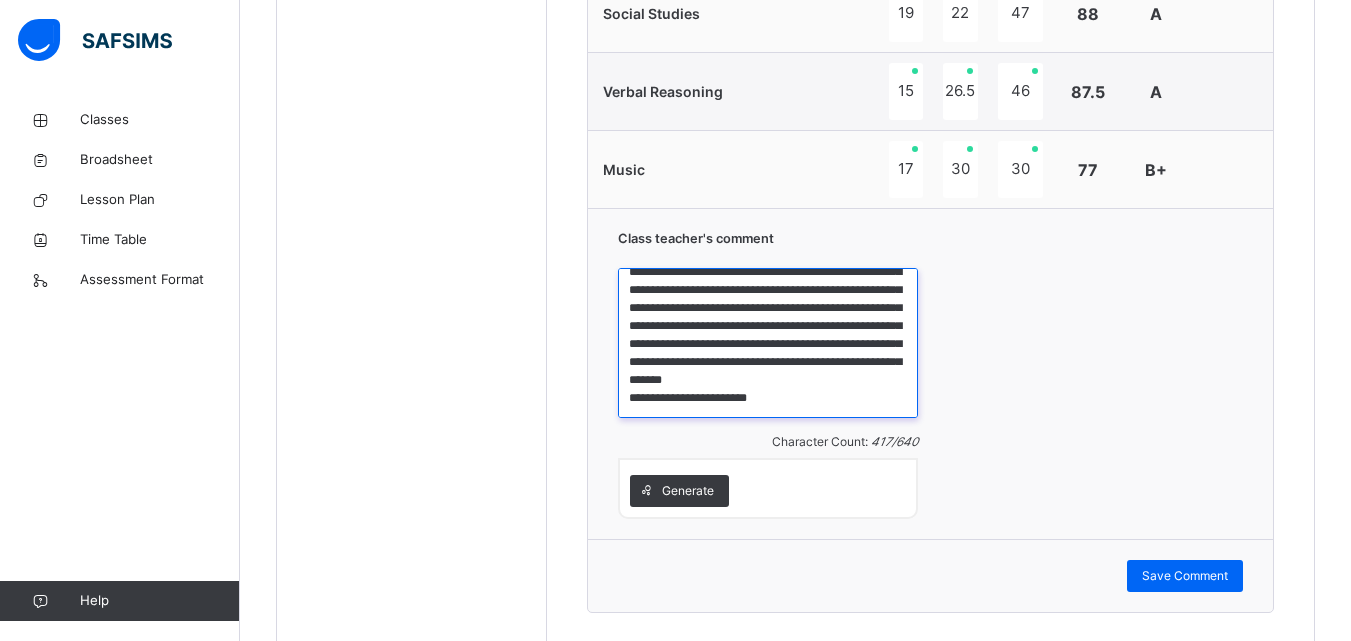 scroll, scrollTop: 70, scrollLeft: 0, axis: vertical 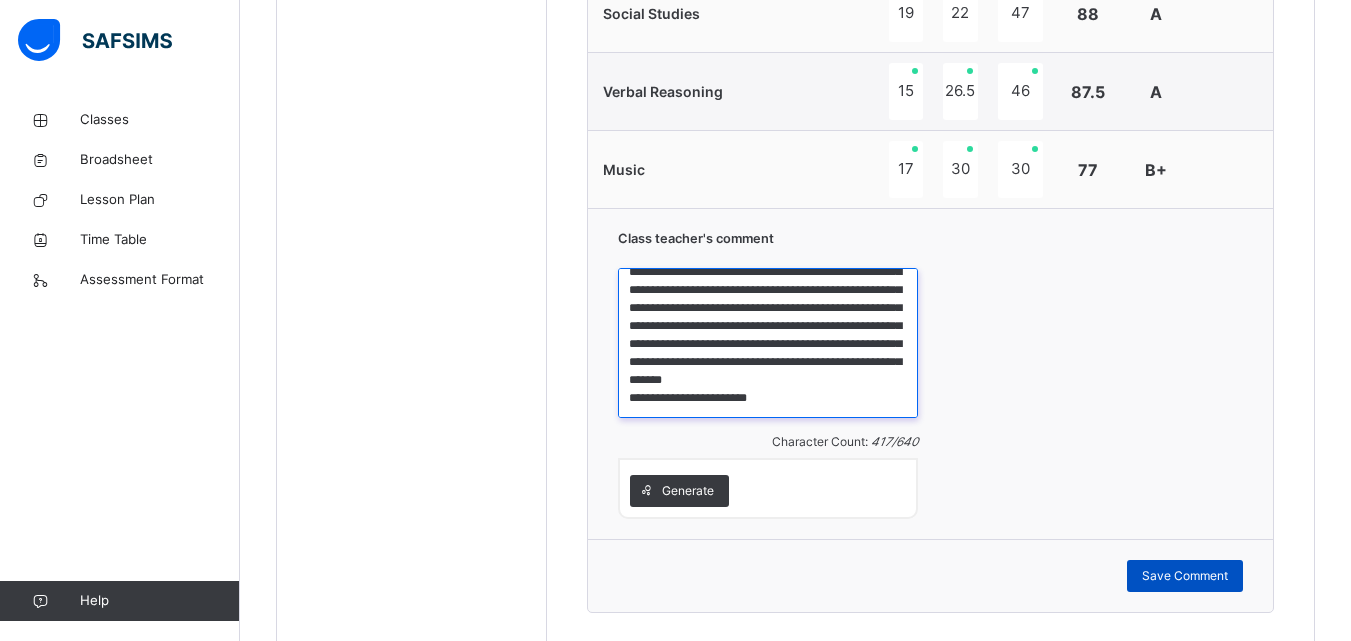 type on "**********" 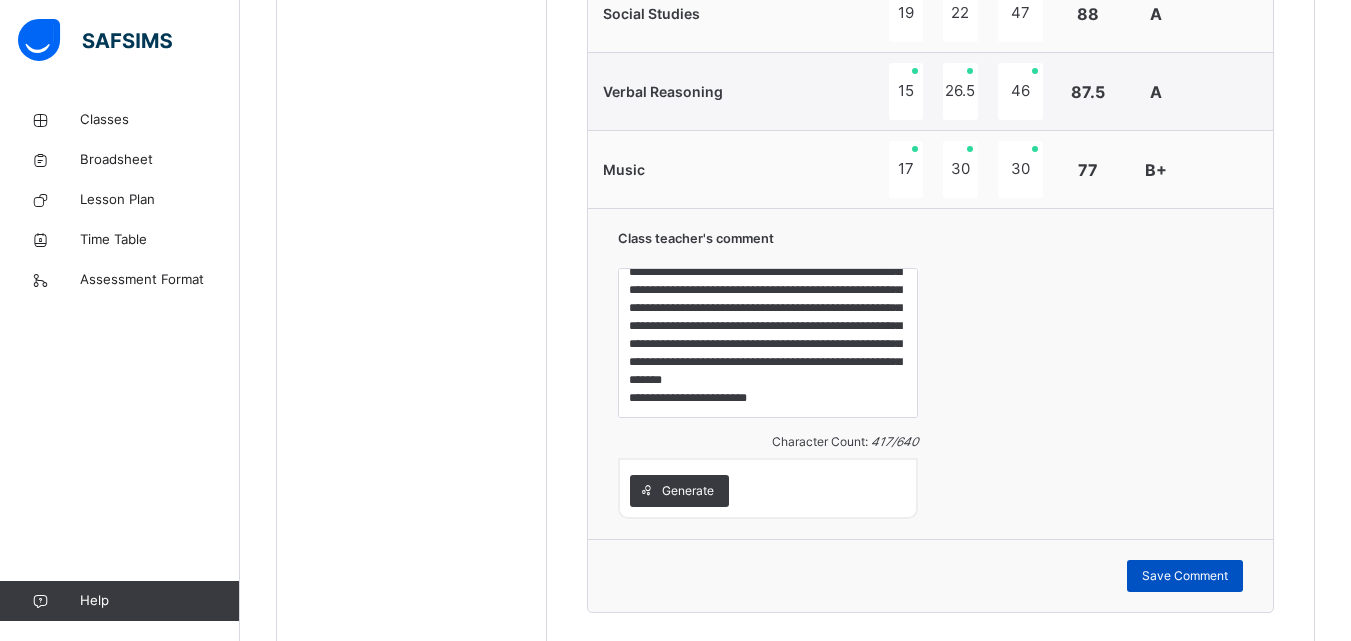 click on "Save Comment" at bounding box center (1185, 576) 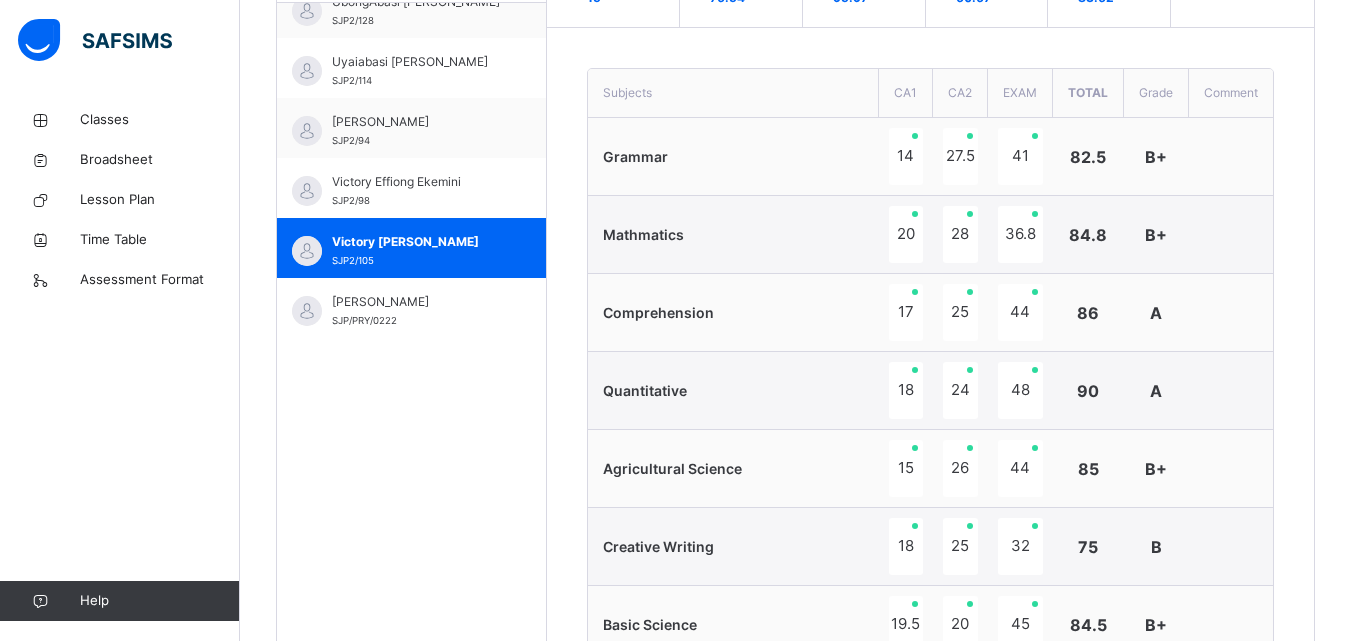 scroll, scrollTop: 643, scrollLeft: 0, axis: vertical 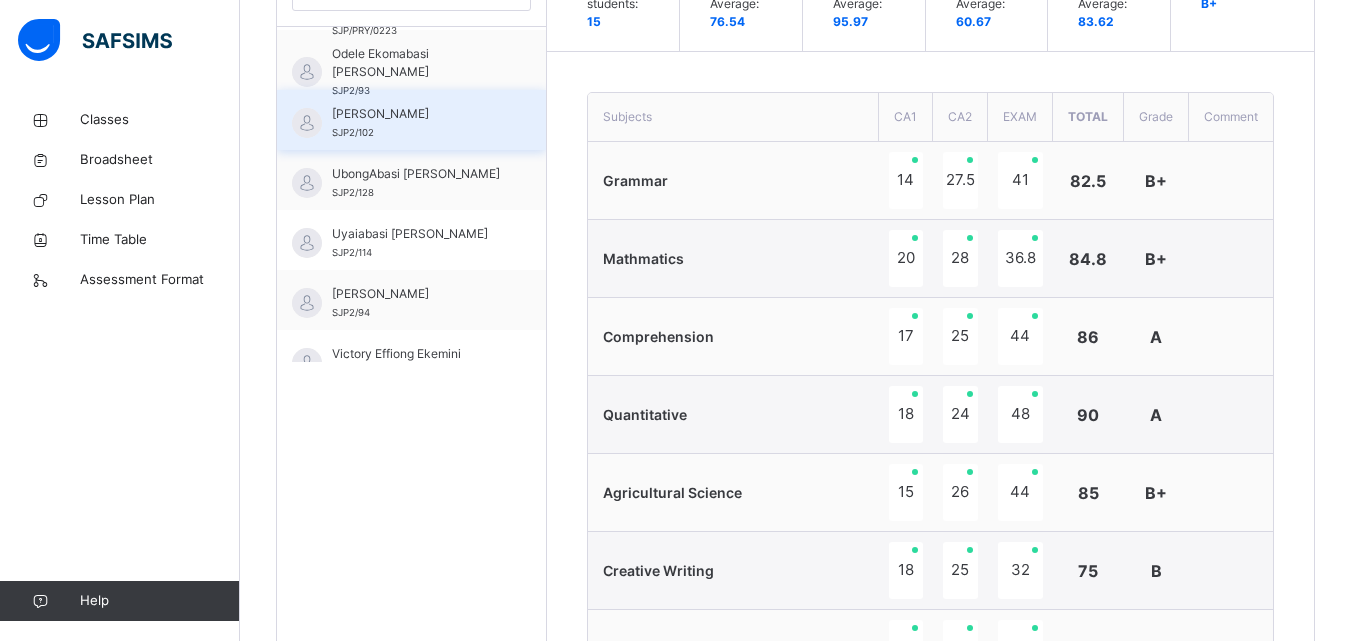 click on "[PERSON_NAME] SJP2/102" at bounding box center (416, 123) 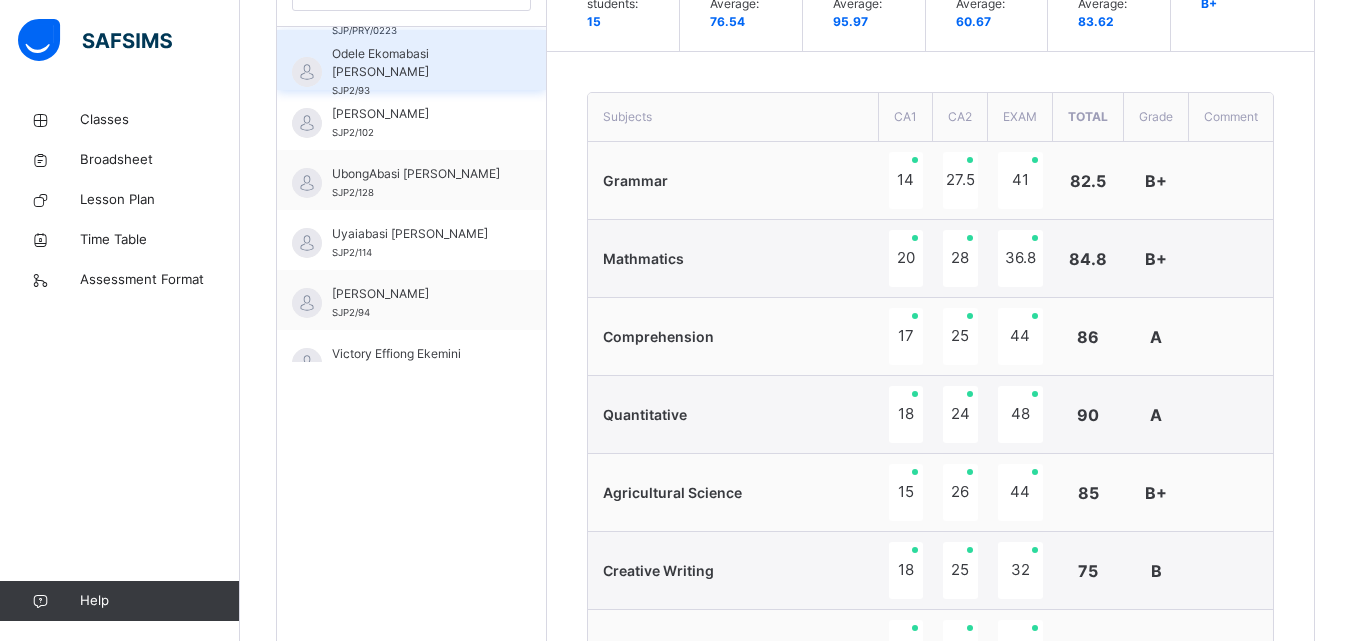 click on "Odele Ekomabasi [PERSON_NAME] SJP2/93" at bounding box center [416, 72] 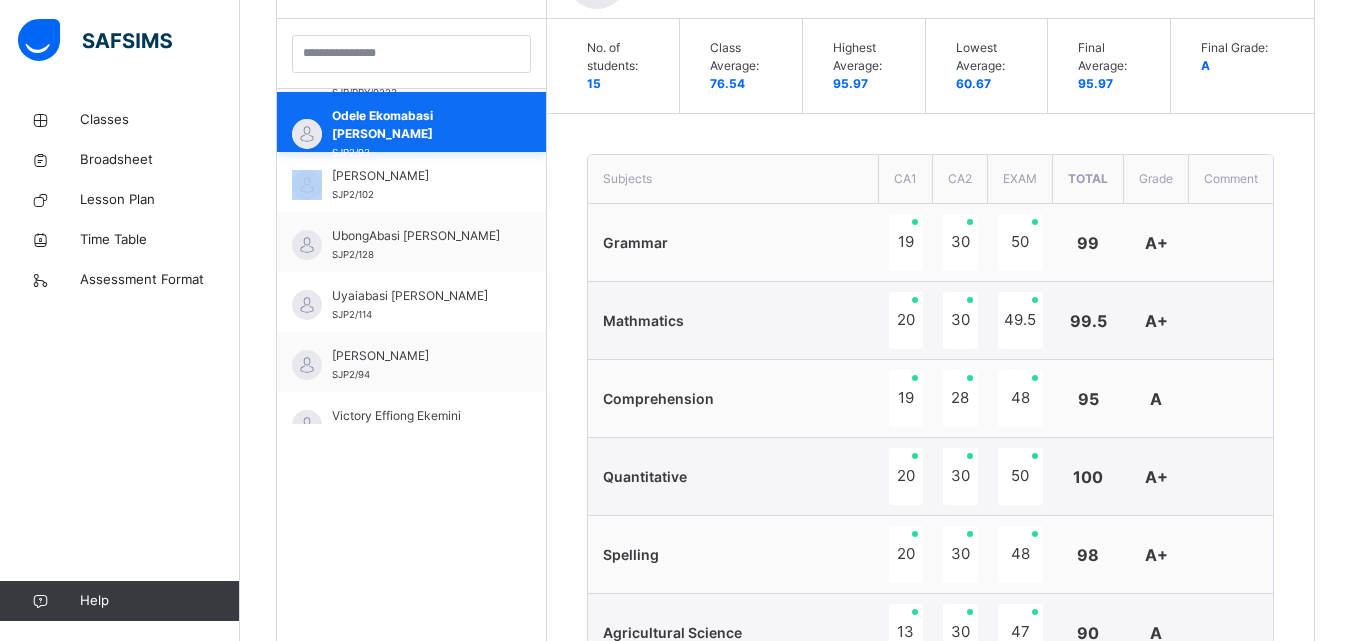 scroll, scrollTop: 643, scrollLeft: 0, axis: vertical 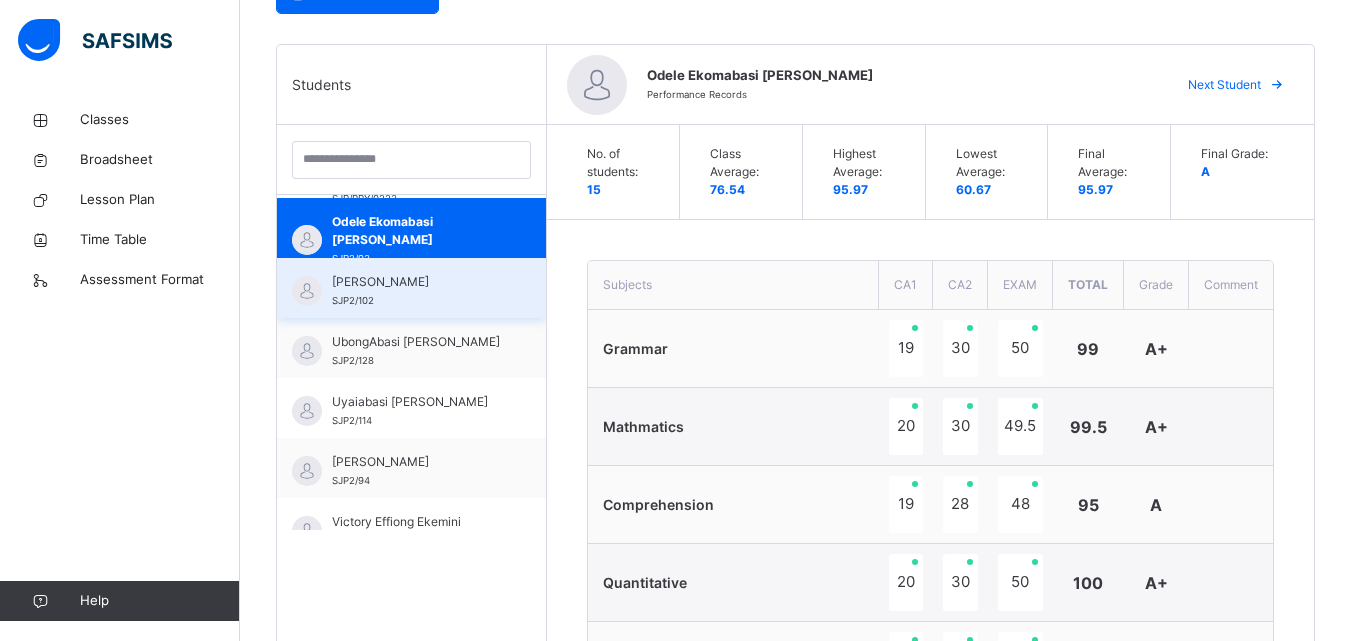click on "[PERSON_NAME]" at bounding box center [416, 282] 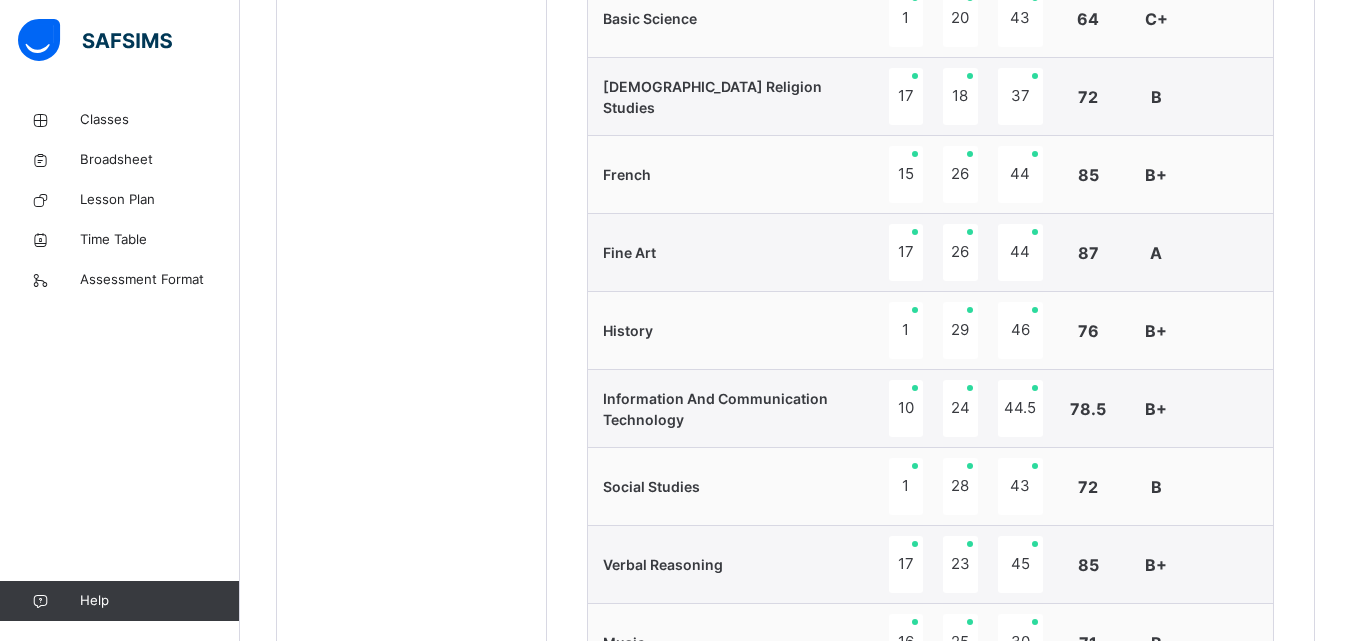 scroll, scrollTop: 1281, scrollLeft: 0, axis: vertical 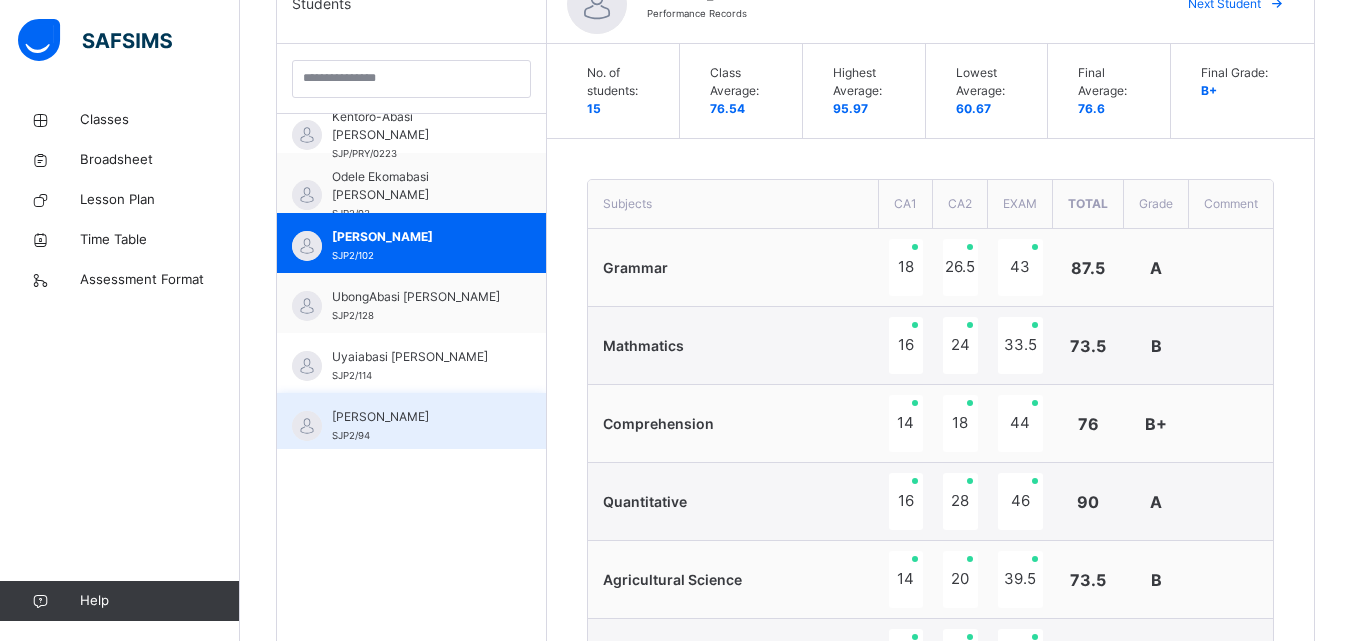 click on "[PERSON_NAME]" at bounding box center (416, 417) 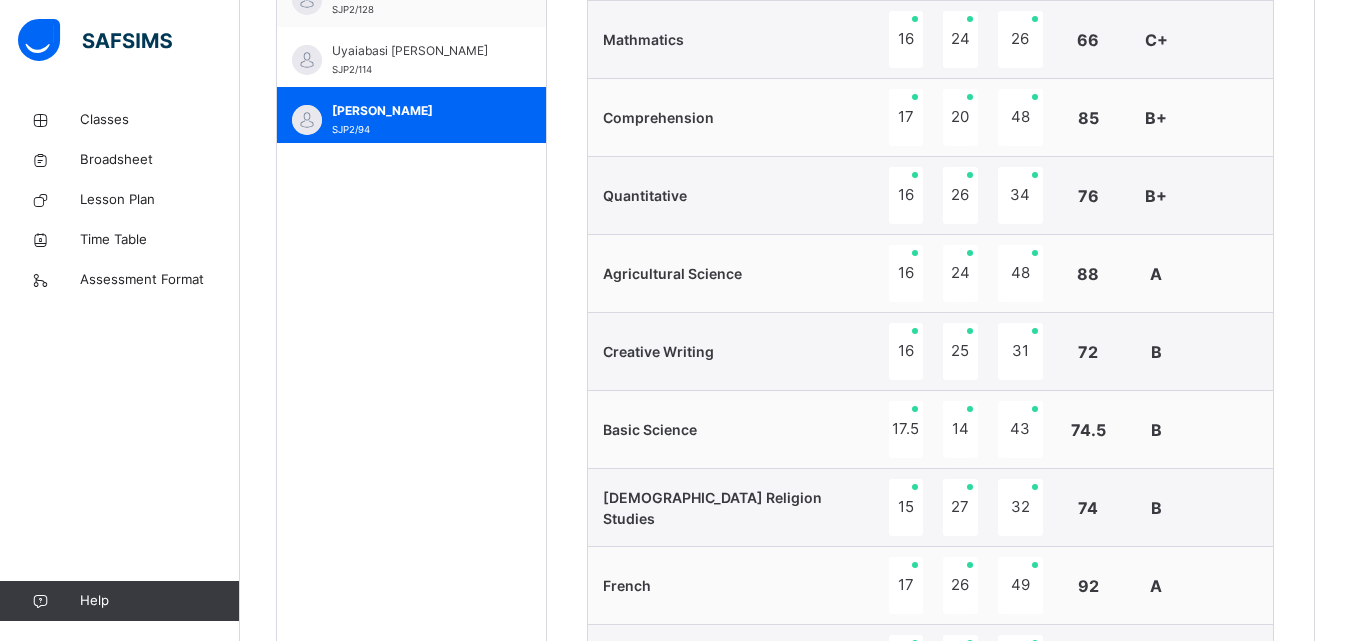 scroll, scrollTop: 874, scrollLeft: 0, axis: vertical 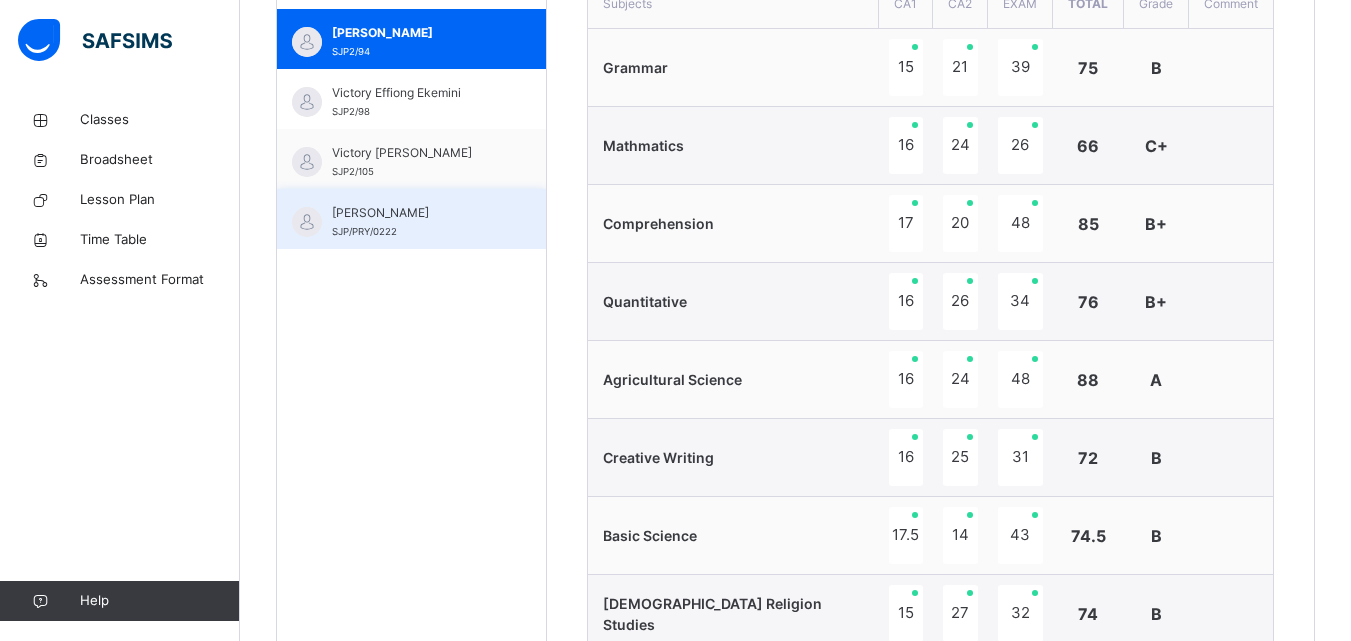 click on "[PERSON_NAME]" at bounding box center [416, 213] 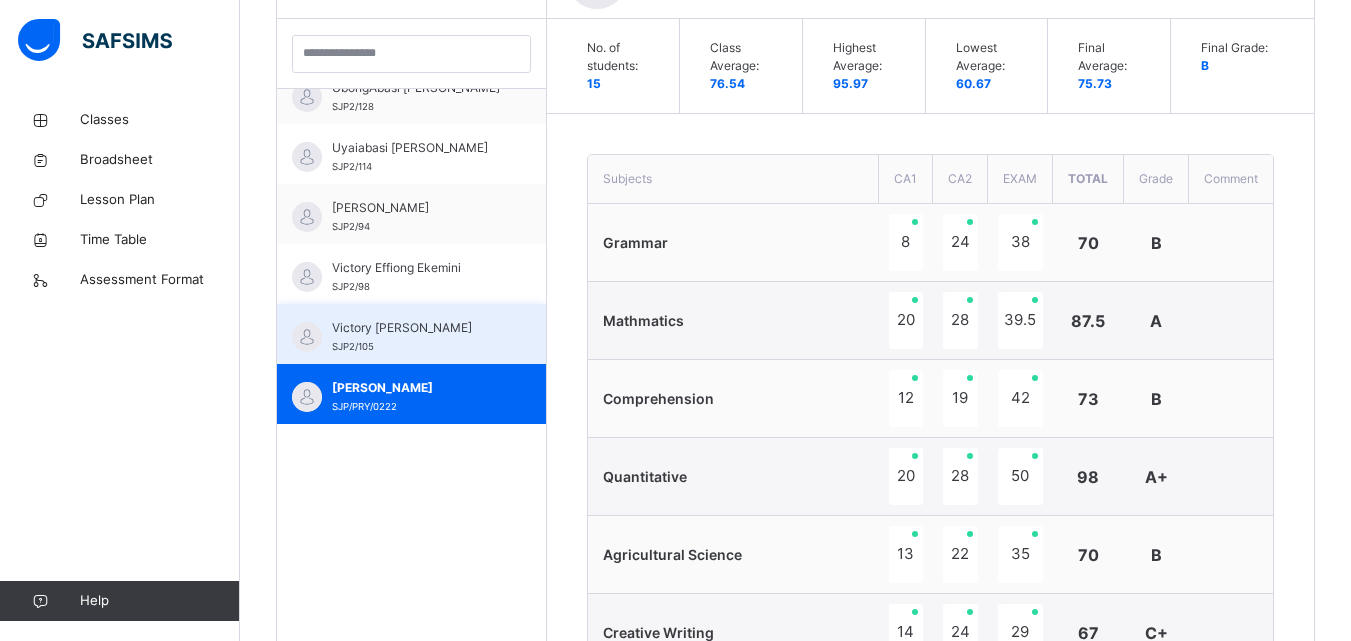 scroll, scrollTop: 756, scrollLeft: 0, axis: vertical 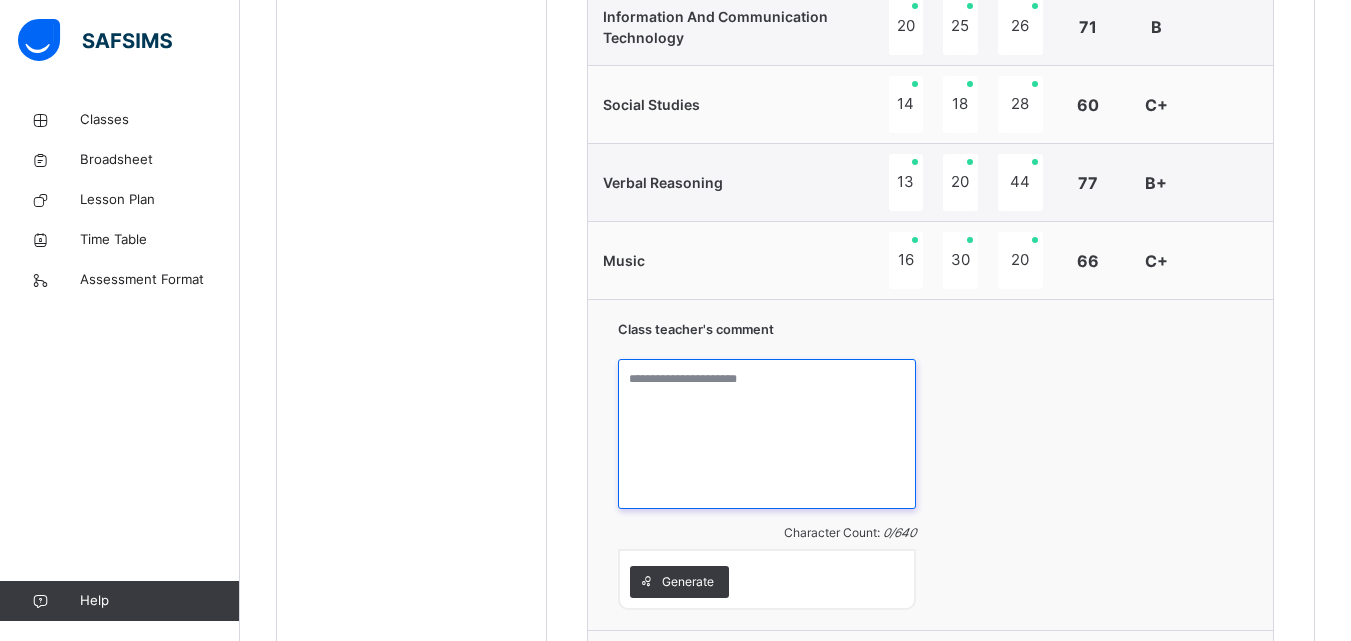 click at bounding box center [766, 434] 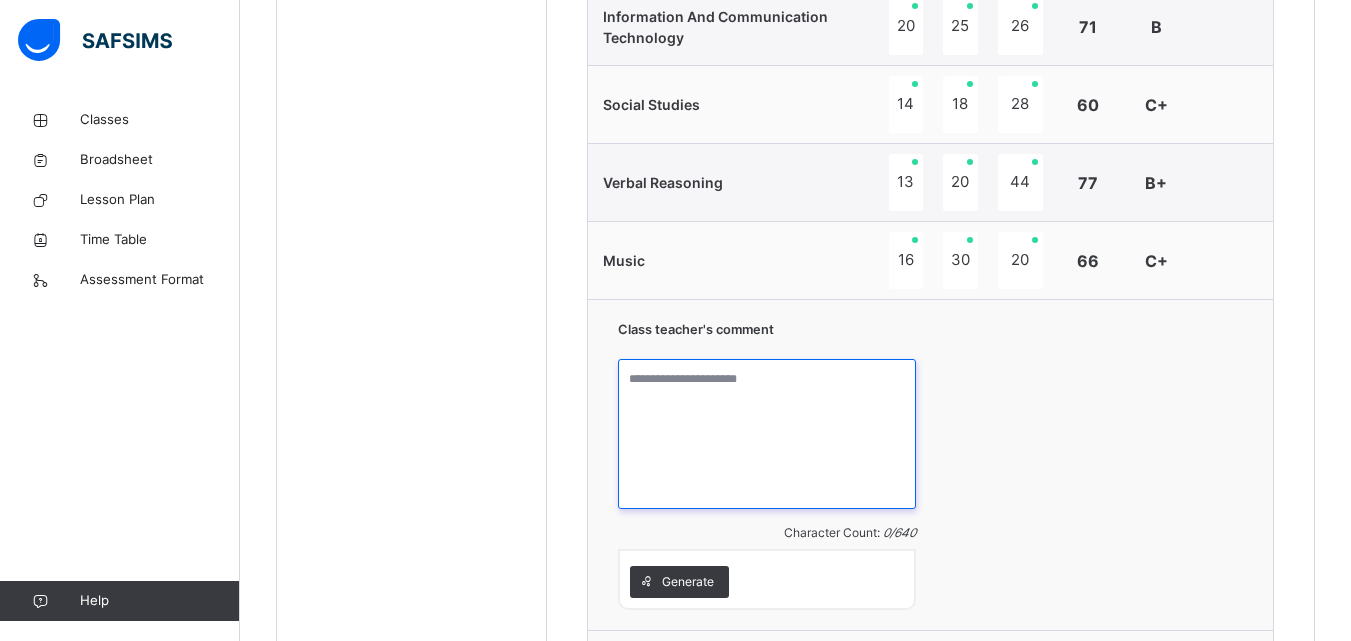 paste on "**********" 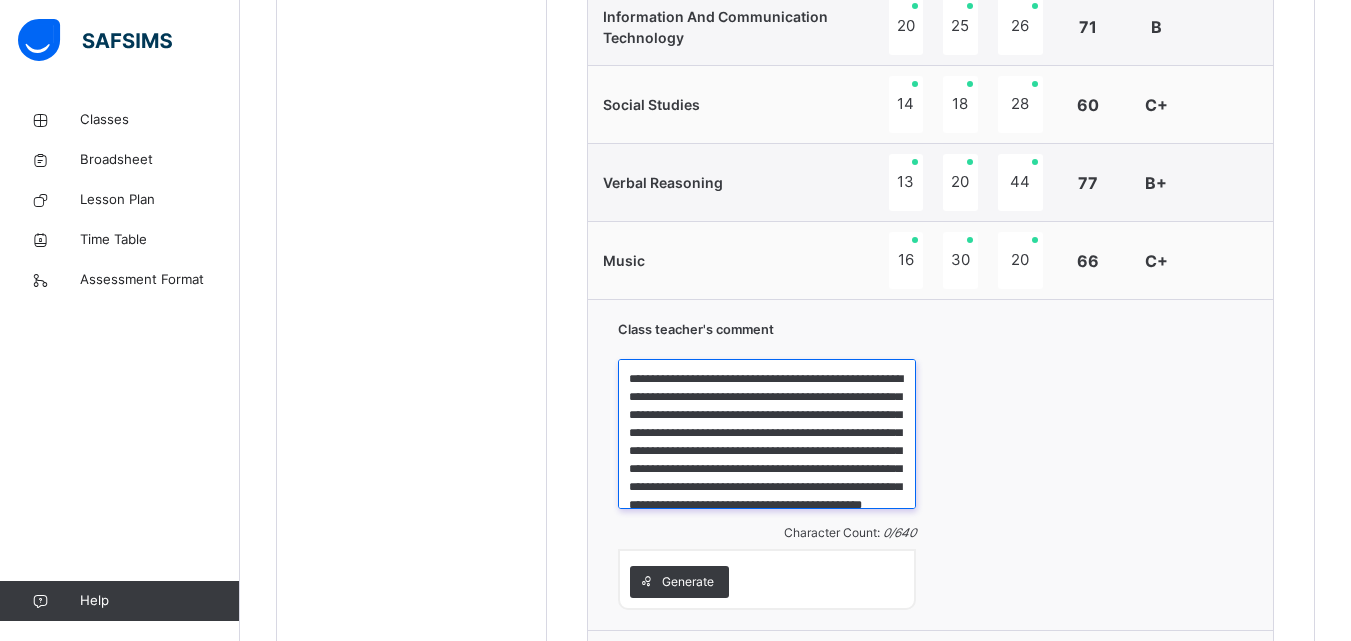 scroll, scrollTop: 77, scrollLeft: 0, axis: vertical 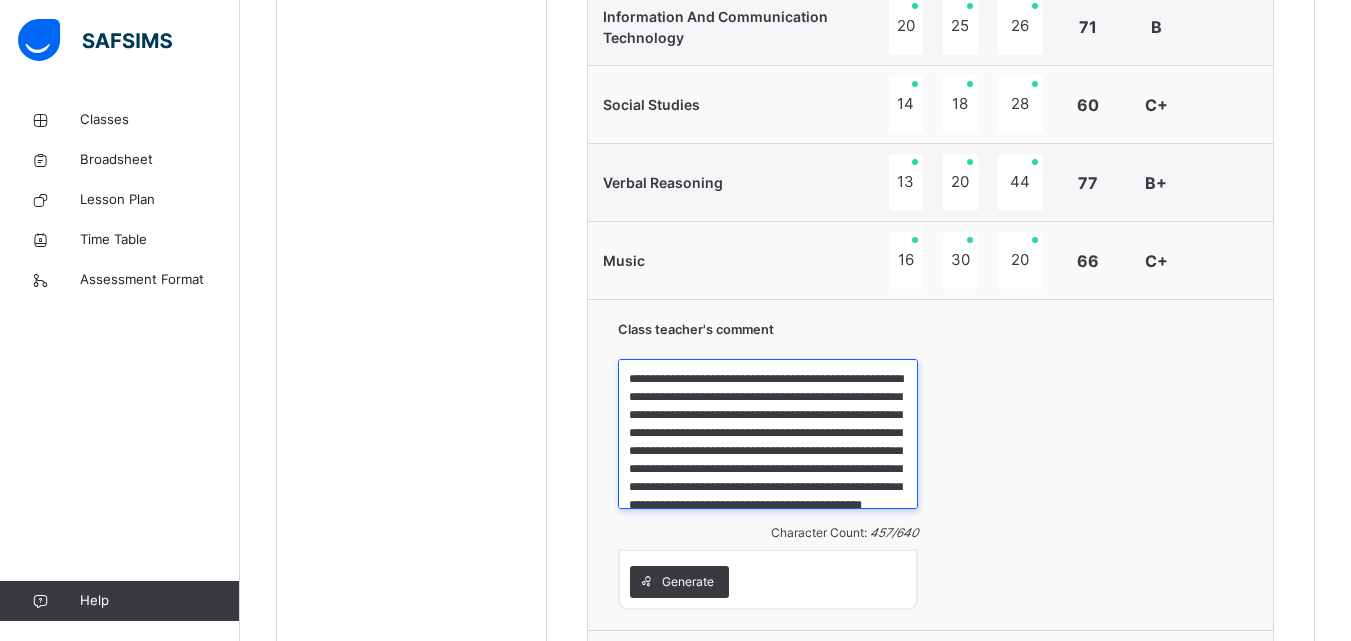 click on "**********" at bounding box center (768, 434) 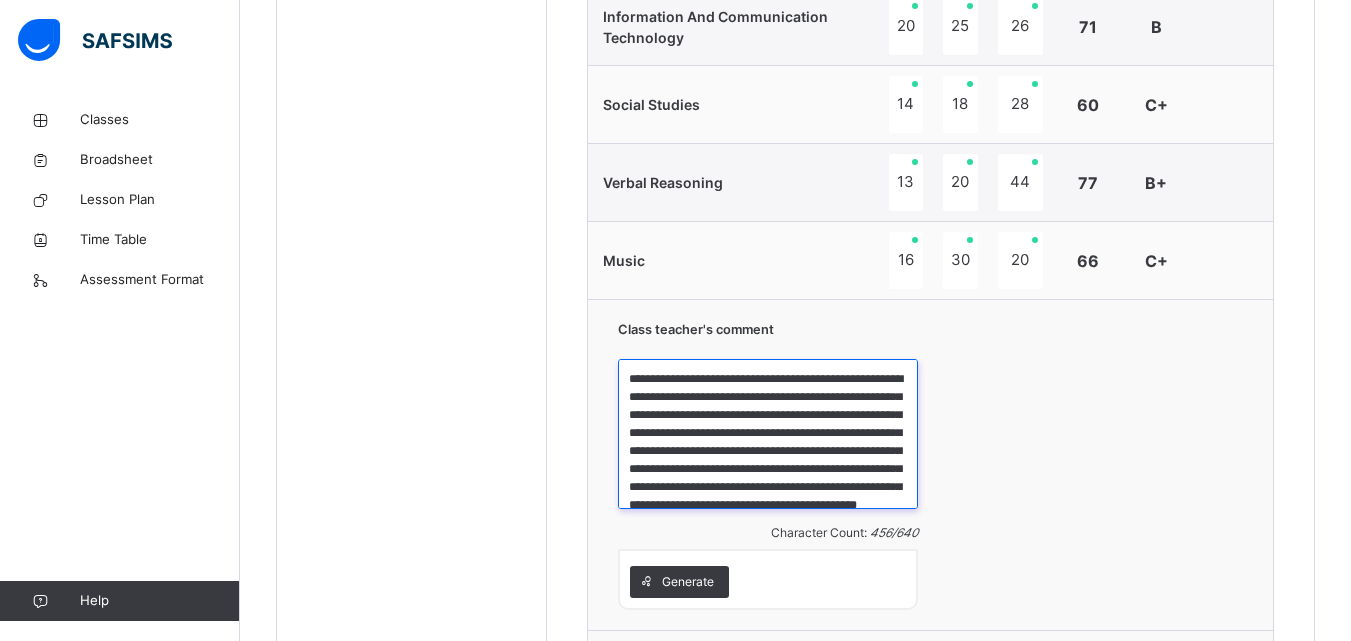 click on "**********" at bounding box center (768, 434) 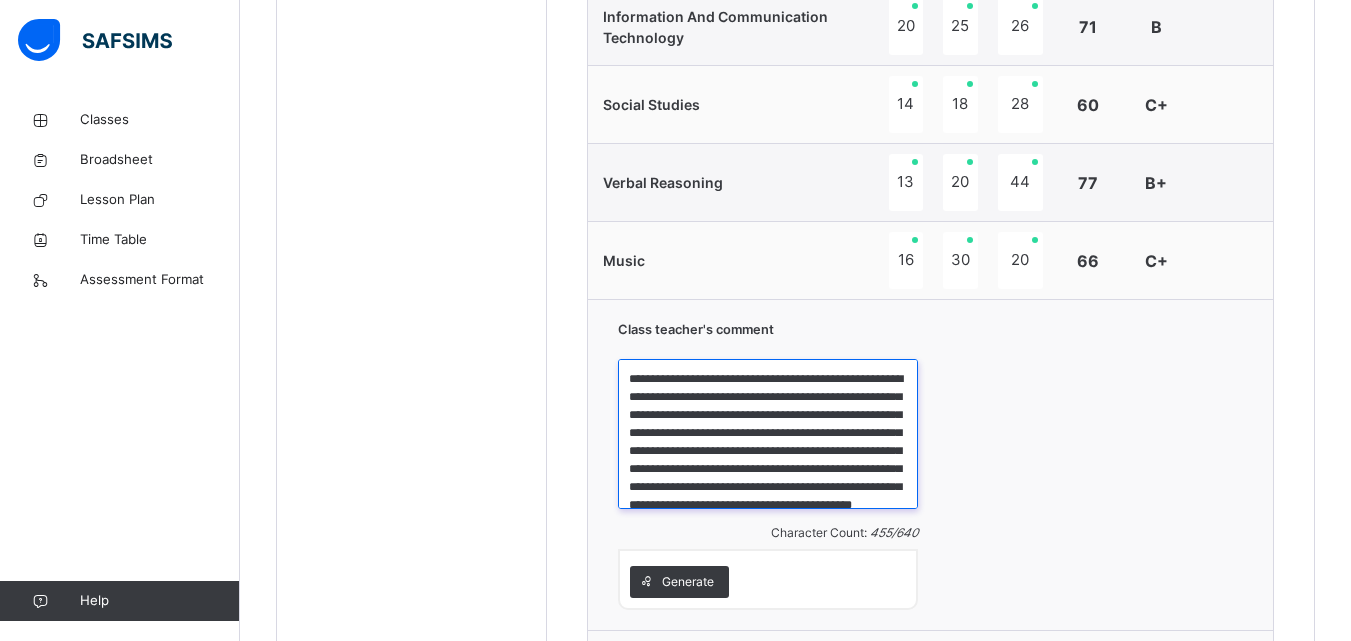 click on "**********" at bounding box center [768, 434] 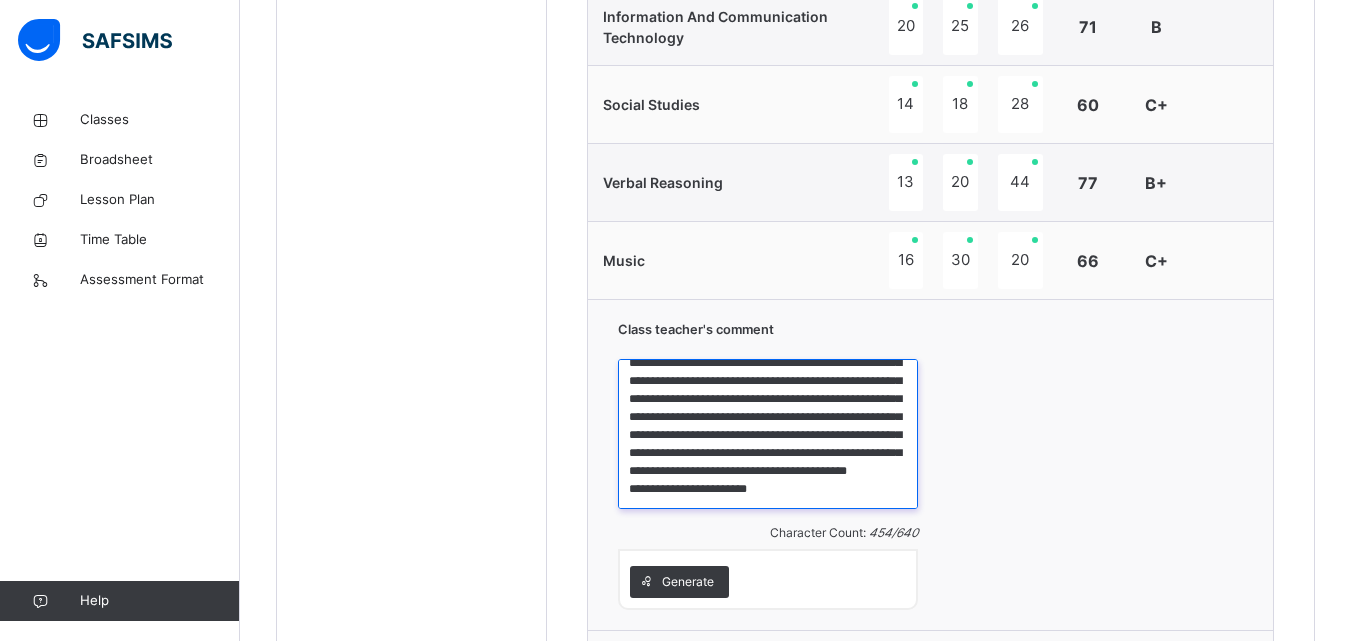 scroll, scrollTop: 78, scrollLeft: 0, axis: vertical 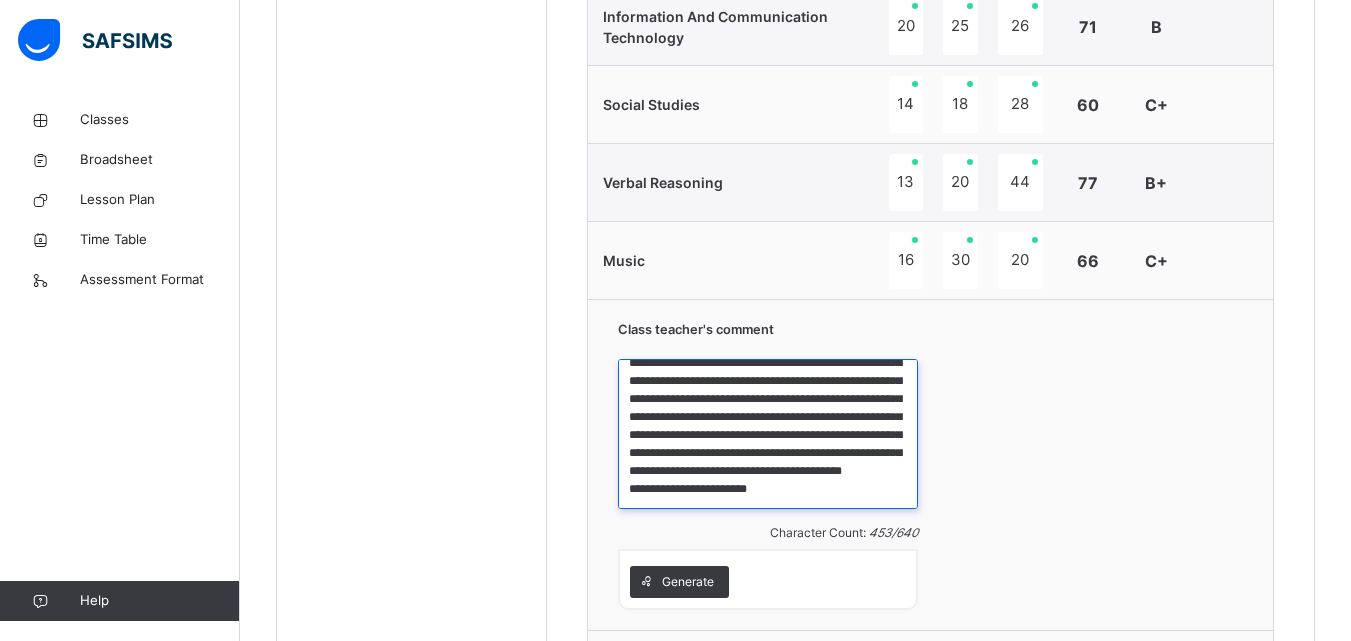 click on "**********" at bounding box center (768, 434) 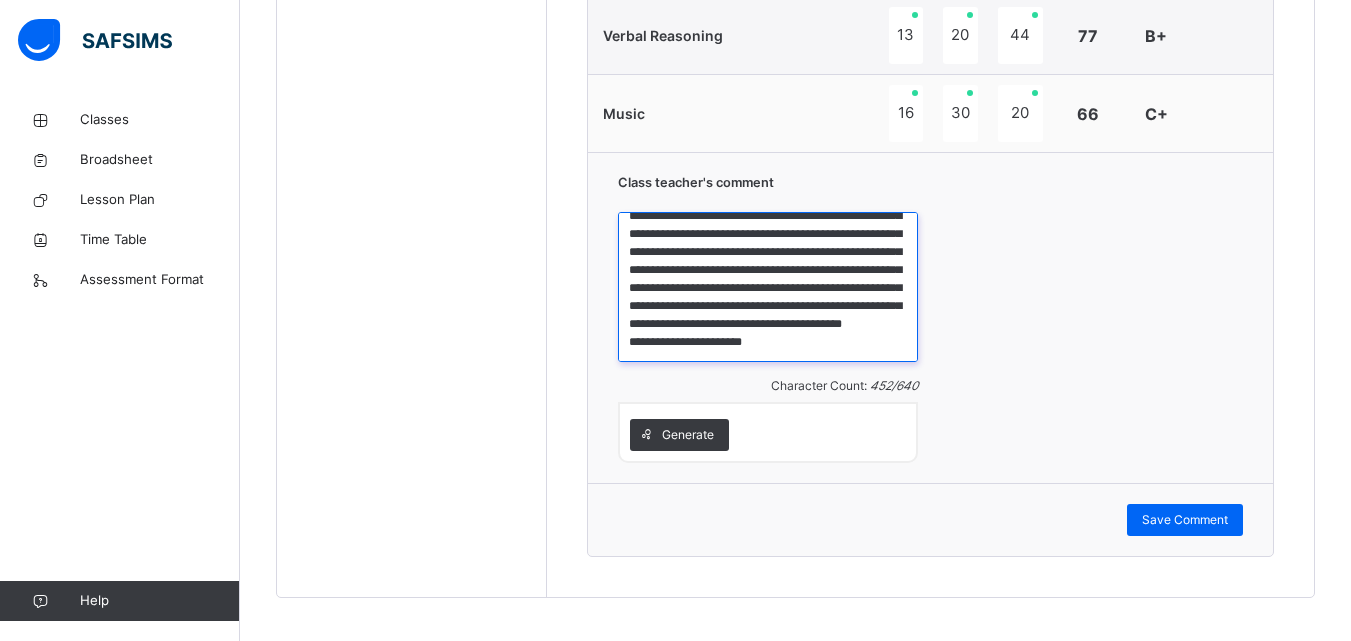scroll, scrollTop: 1819, scrollLeft: 0, axis: vertical 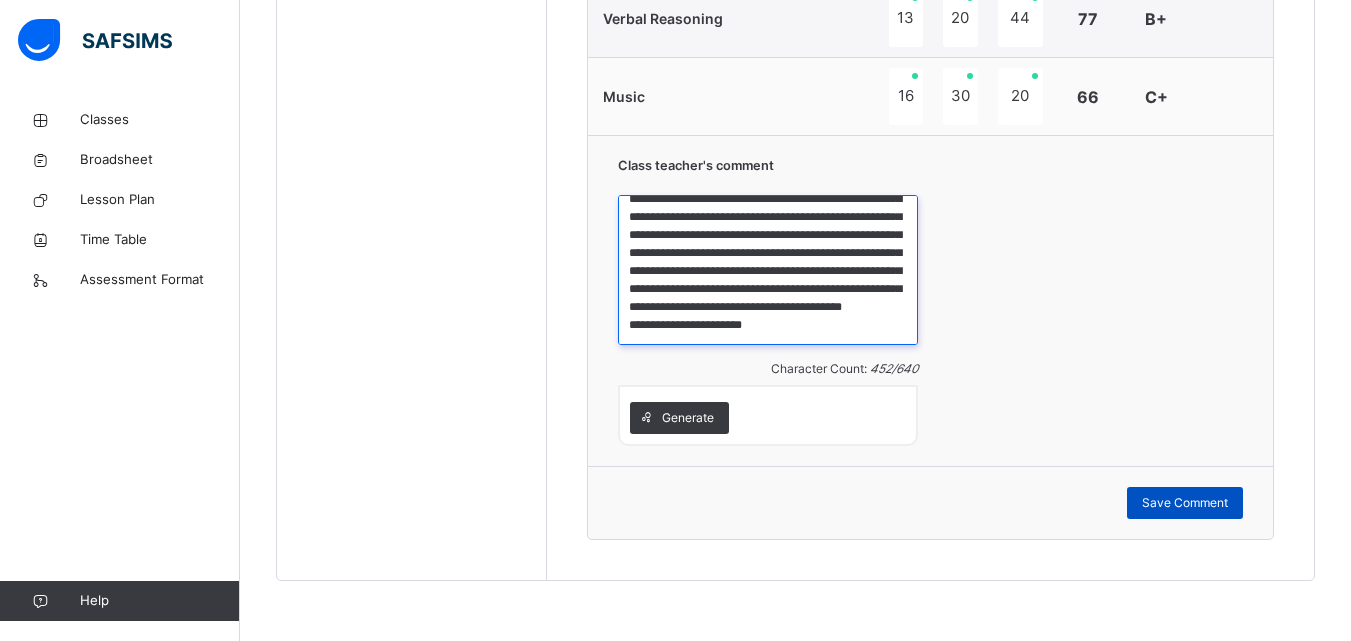 type on "**********" 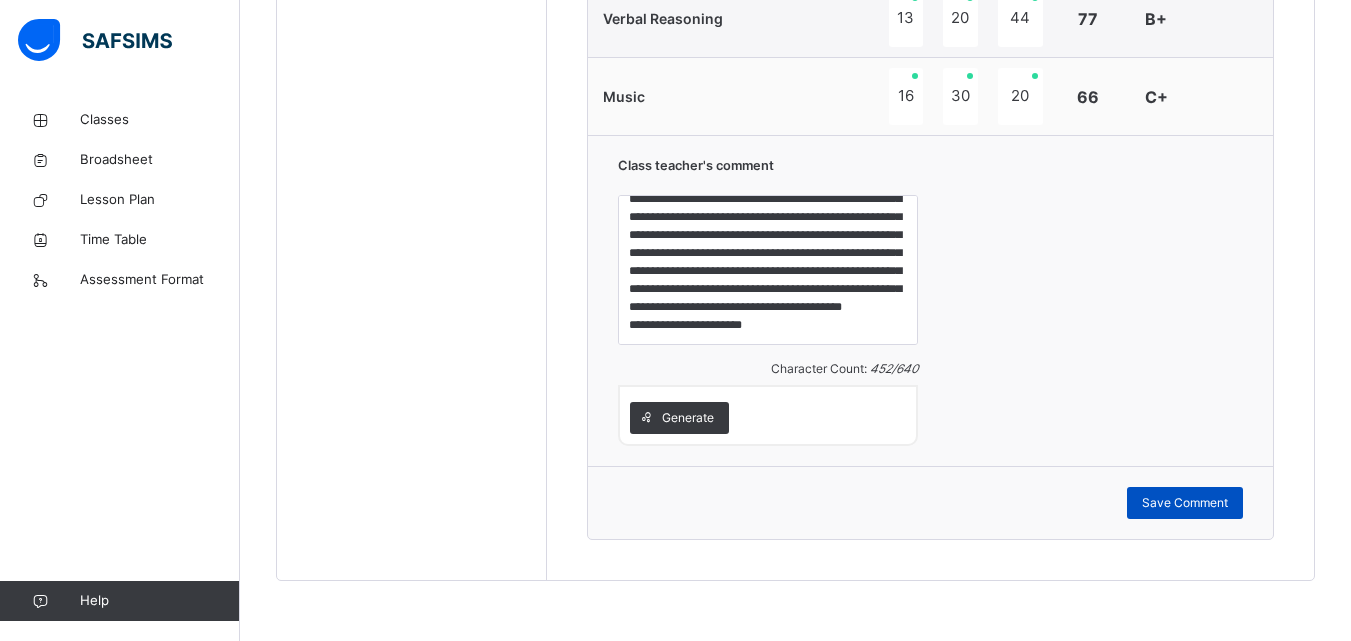 click on "Save Comment" at bounding box center [1185, 503] 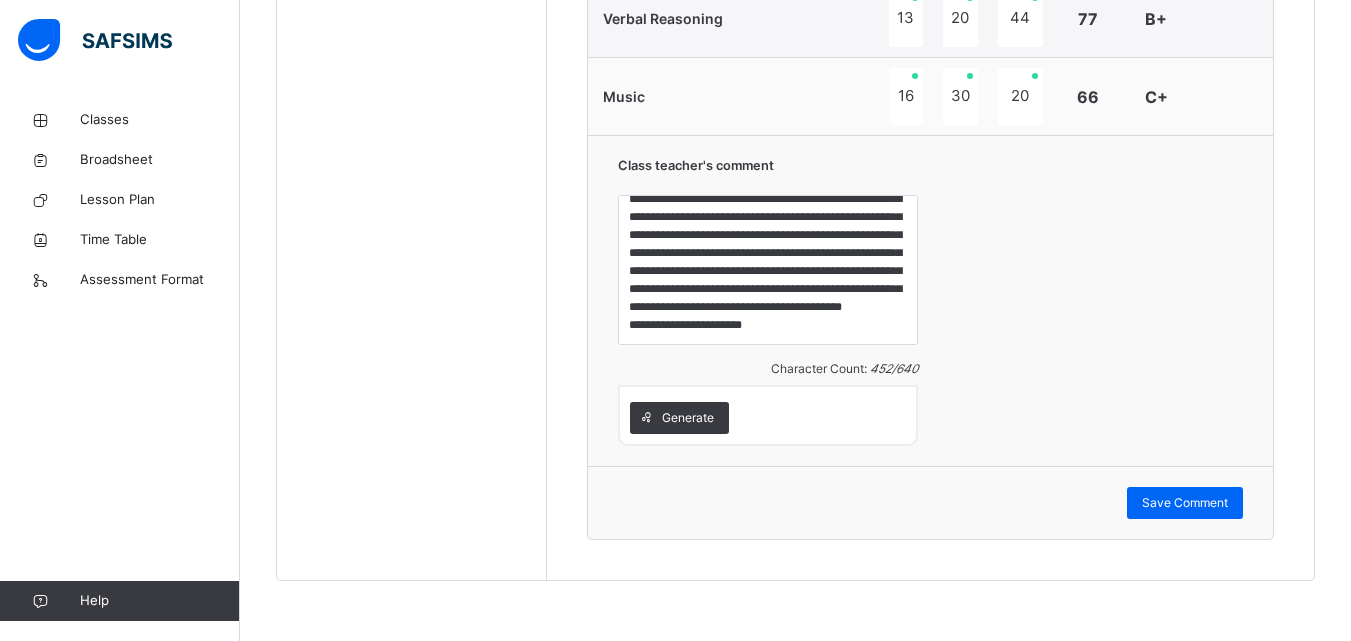 click on "Back  / Pry 6 Gold Pry 6 Gold Primary Six Third Term [DATE]-[DATE] Class Members Subjects Results Skills Attendance Timetable Form Teacher Results More Options   15  Students in class Download Pdf Report Excel Report View subject profile Saint [PERSON_NAME] Schools Date: [DATE] 11:00:42 am Class Members Class:  Pry 6 Gold Total no. of Students:  15 Term:  Third Term Session:  [DATE]-[DATE] S/NO Admission No. Last Name First Name Other Name 1 SJP2/2024/0112 [PERSON_NAME] [PERSON_NAME] 2 SJP2/124 Edet Abasiofon Mfonobong 3 SJP2/109 [PERSON_NAME] [PERSON_NAME] 4 SJP2/118 [PERSON_NAME] 5 SJP2/91 [PERSON_NAME] 6 SJP2/119 [PERSON_NAME] Faithblessing [PERSON_NAME] 7 SJP/PRY/0223 [PERSON_NAME]-[PERSON_NAME] 8 SJP2/93 [PERSON_NAME] Ekomabasi 9 SJP2/102 [PERSON_NAME] Edidiong 10 SJP2/128 [PERSON_NAME] [PERSON_NAME] 11 SJP2/114 [PERSON_NAME] Uyaiabasi [PERSON_NAME] 12 SJP2/94 Asuquo Uyaiabasi Idongesit 13 SJP2/98 Ekemini Victory Effiong 14 SJP2/105 [PERSON_NAME] Victory Uwem 15 SJP/PRY/0222 Osoimurie [PERSON_NAME] Students Actions SJP2/2024/0112 ×" at bounding box center (795, -539) 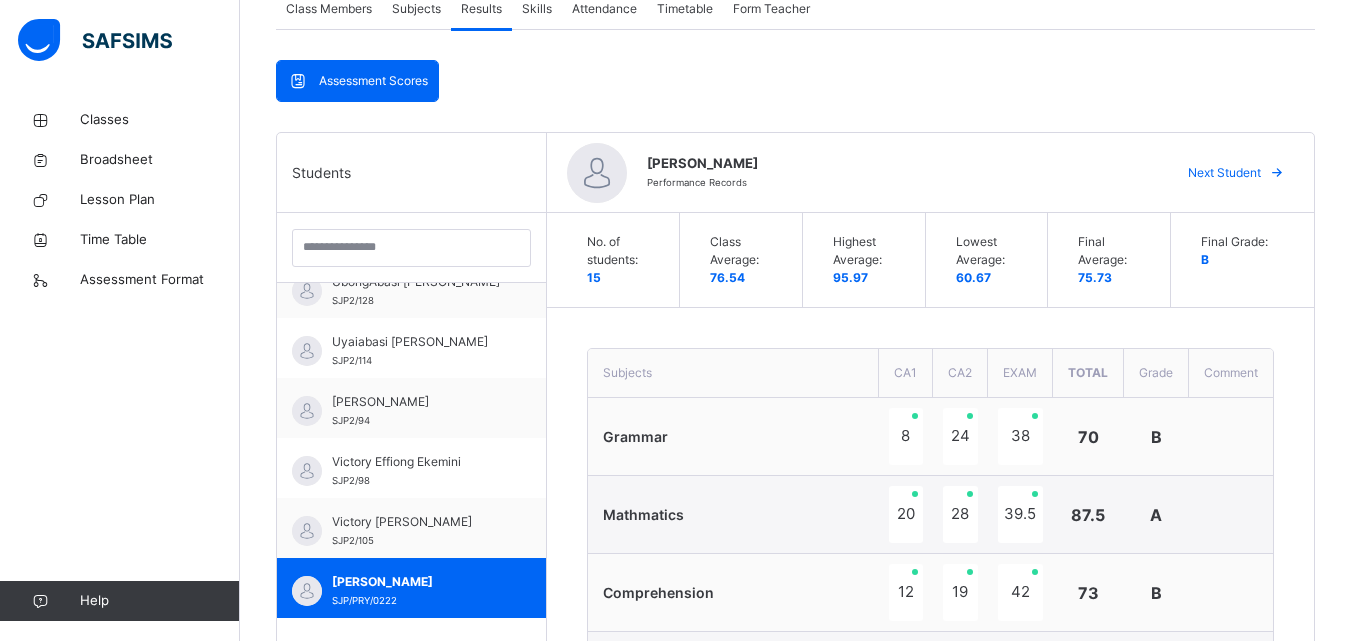 scroll, scrollTop: 374, scrollLeft: 0, axis: vertical 